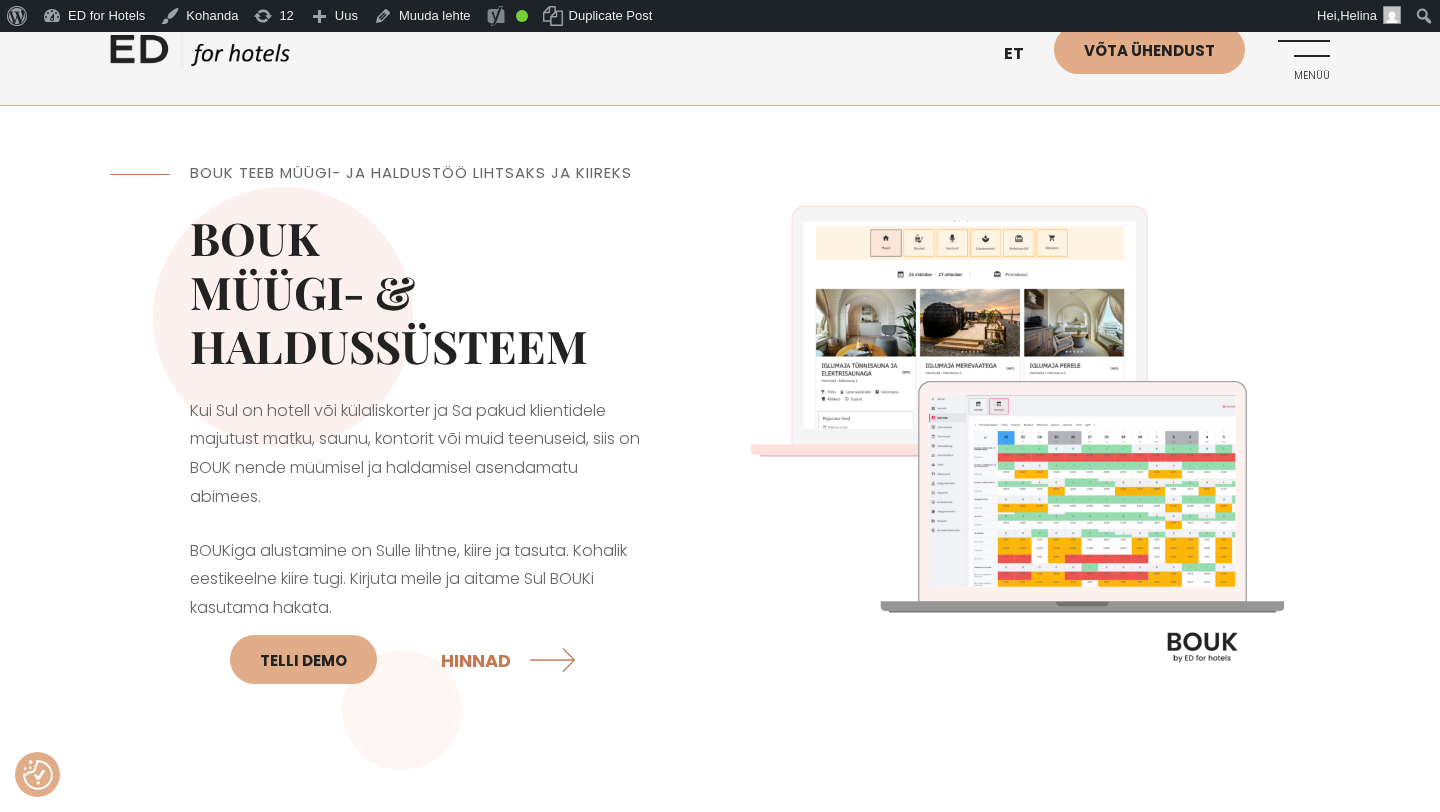 scroll, scrollTop: 4068, scrollLeft: 0, axis: vertical 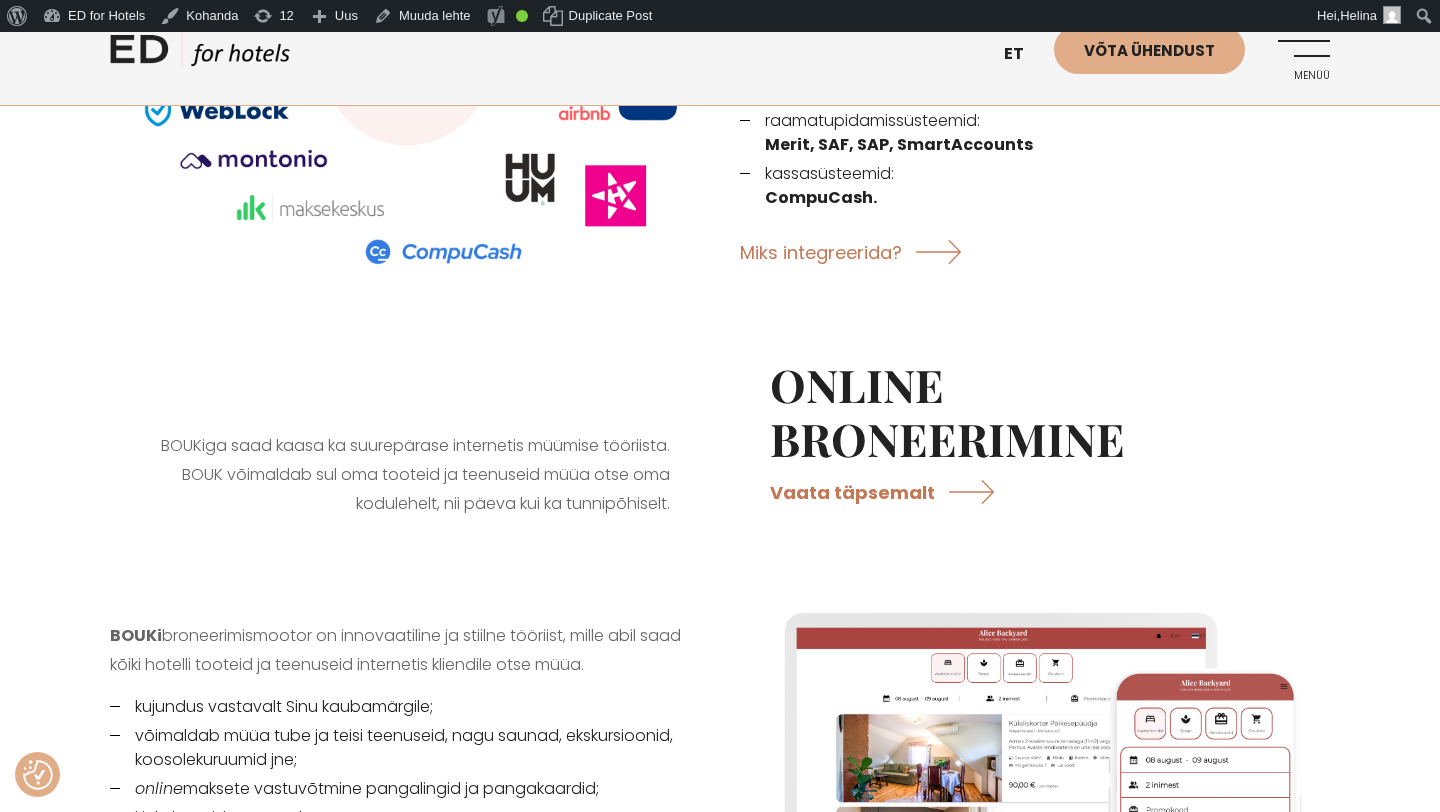 click on "Menüü" at bounding box center (1302, 52) 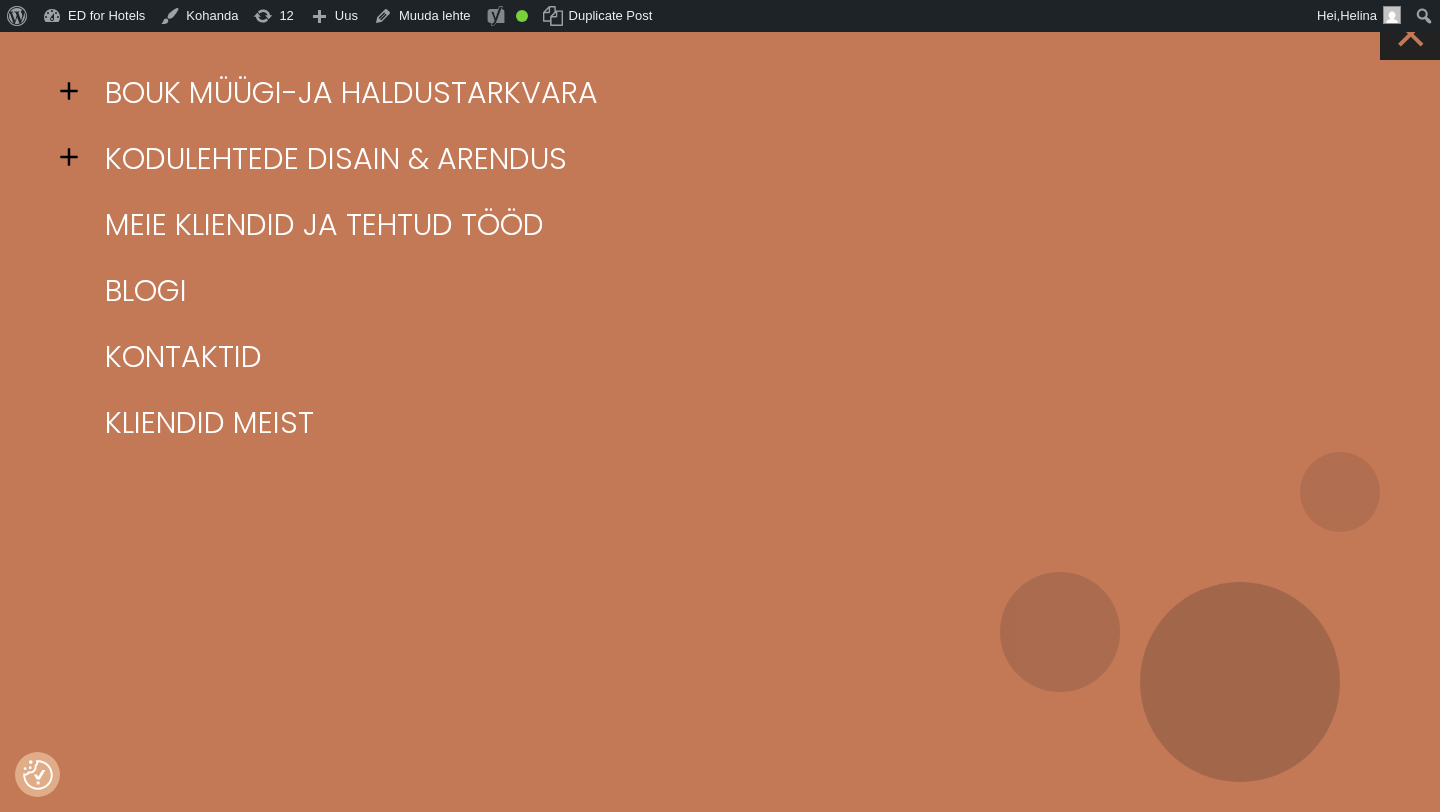 click on "×" at bounding box center [1410, 30] 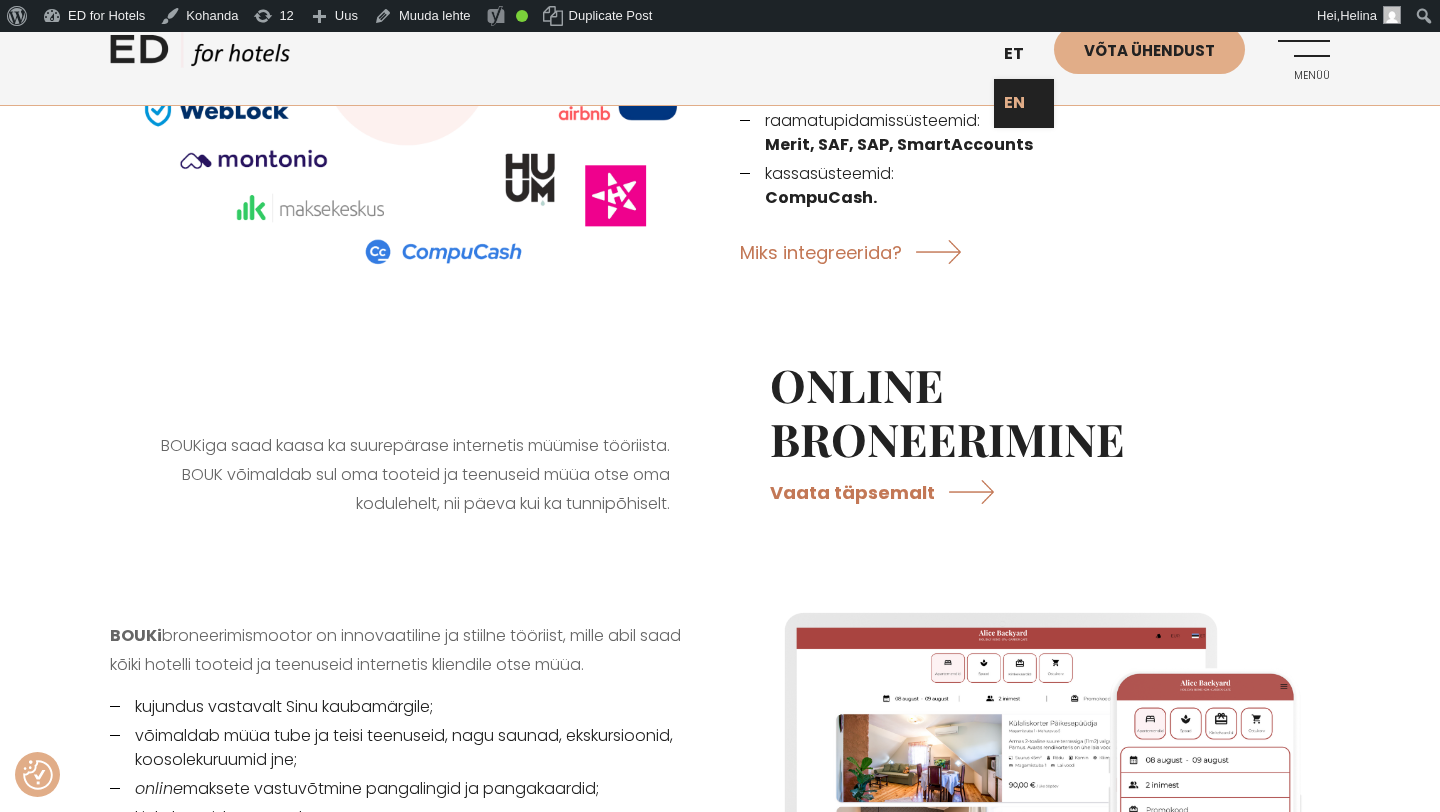 click on "EN" at bounding box center (1024, 103) 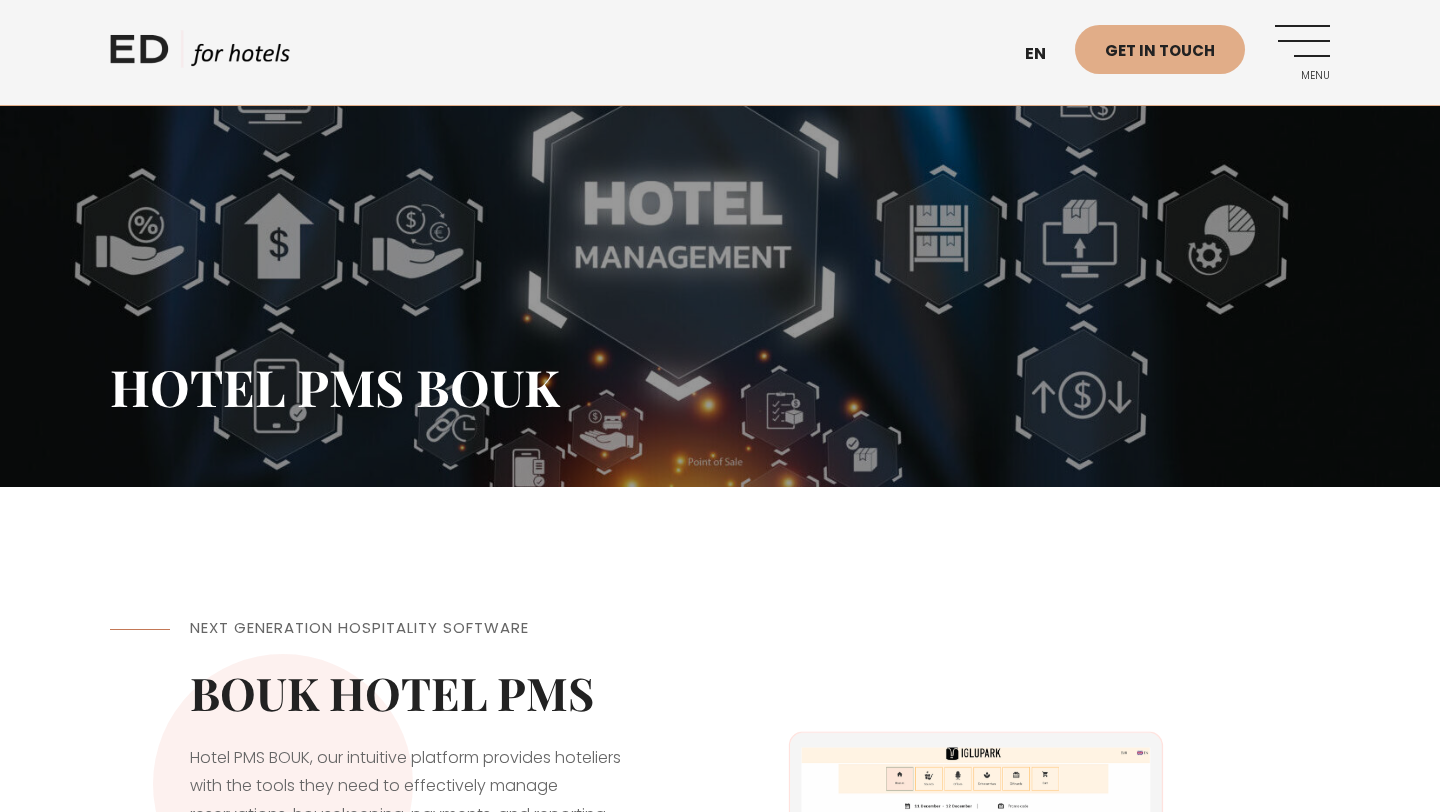 scroll, scrollTop: 0, scrollLeft: 0, axis: both 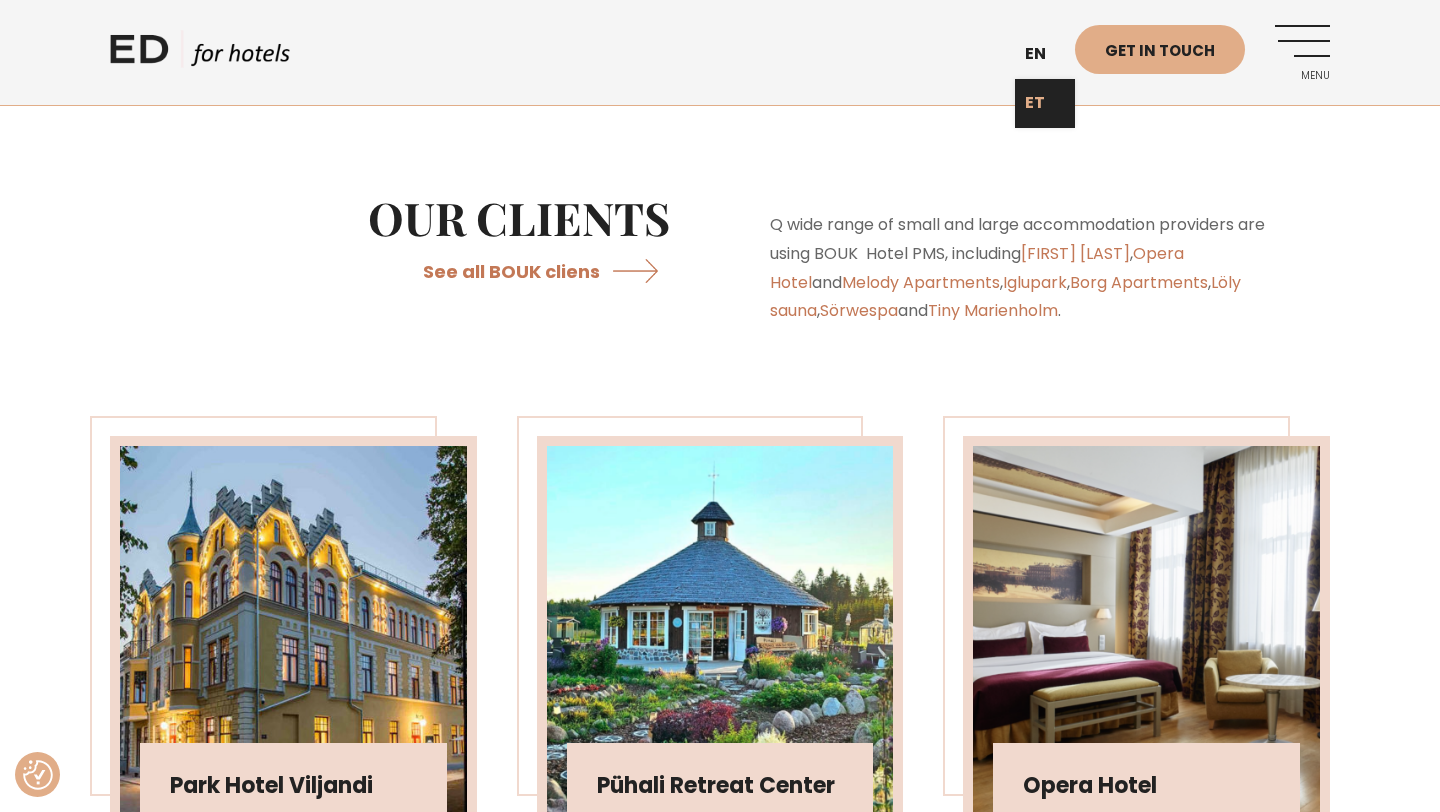 click on "ET" at bounding box center [1045, 103] 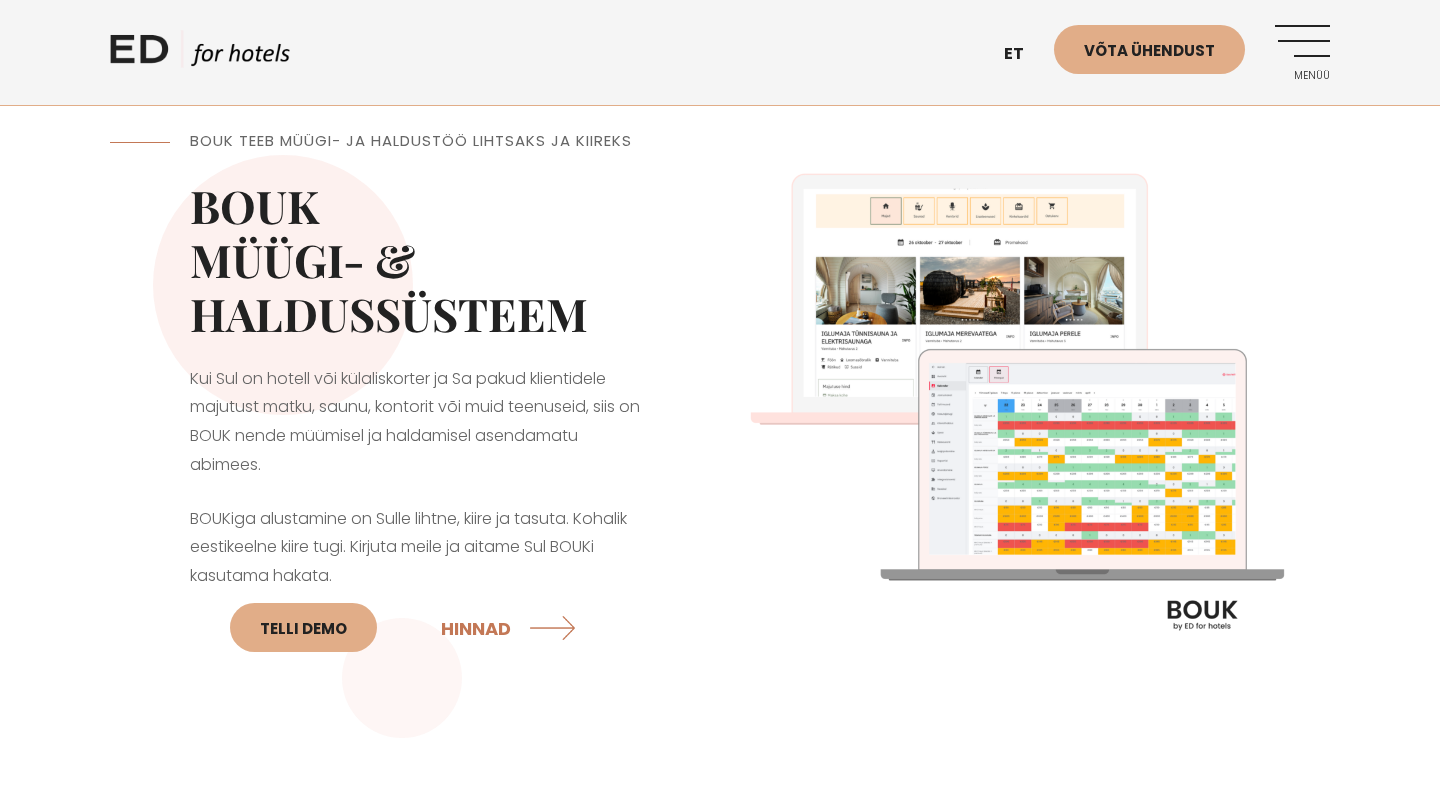scroll, scrollTop: 0, scrollLeft: 0, axis: both 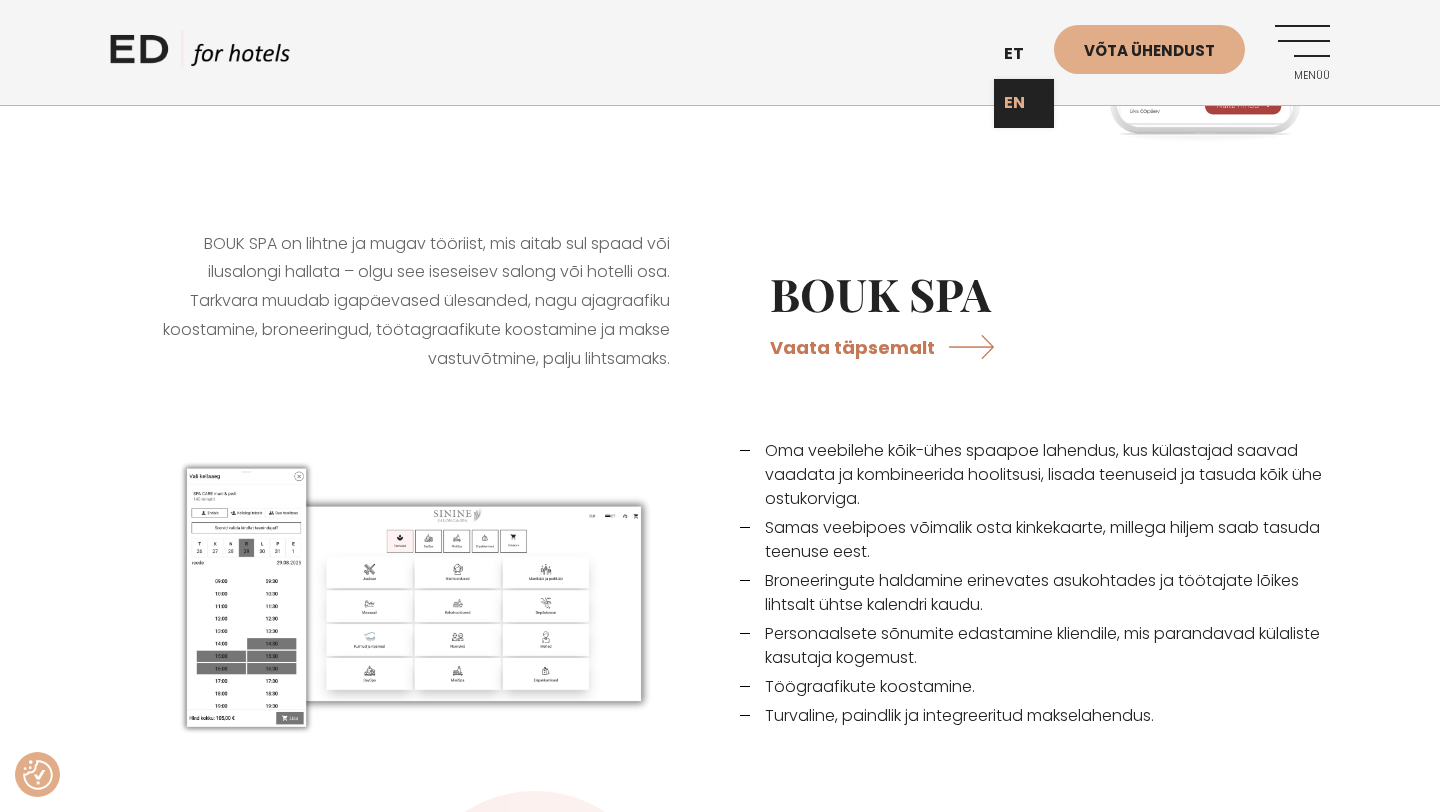 click on "EN" at bounding box center (1024, 103) 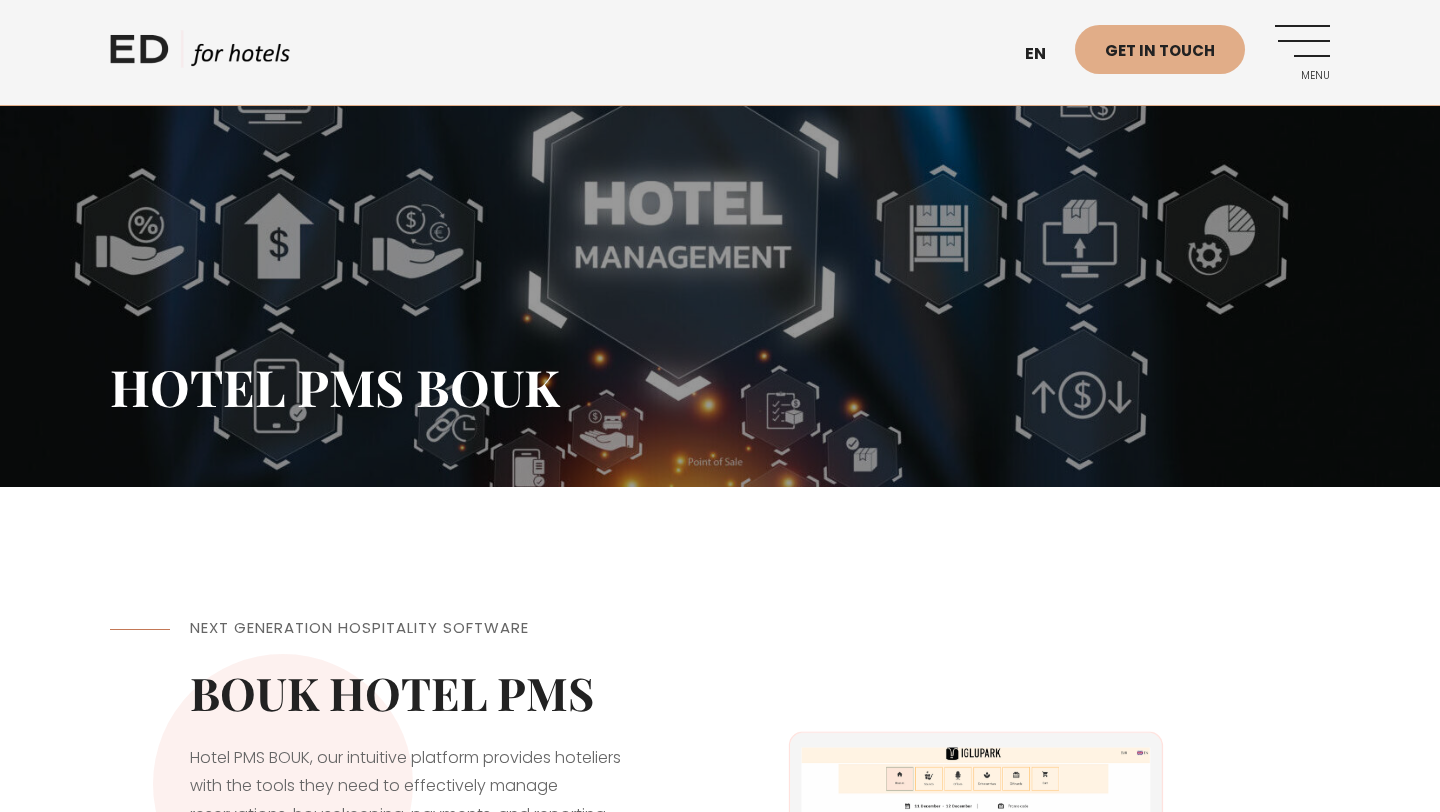 scroll, scrollTop: 0, scrollLeft: 0, axis: both 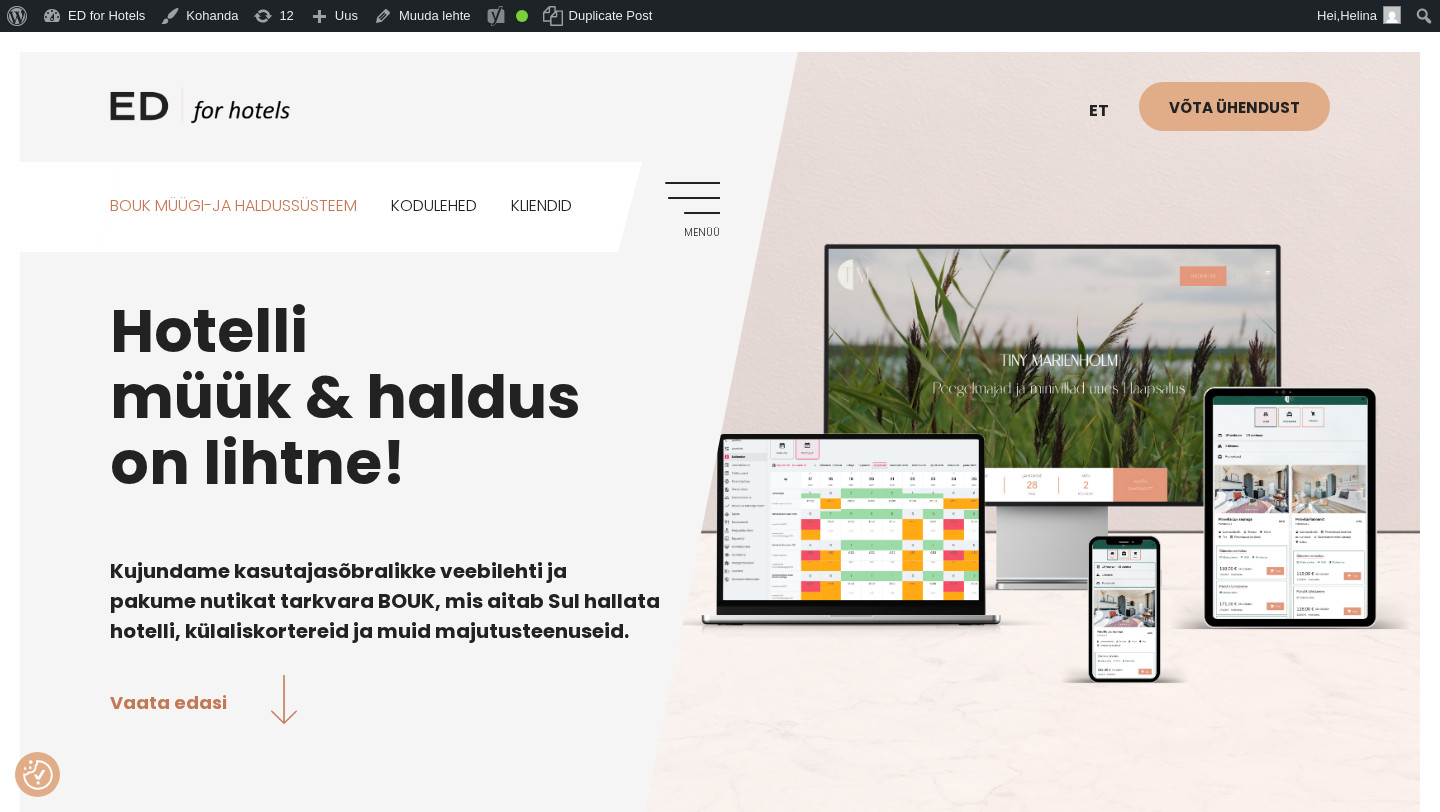 click on "BOUK MÜÜGI-JA HALDUSSÜSTEEM" at bounding box center (233, 206) 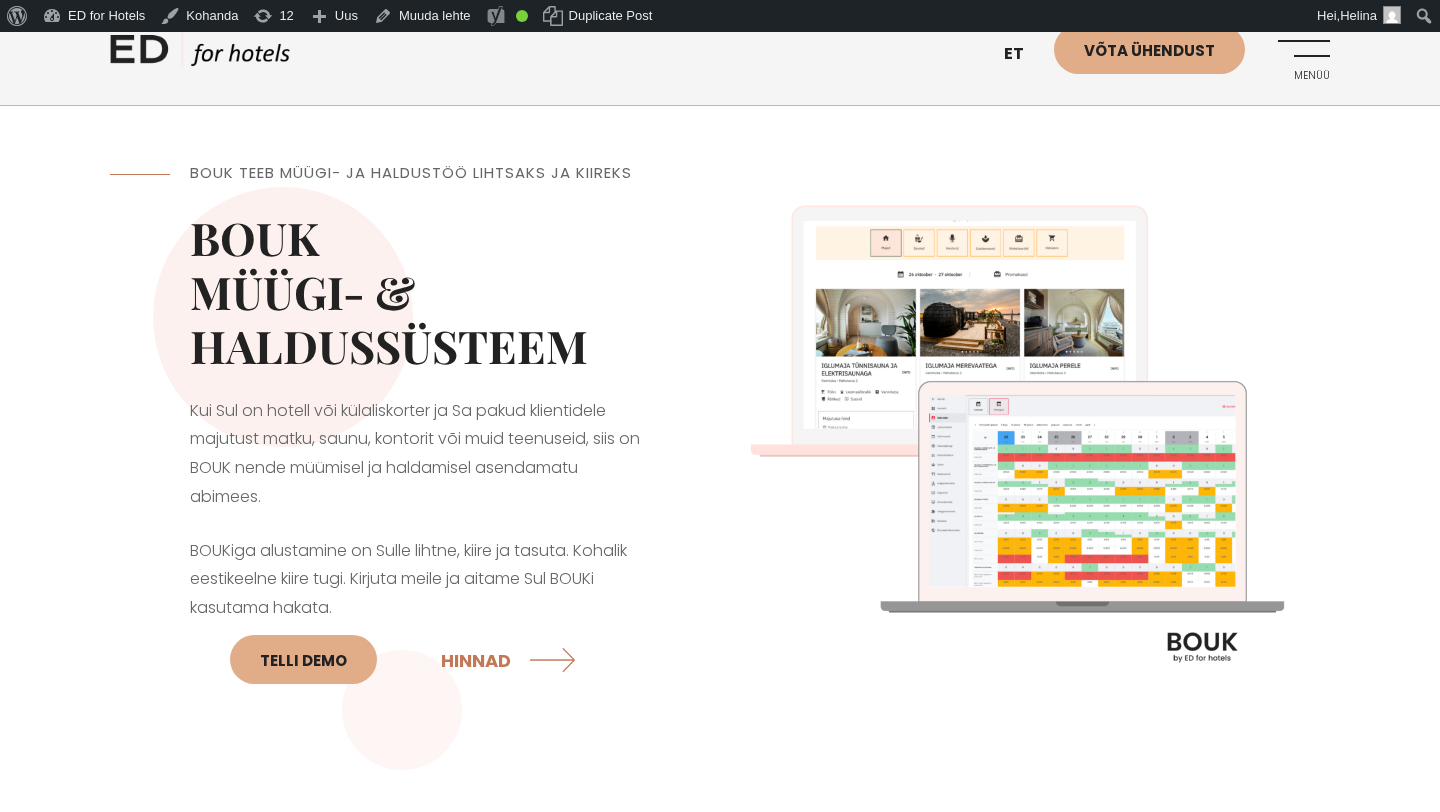 scroll, scrollTop: 0, scrollLeft: 0, axis: both 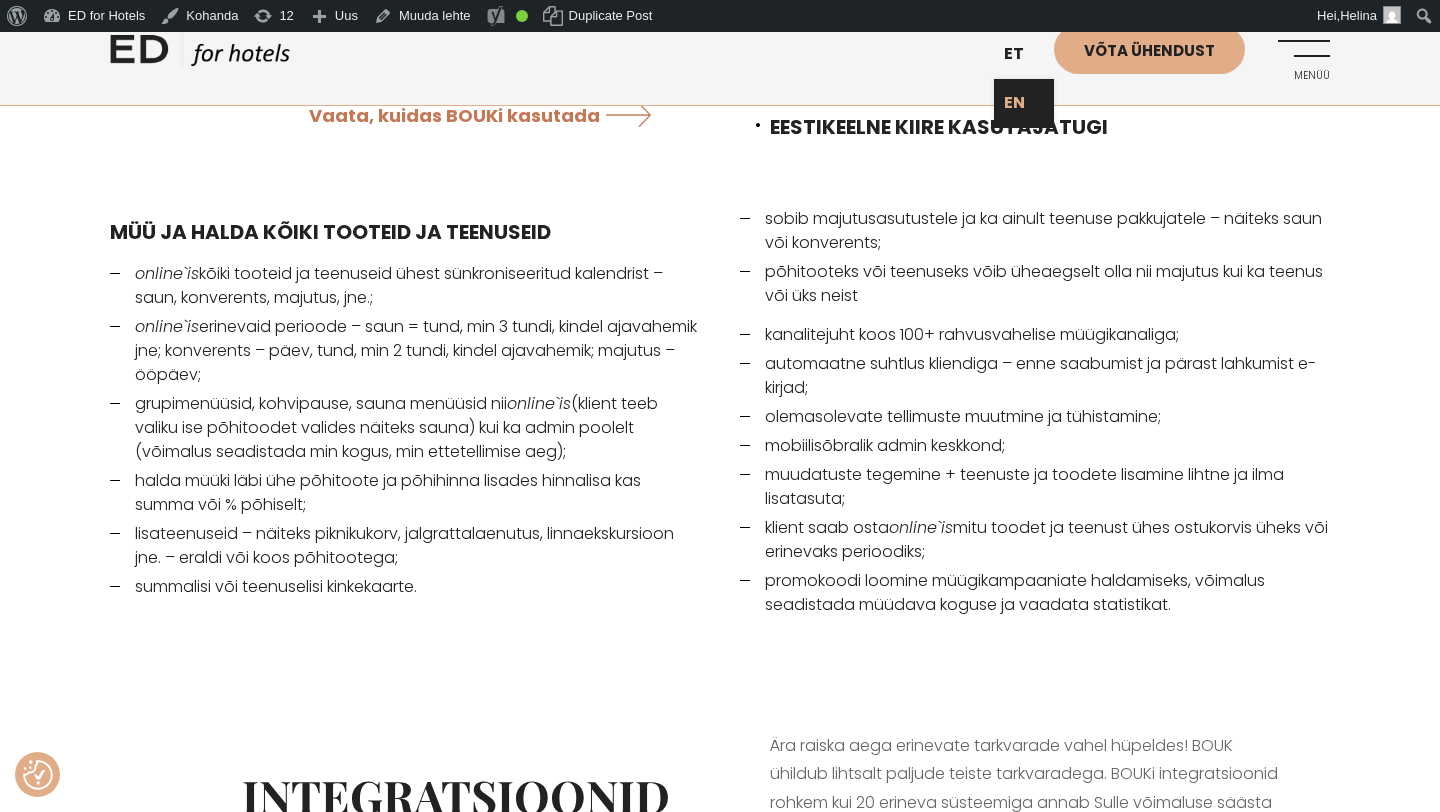 click on "EN" at bounding box center [1024, 103] 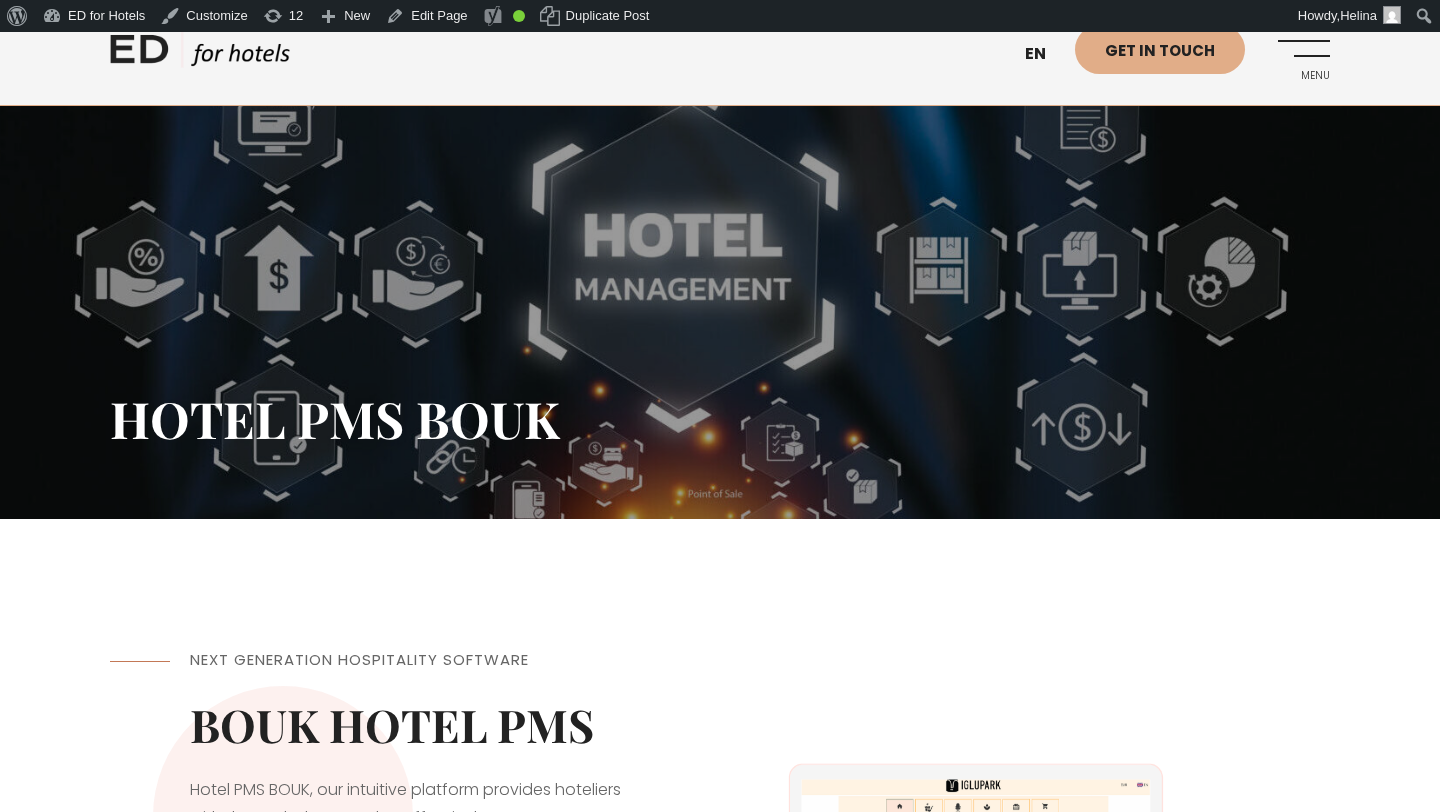 scroll, scrollTop: 0, scrollLeft: 0, axis: both 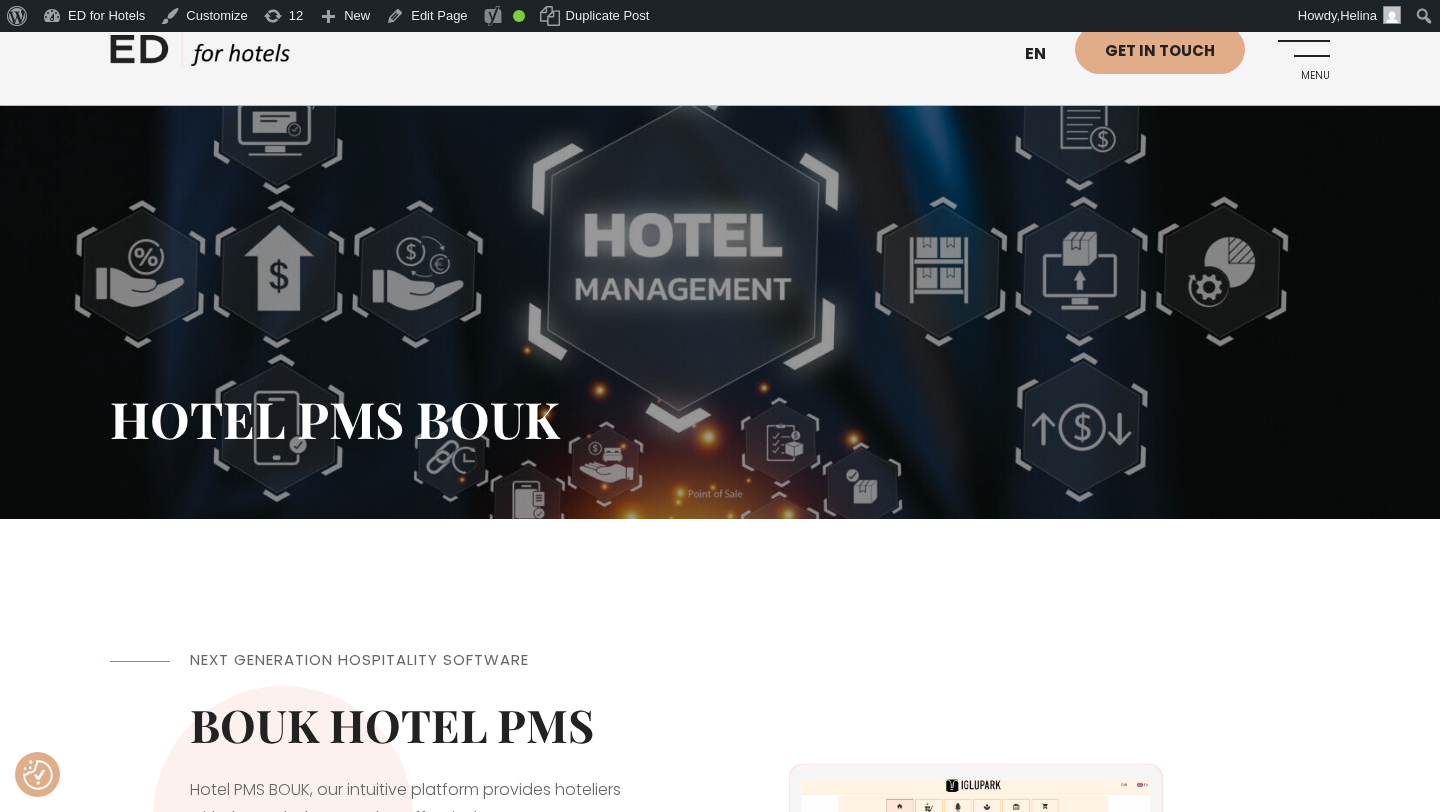 click on "Menu" at bounding box center [1302, 52] 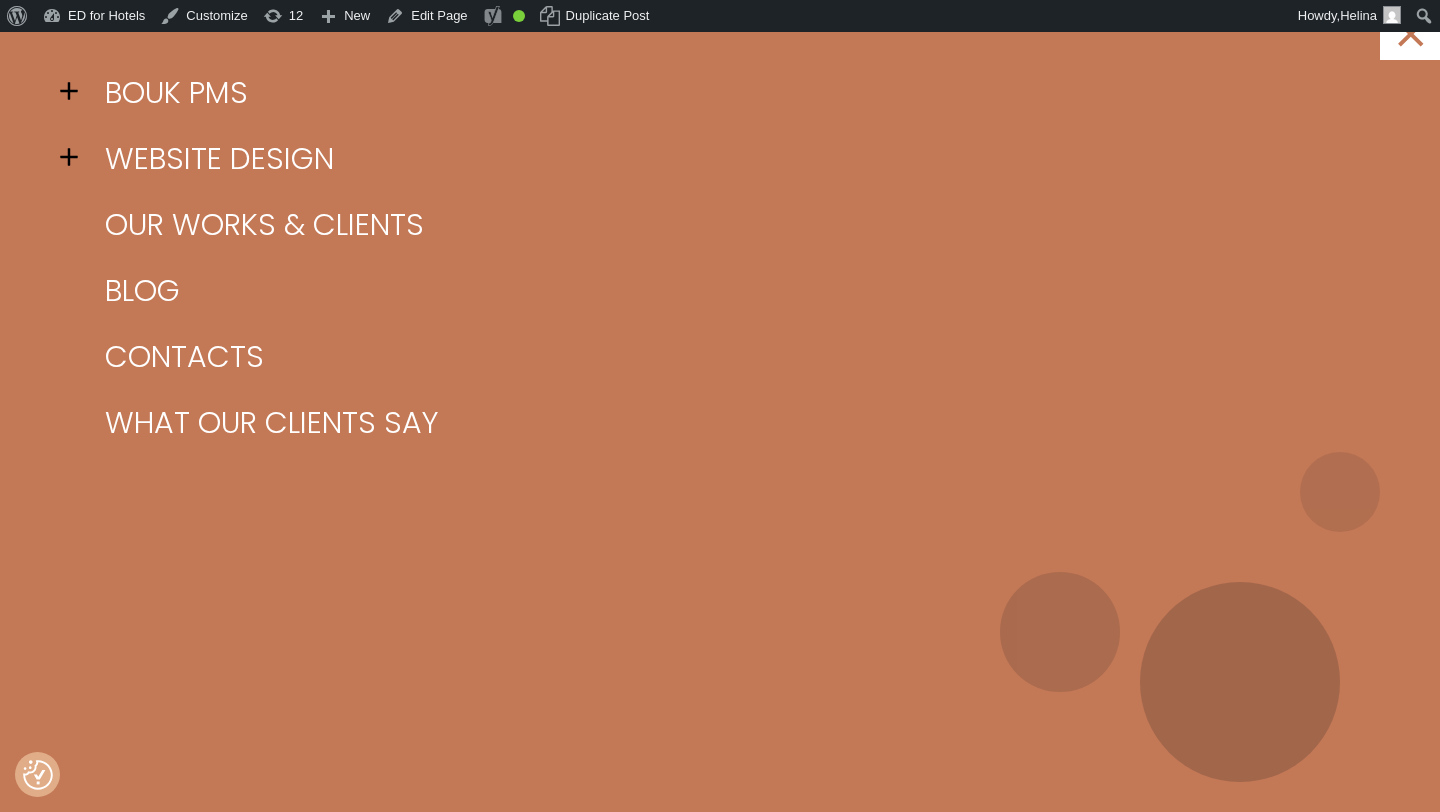 click at bounding box center (75, 91) 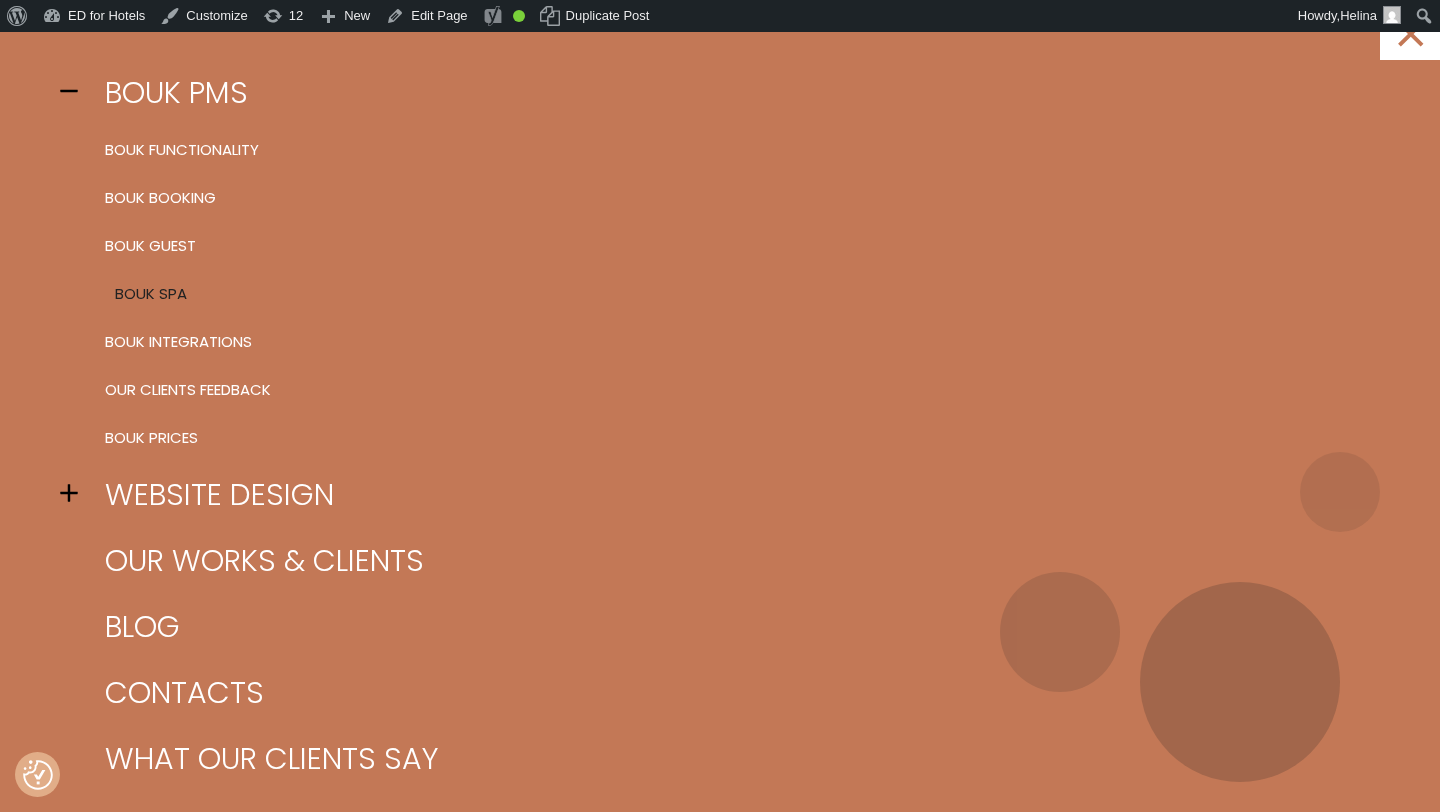 click on "BOUK SPA" at bounding box center [745, 294] 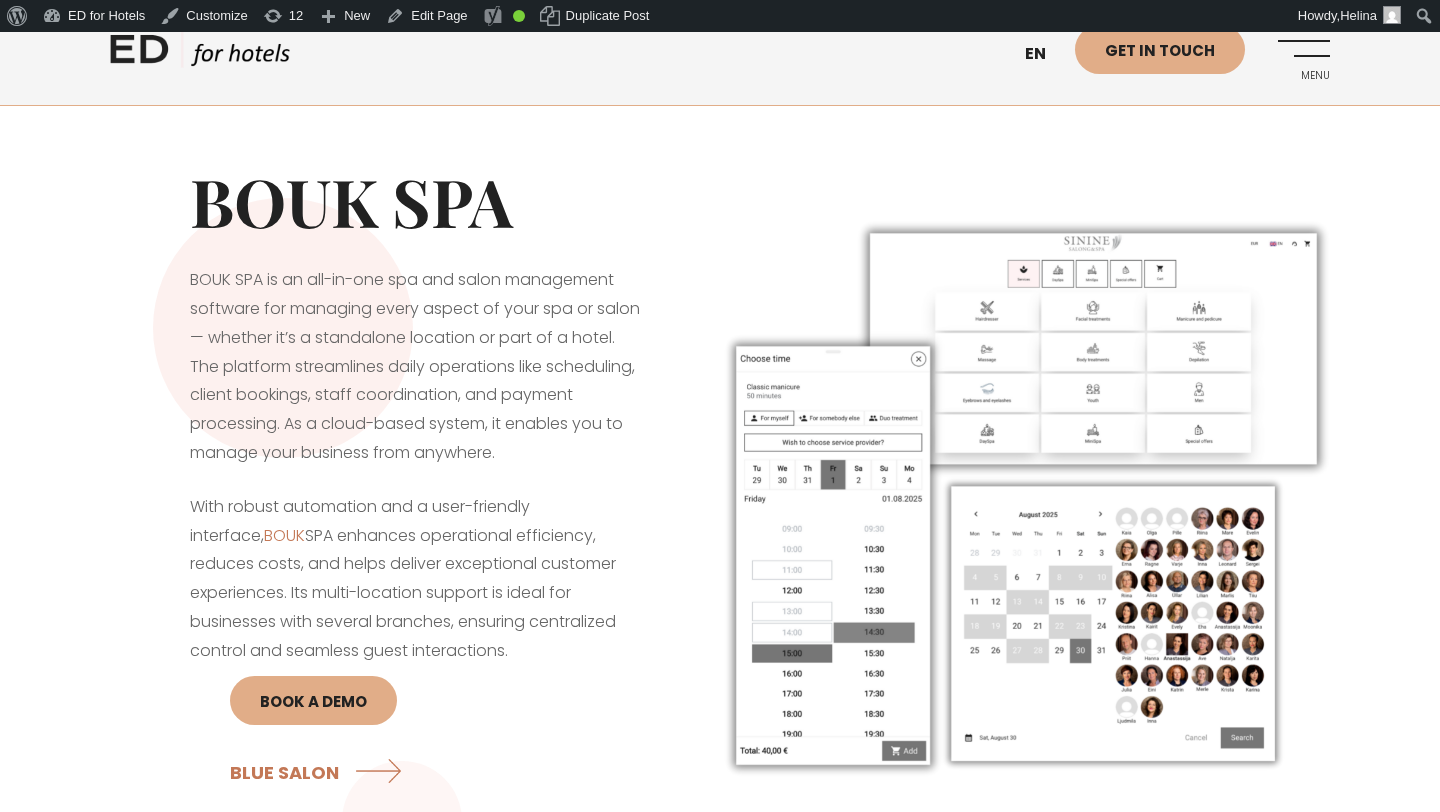 scroll, scrollTop: 0, scrollLeft: 0, axis: both 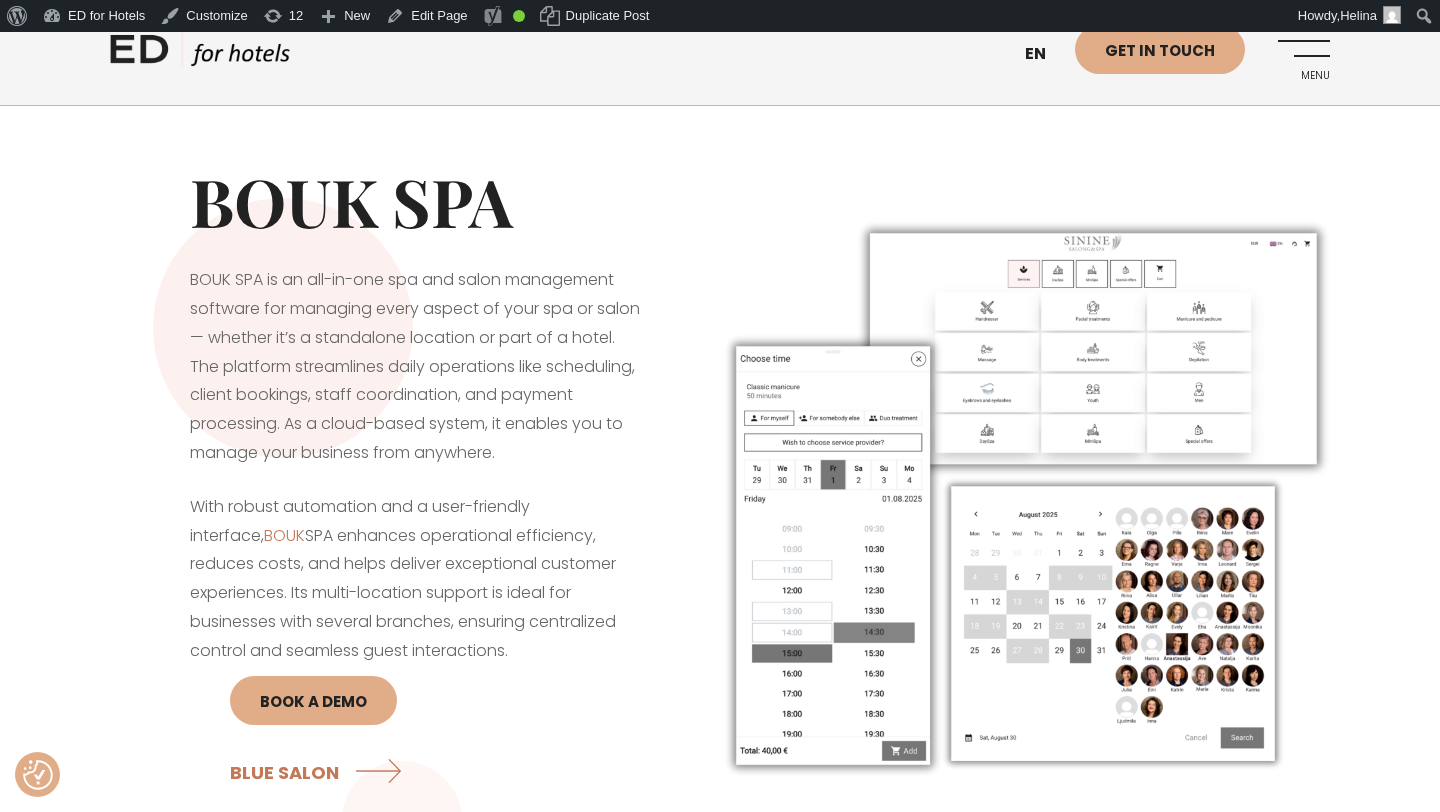 click on "Menu" at bounding box center [1302, 52] 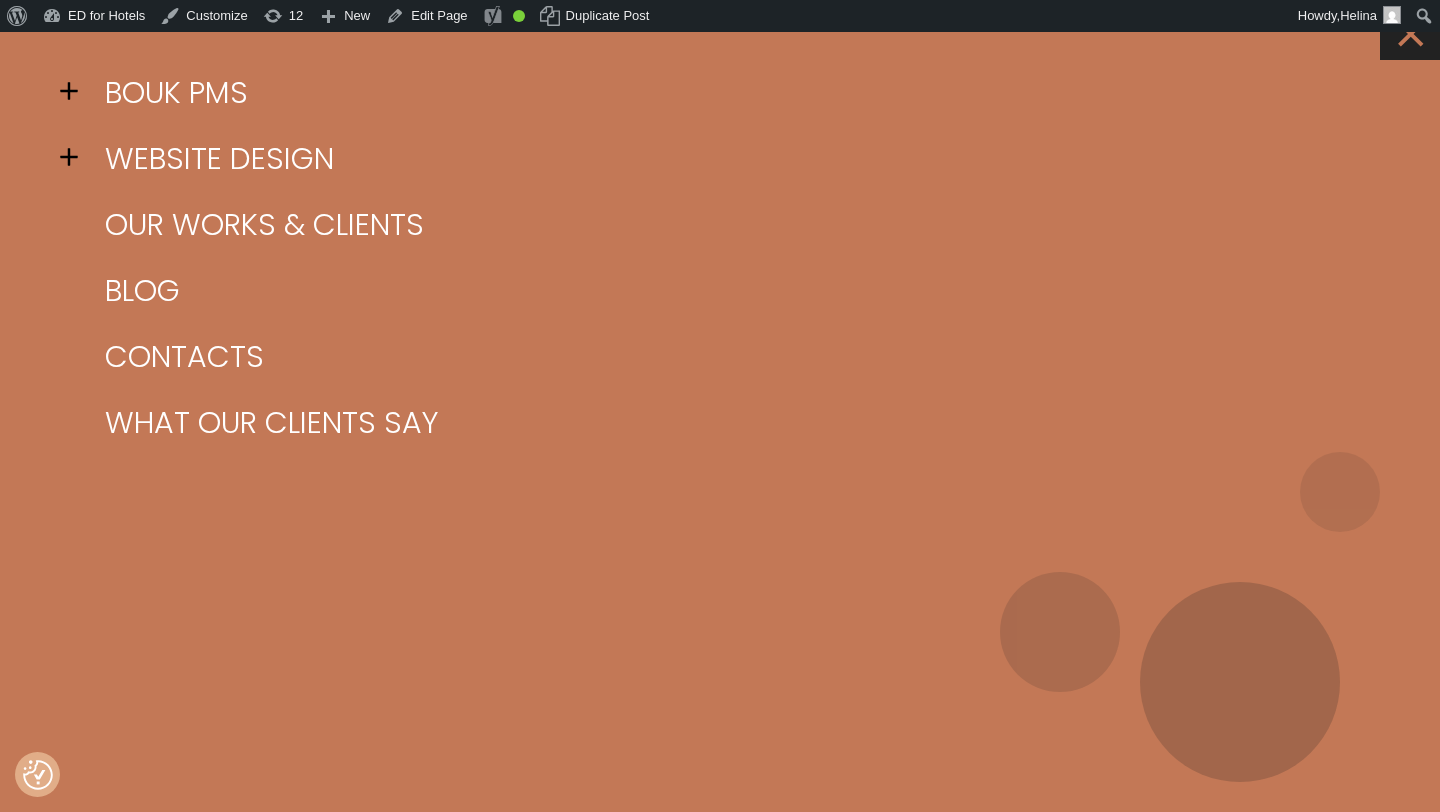 click on "×" at bounding box center [1410, 30] 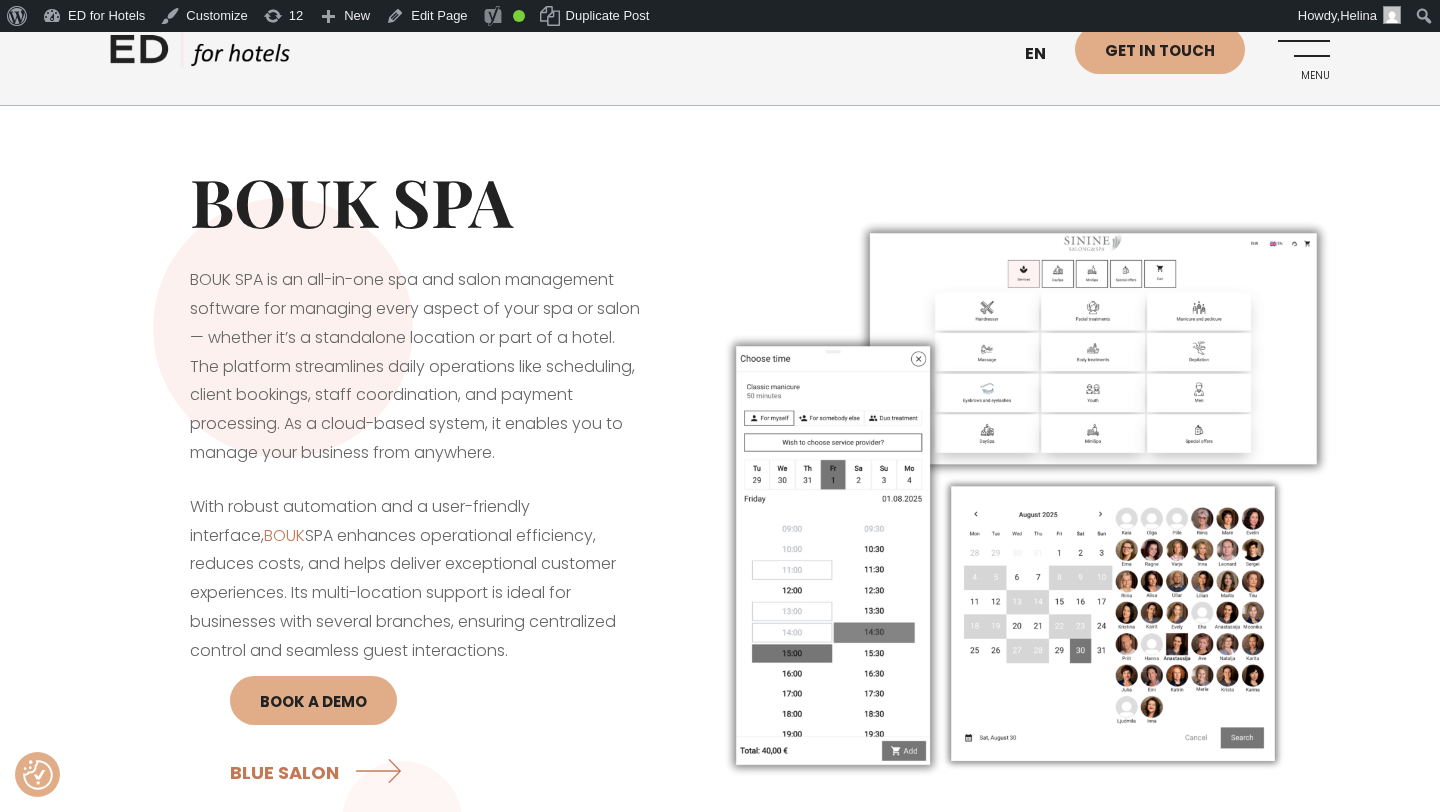click on "Menu" at bounding box center (1302, 52) 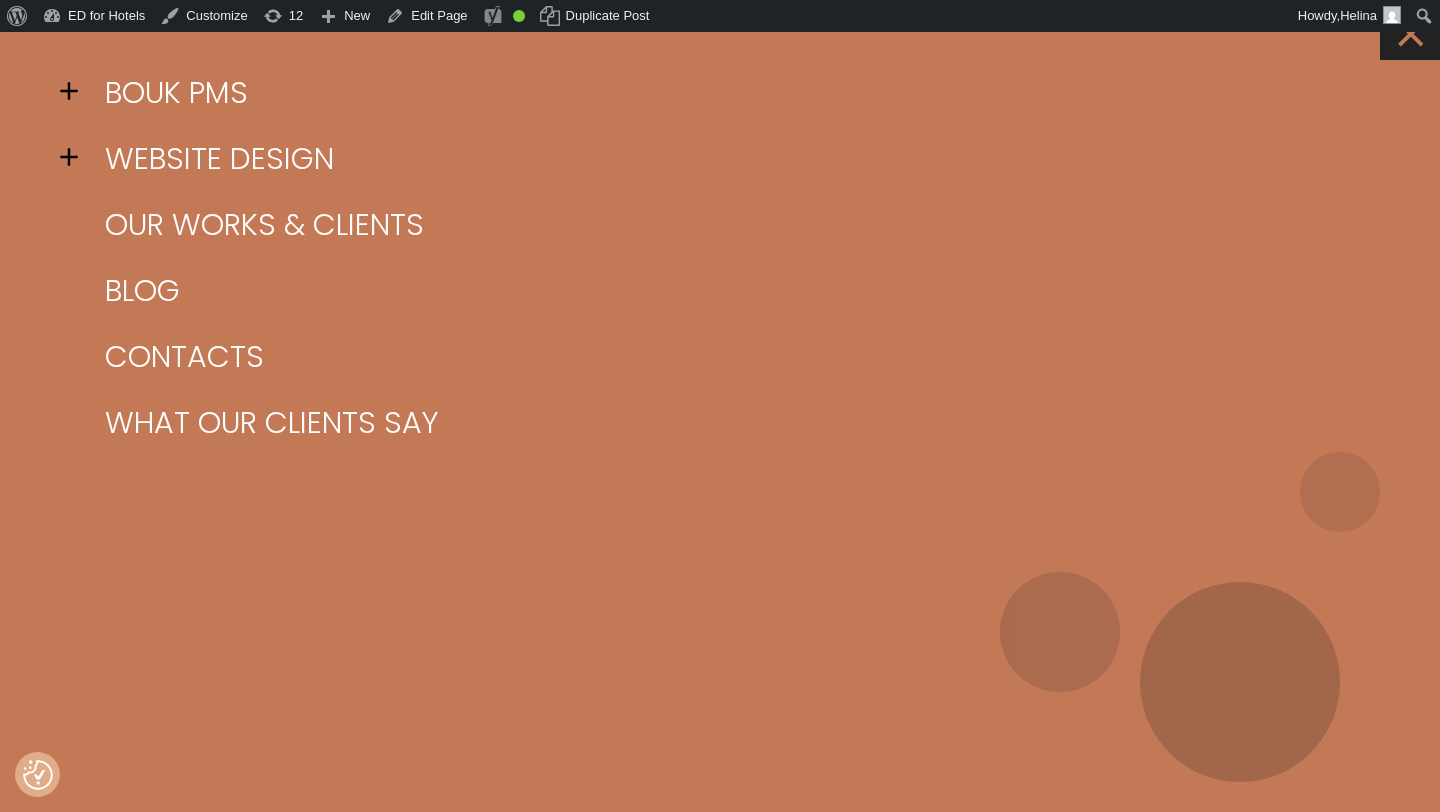 click on "×" at bounding box center (1410, 30) 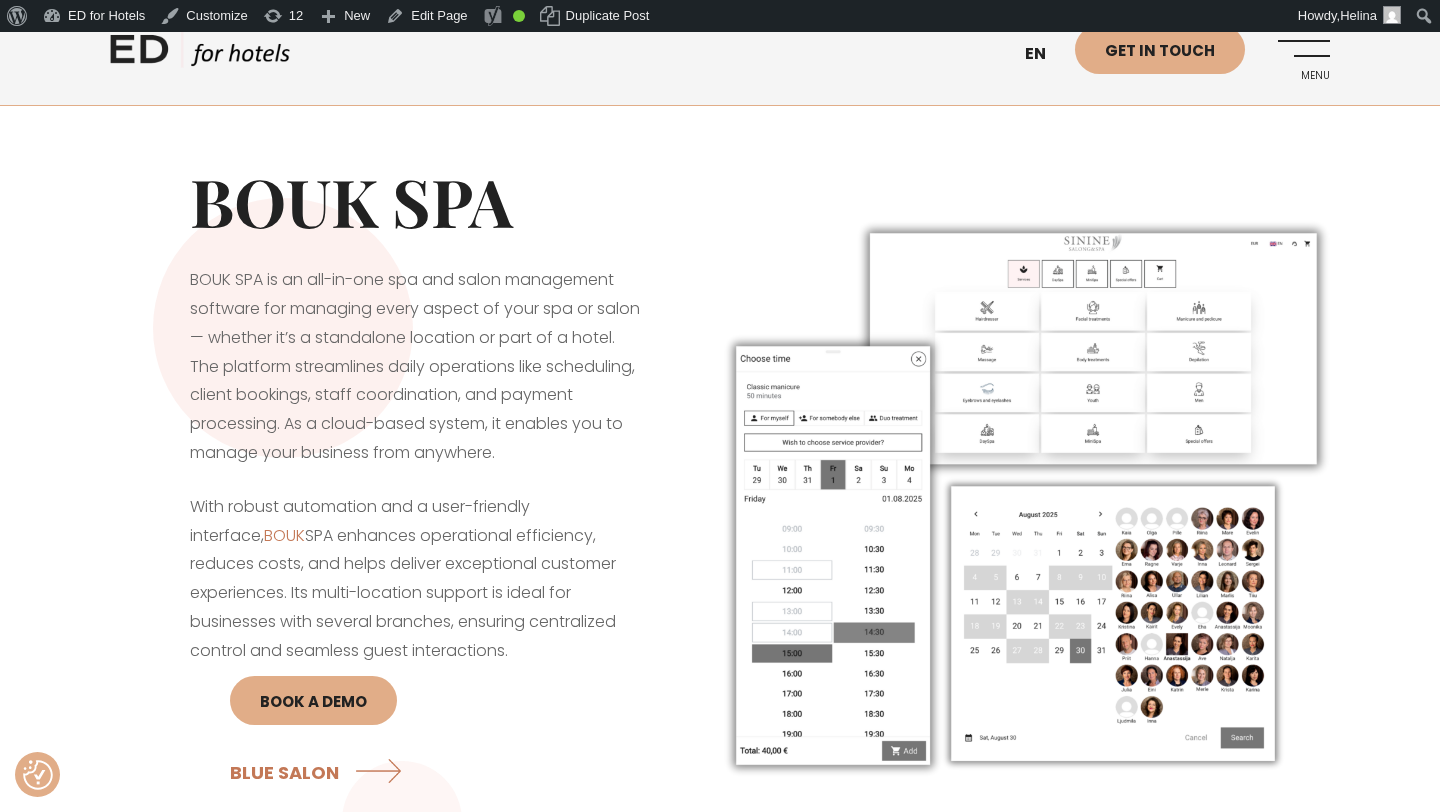 click on "Menu" at bounding box center [1302, 76] 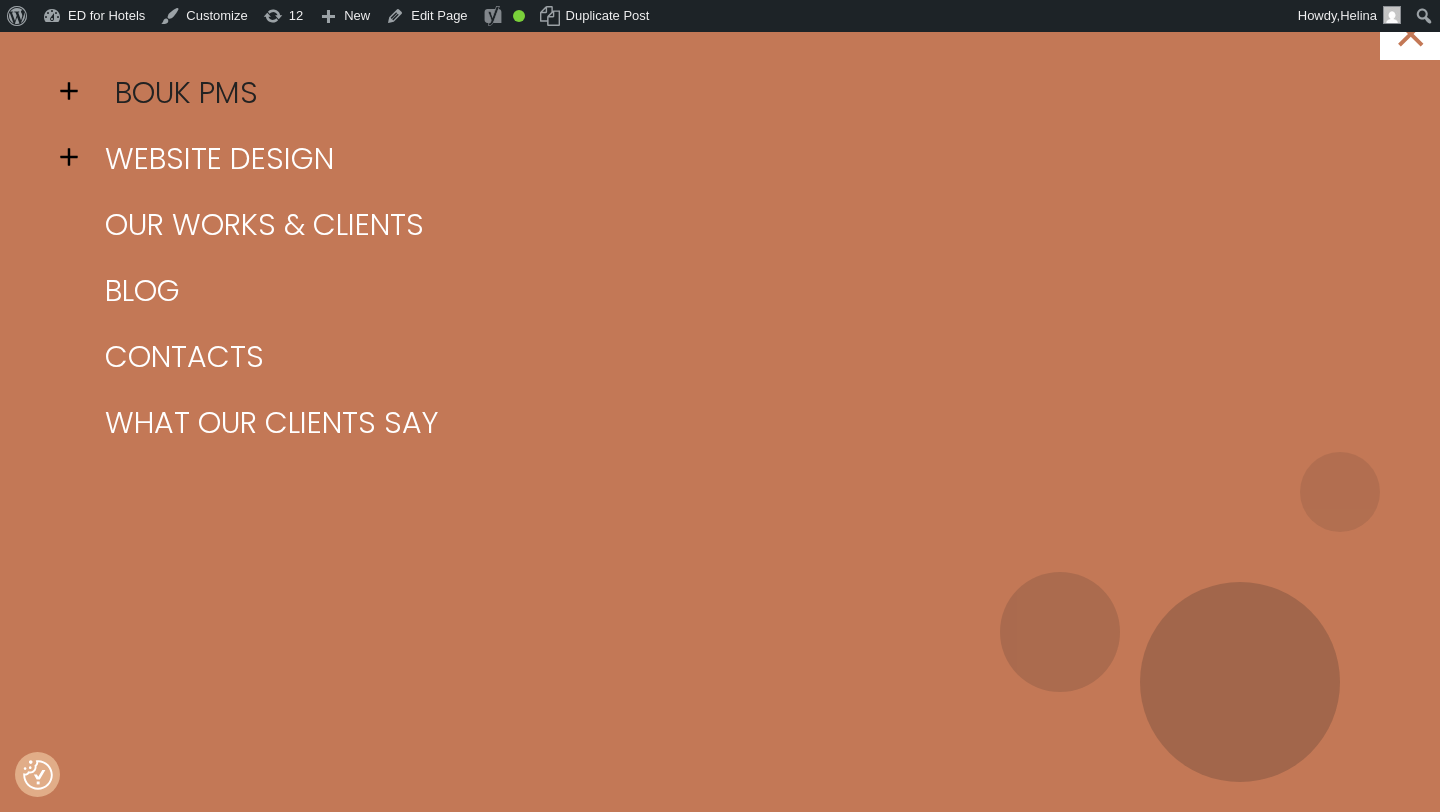 click on "BOUK PMS" at bounding box center (745, 93) 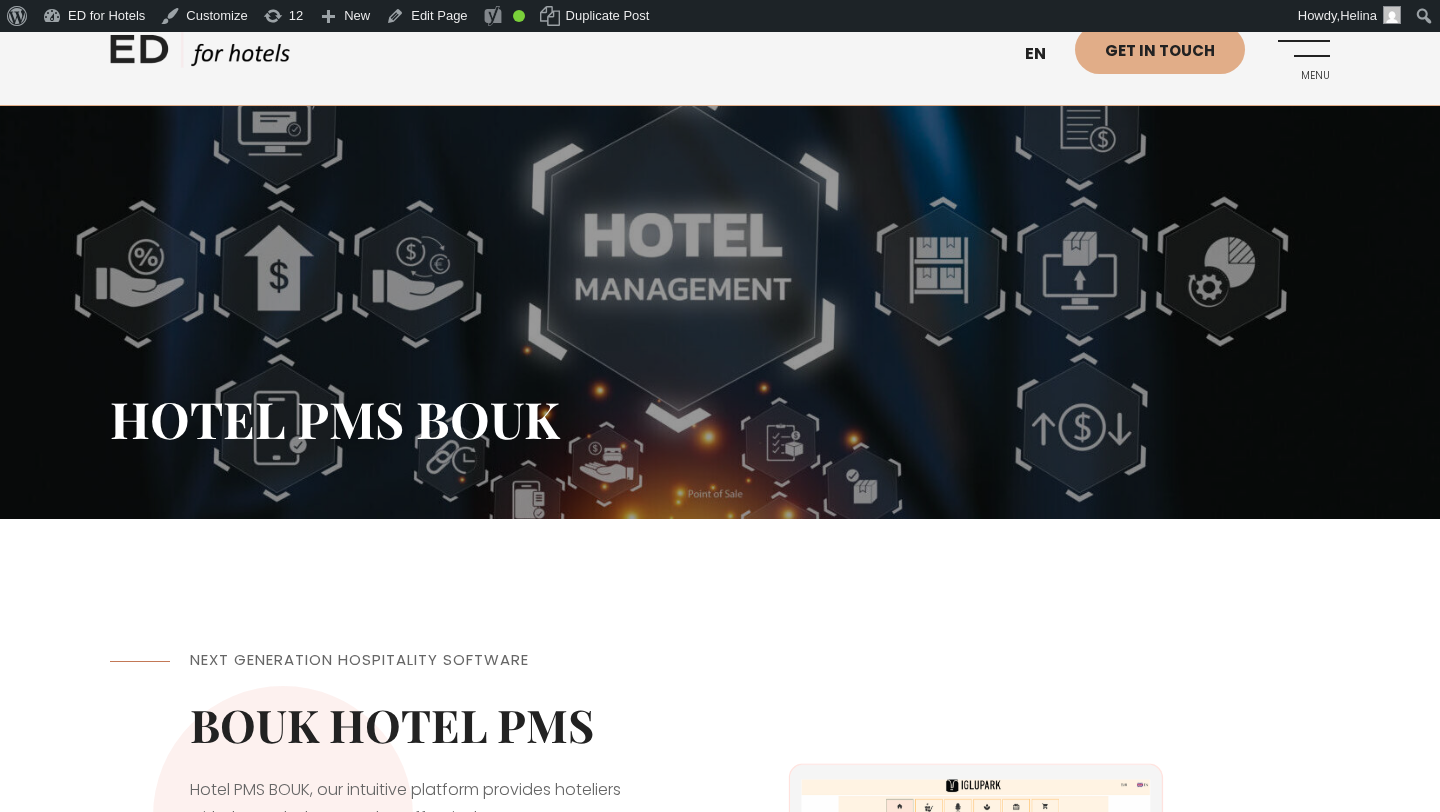 scroll, scrollTop: 0, scrollLeft: 0, axis: both 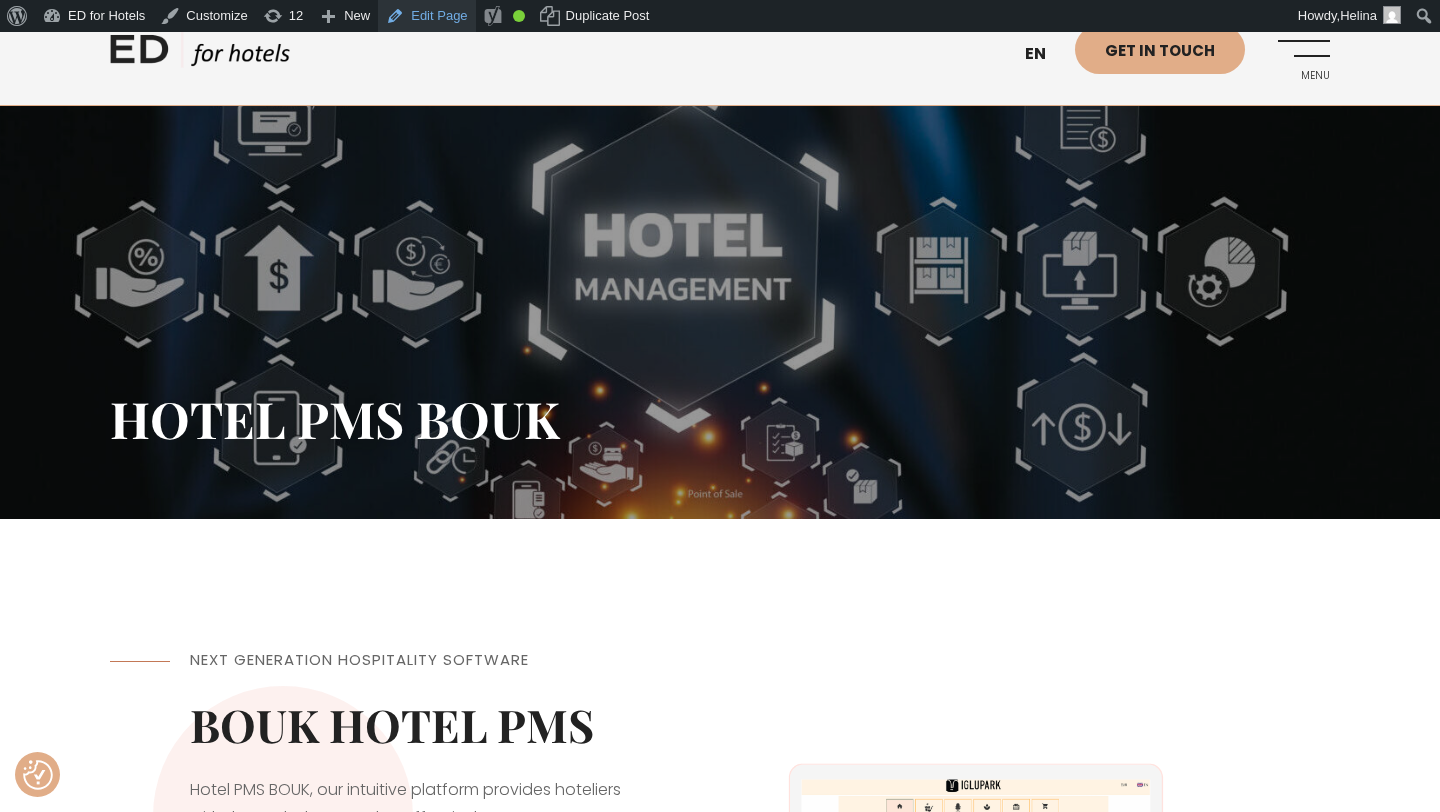 click on "Edit Page" at bounding box center (426, 16) 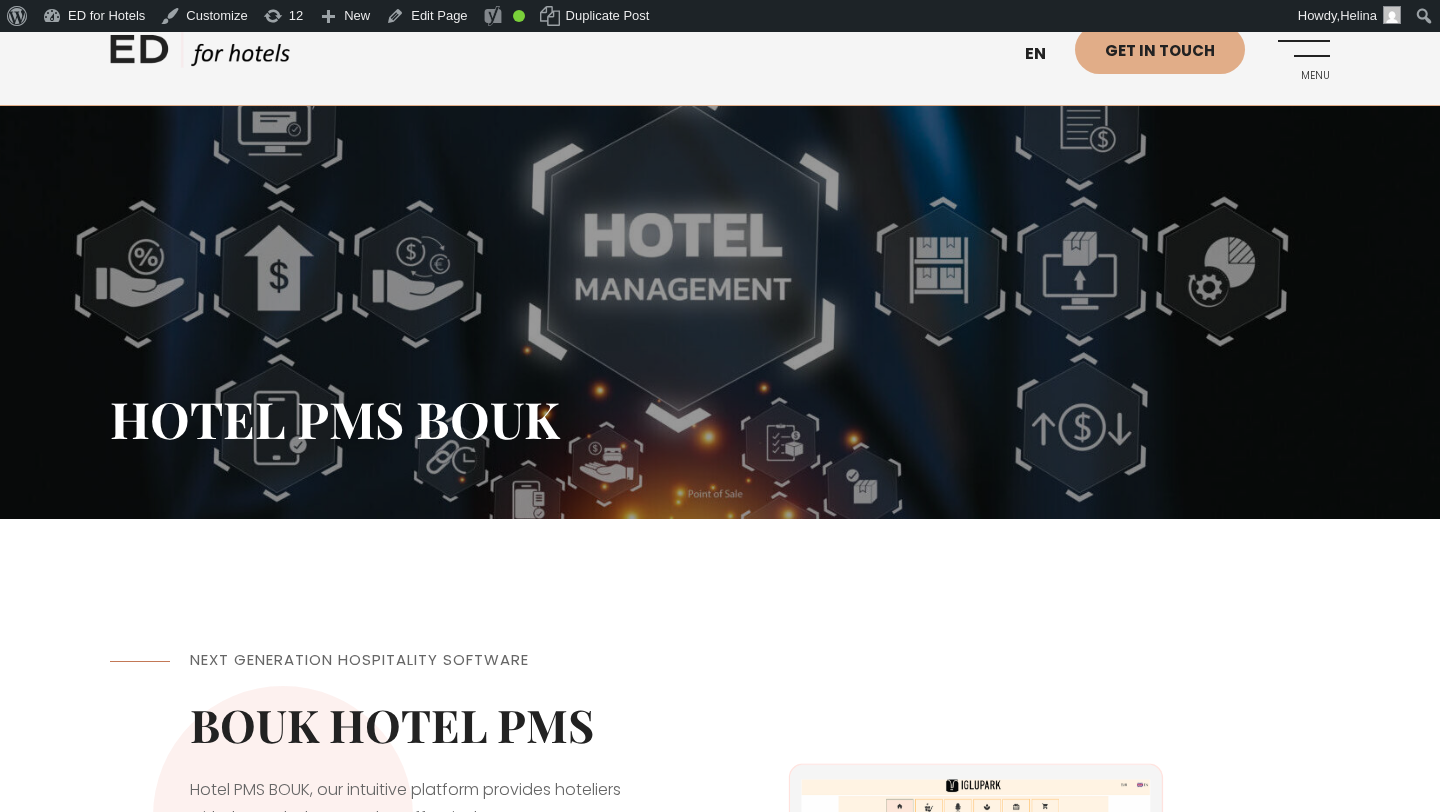 scroll, scrollTop: 0, scrollLeft: 0, axis: both 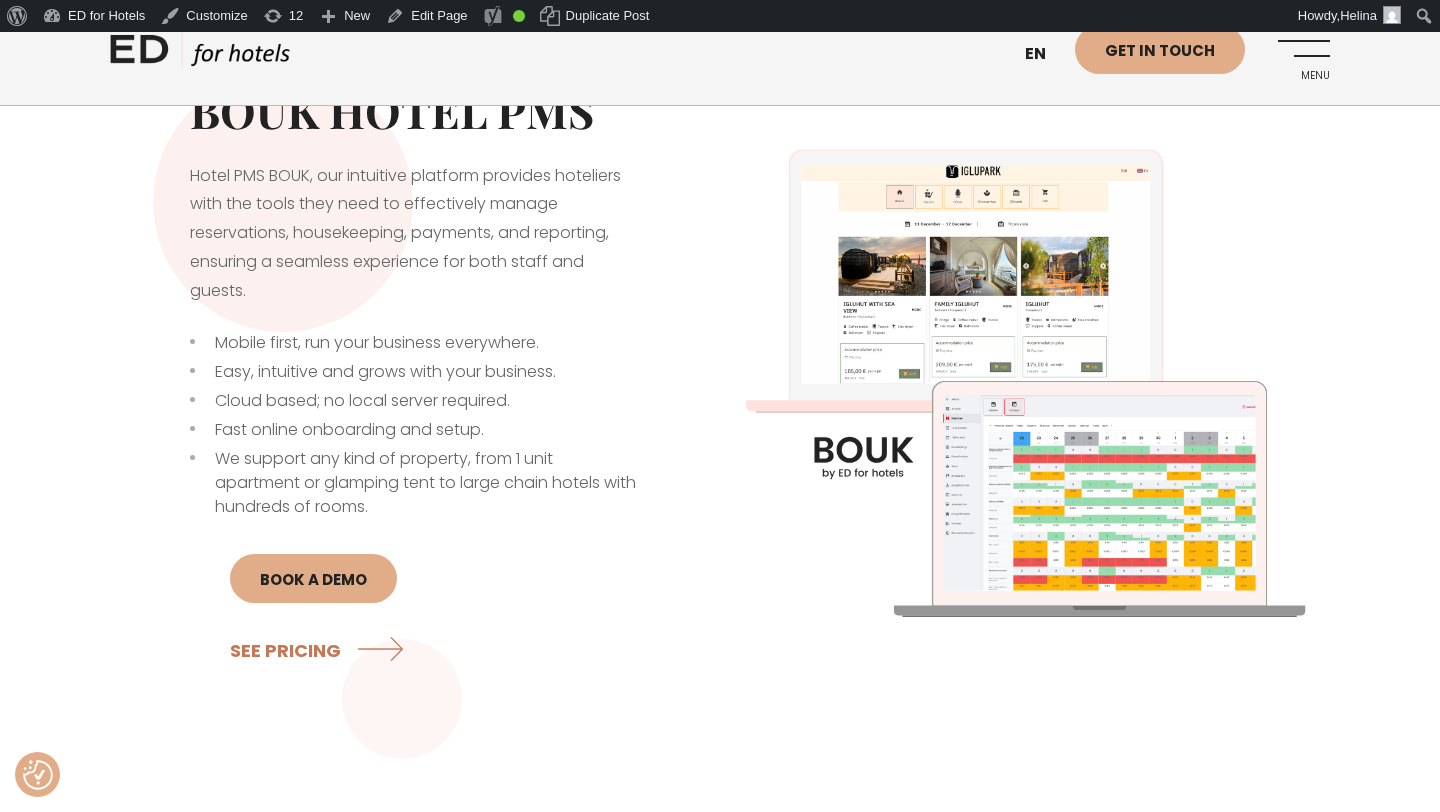 click on "Menu" at bounding box center (1302, 52) 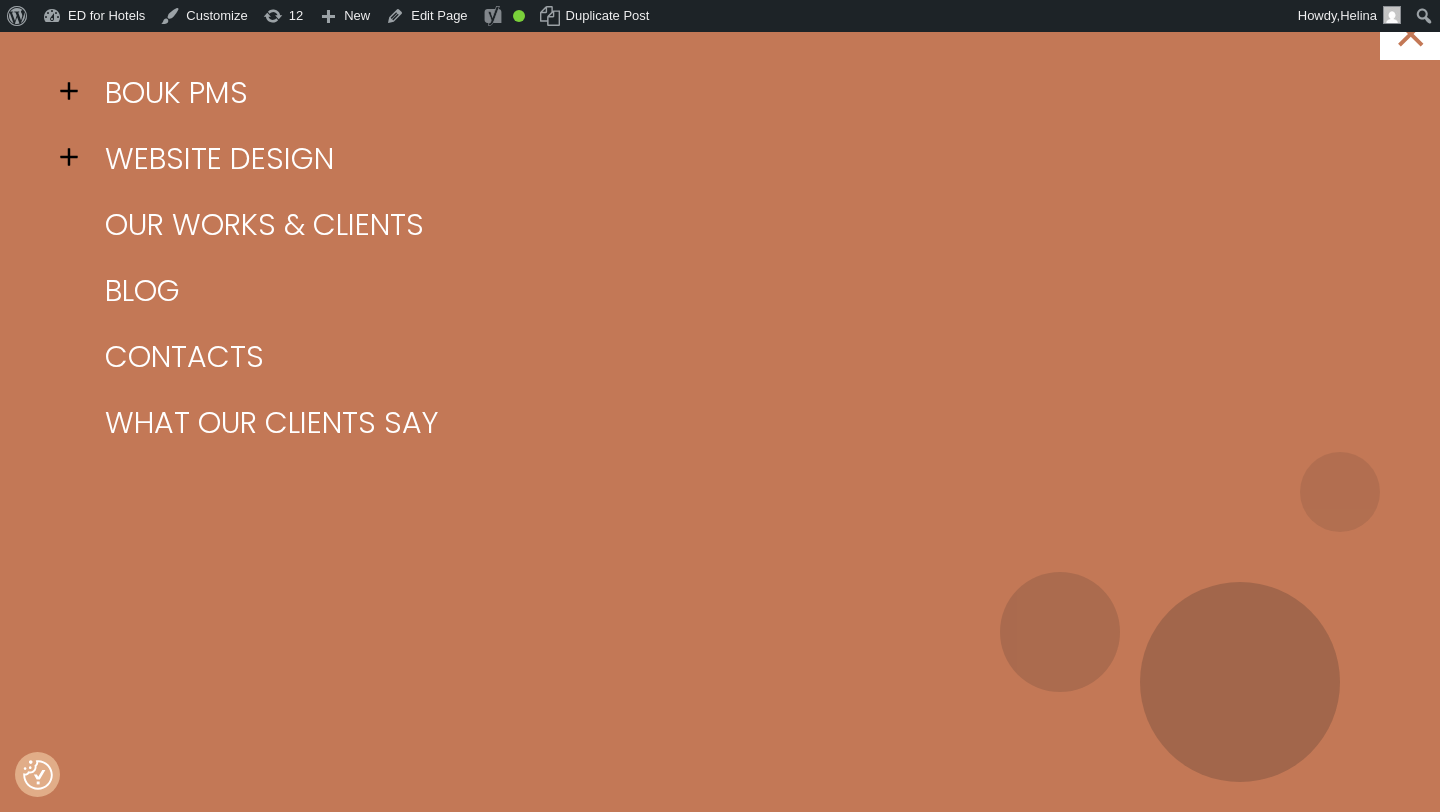 click at bounding box center [75, 91] 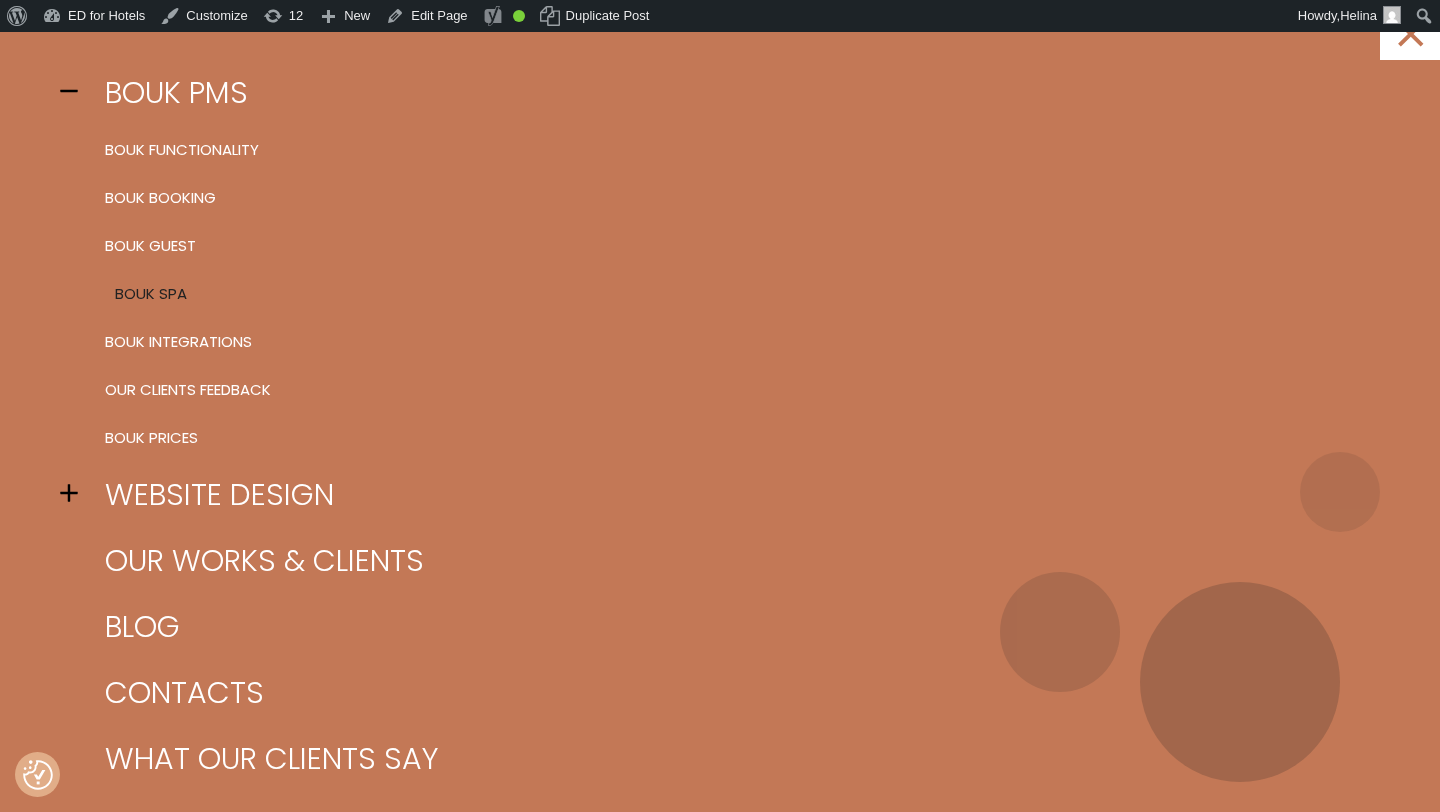 click on "BOUK SPA" at bounding box center [745, 294] 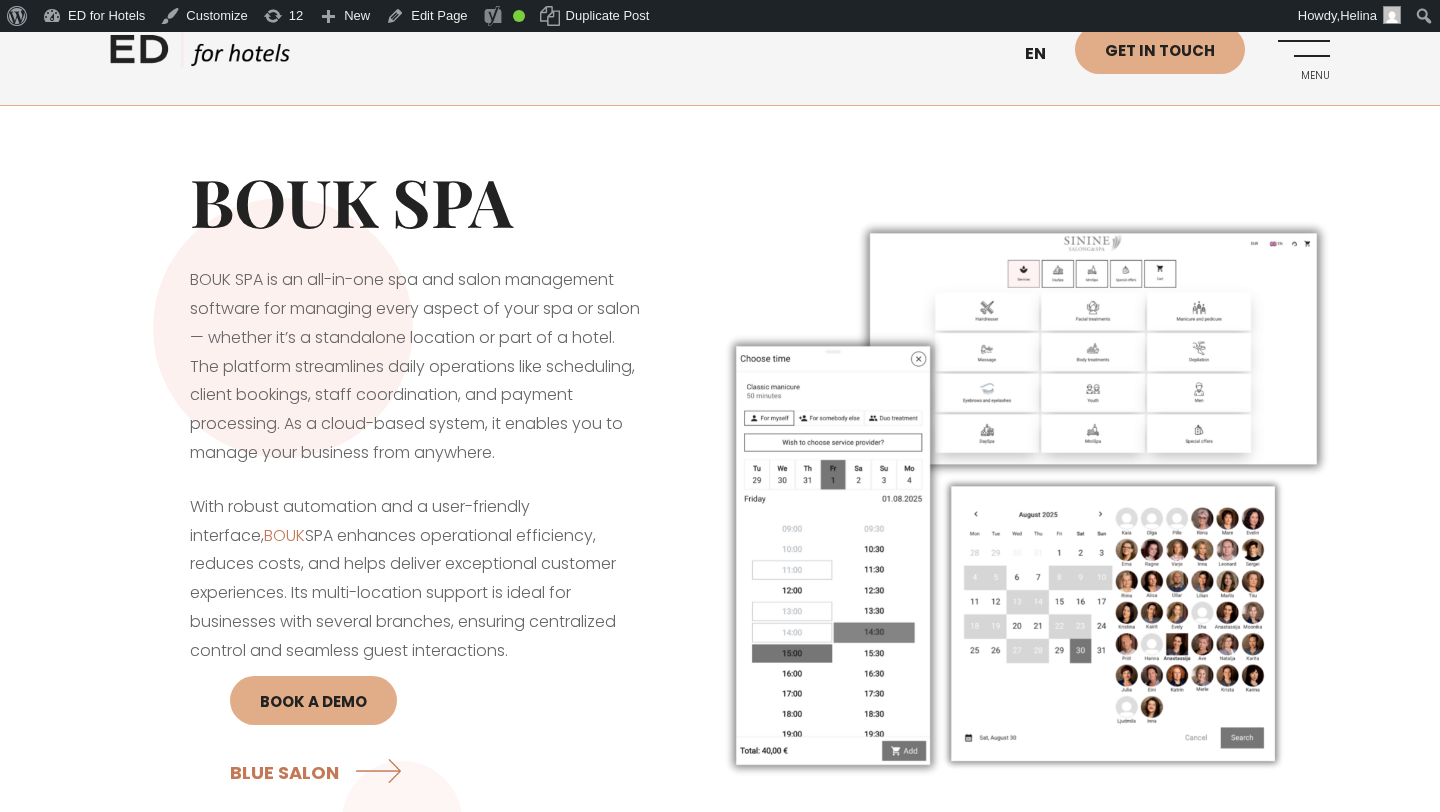 scroll, scrollTop: 0, scrollLeft: 0, axis: both 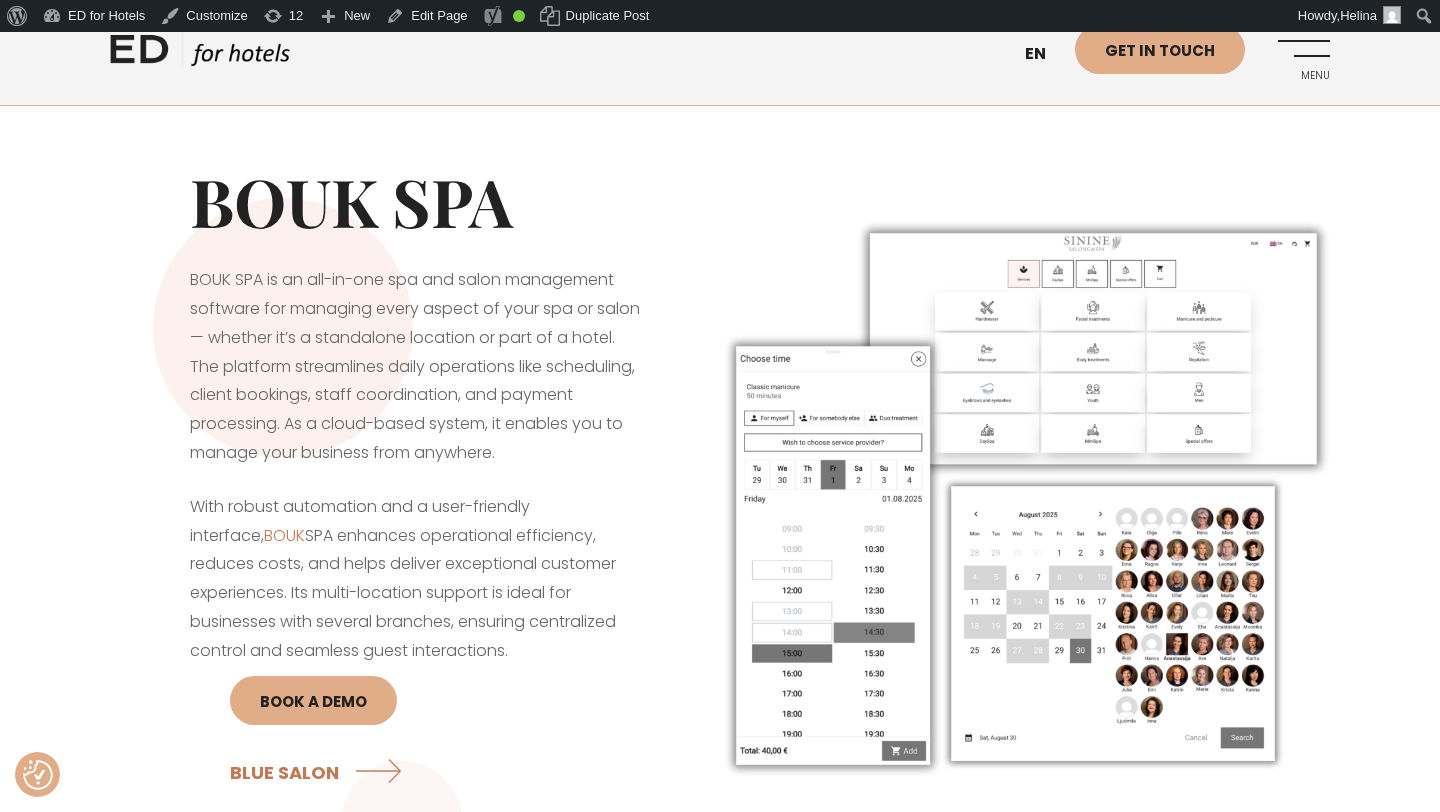 click on "BOUK SPA is an all-in-one spa and salon management software for managing every aspect of your spa or salon — whether it’s a standalone location or part of a hotel. The platform streamlines daily operations like scheduling, client bookings, staff coordination, and payment processing. As a cloud-based system, it enables you to manage your business from anywhere." at bounding box center (415, 367) 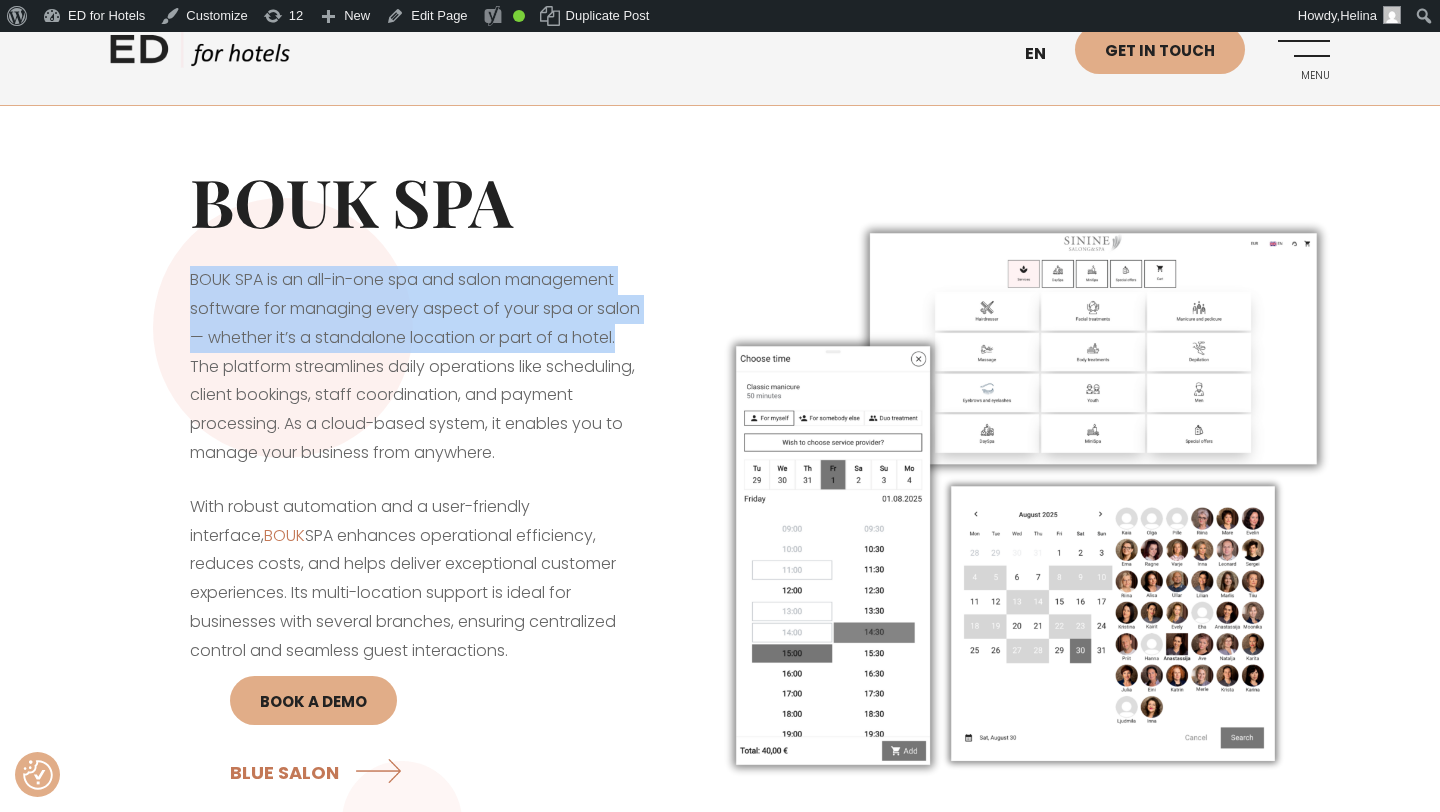 drag, startPoint x: 233, startPoint y: 369, endPoint x: 186, endPoint y: 285, distance: 96.25487 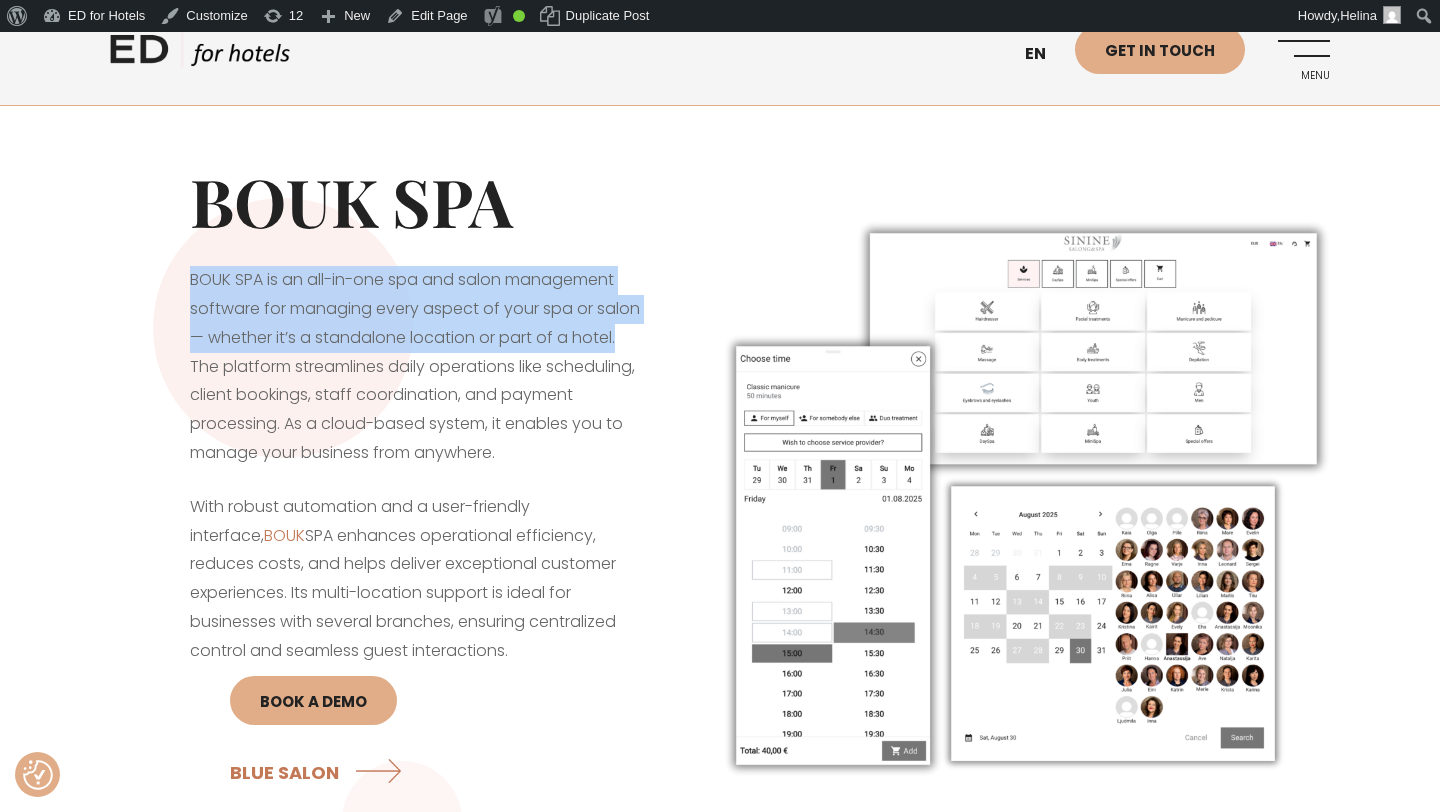 click on "Menu" at bounding box center [1302, 52] 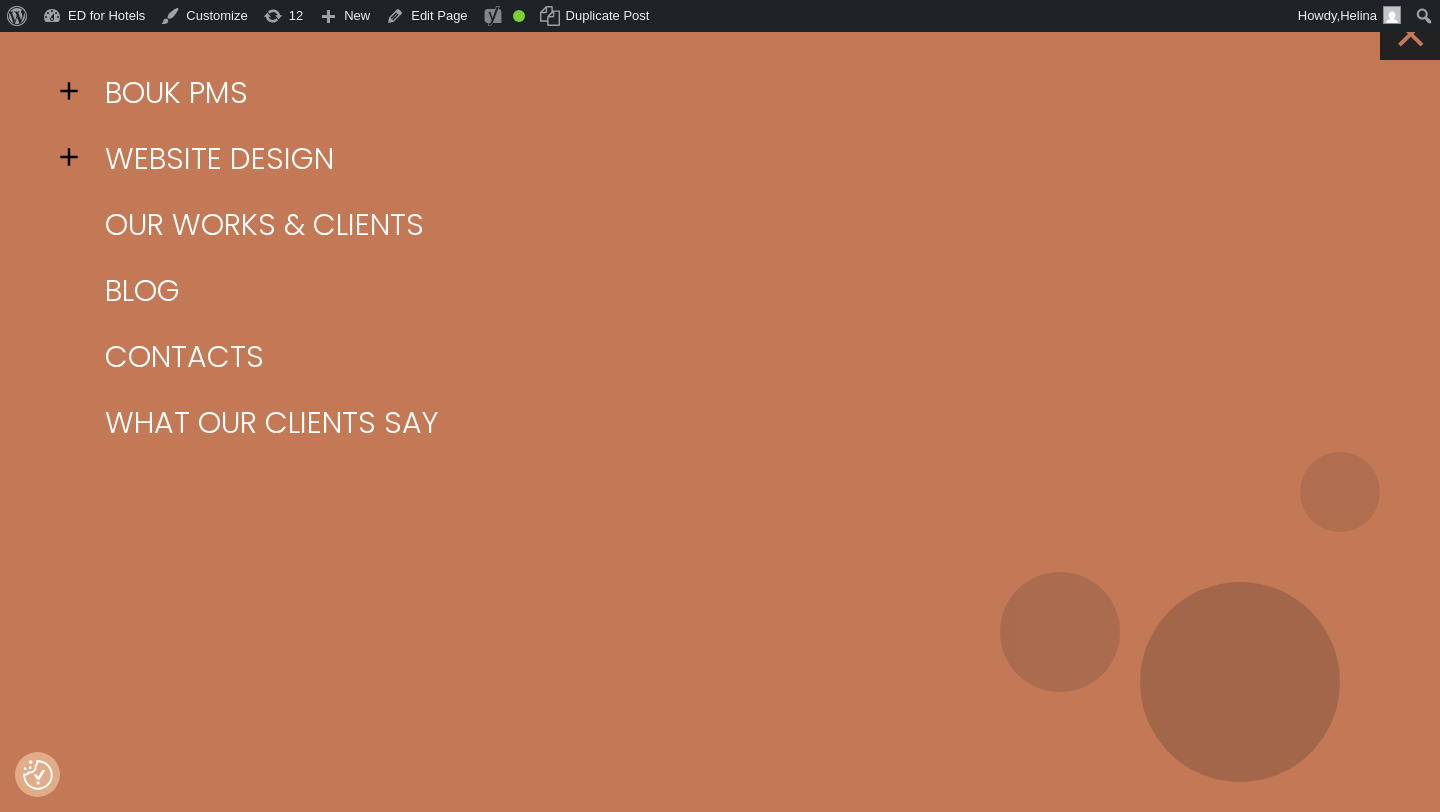 click on "×" at bounding box center (1410, 30) 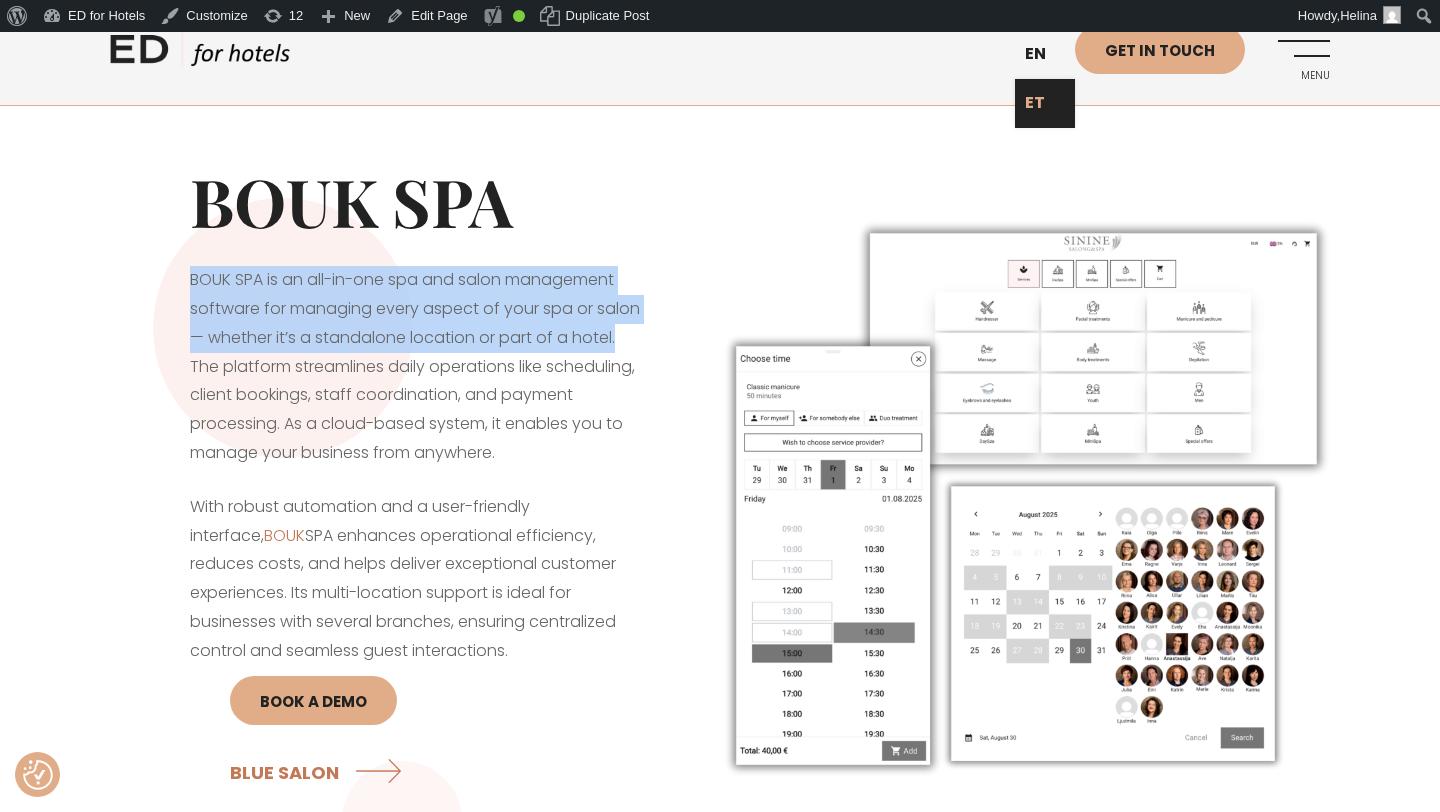 click on "ET" at bounding box center [1045, 103] 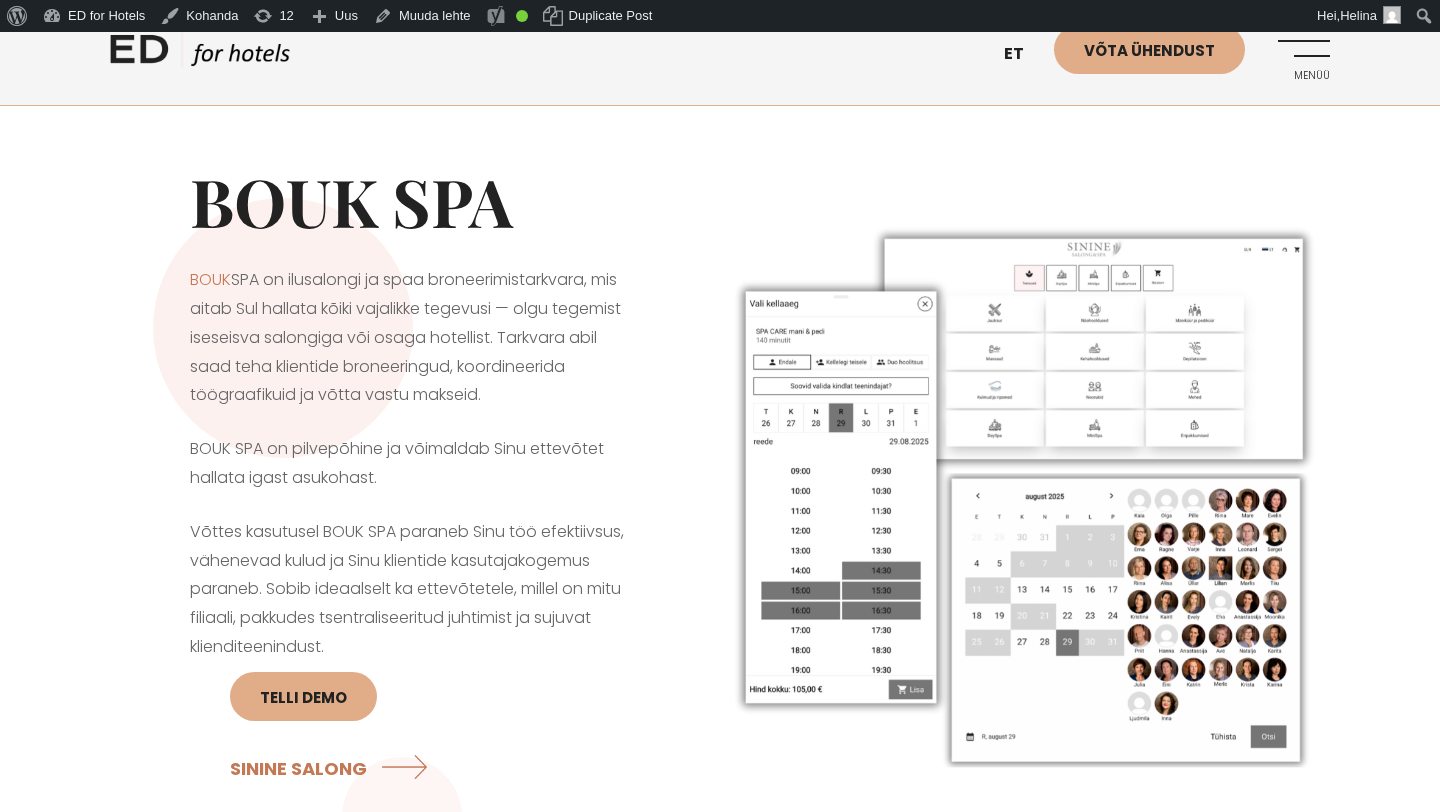 scroll, scrollTop: 0, scrollLeft: 0, axis: both 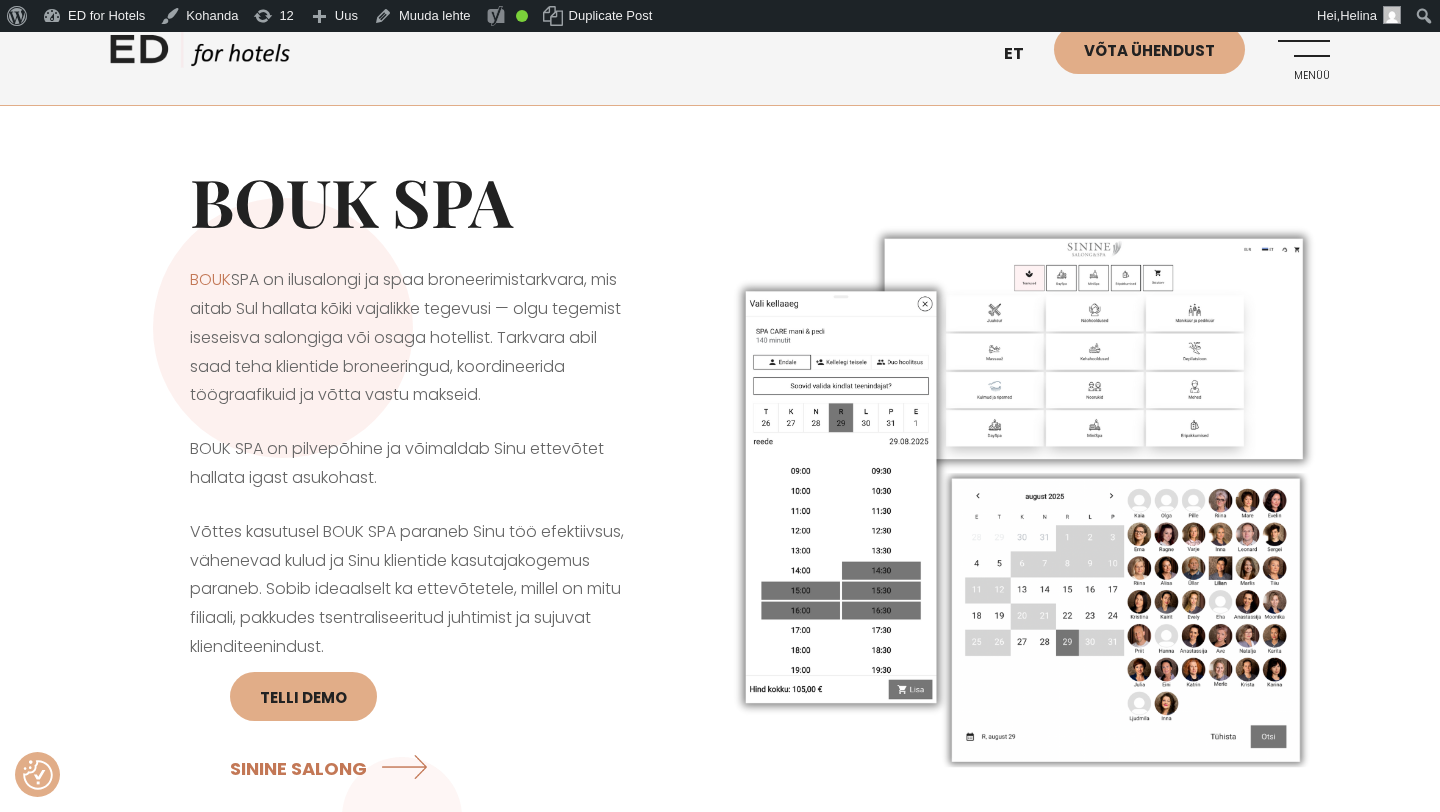 click on "Menüü" at bounding box center (1302, 52) 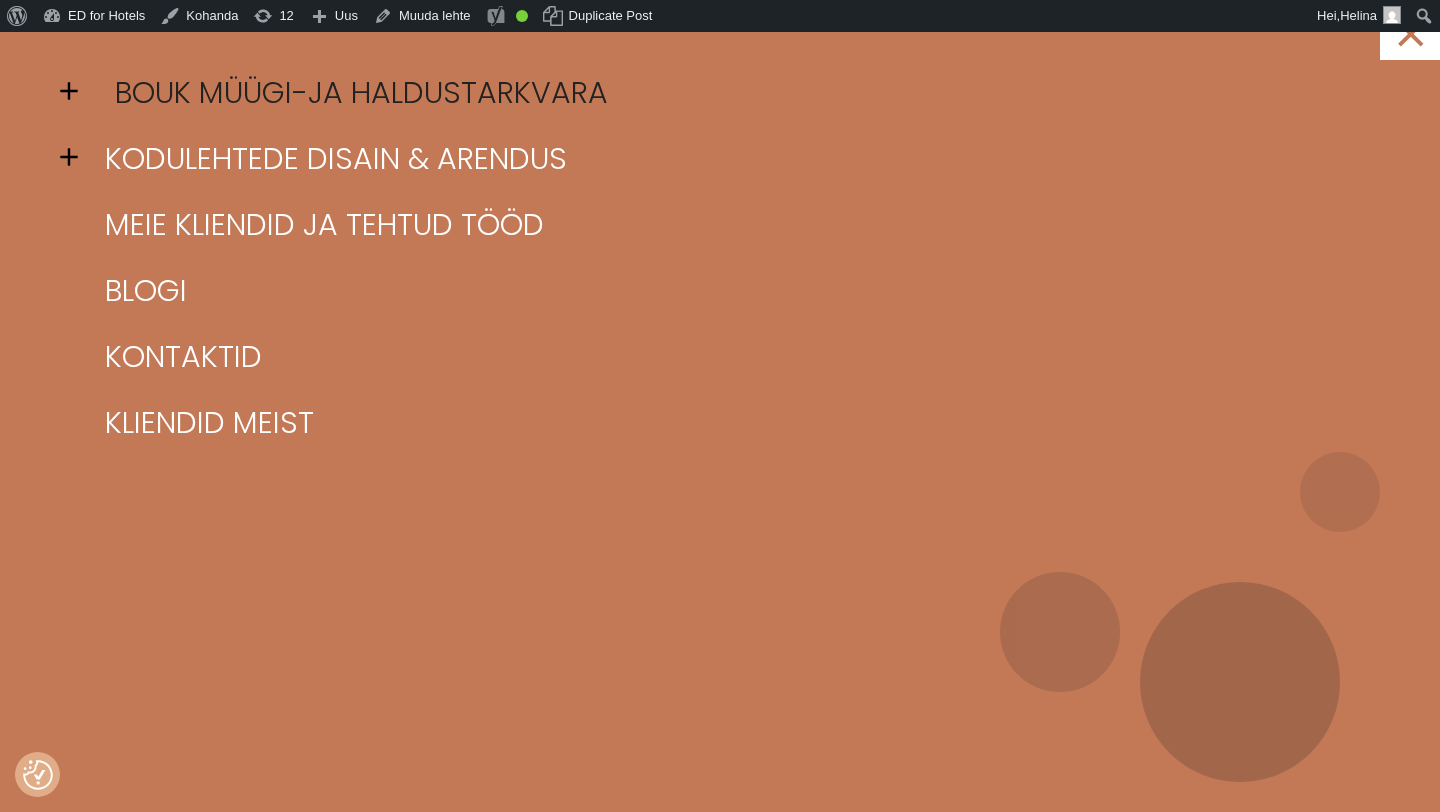 click on "BOUK müügi-ja haldustarkvara" at bounding box center [745, 93] 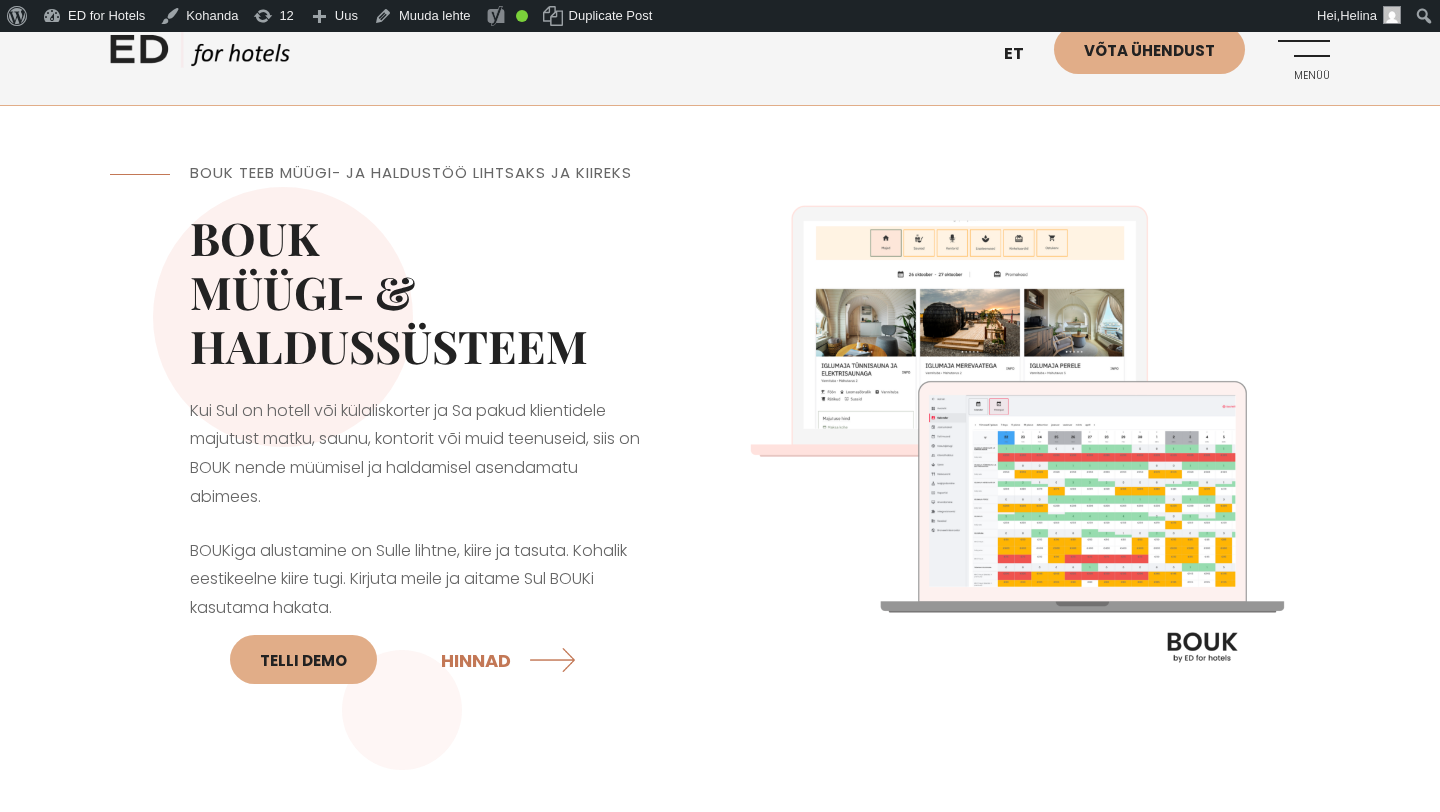 scroll, scrollTop: 0, scrollLeft: 0, axis: both 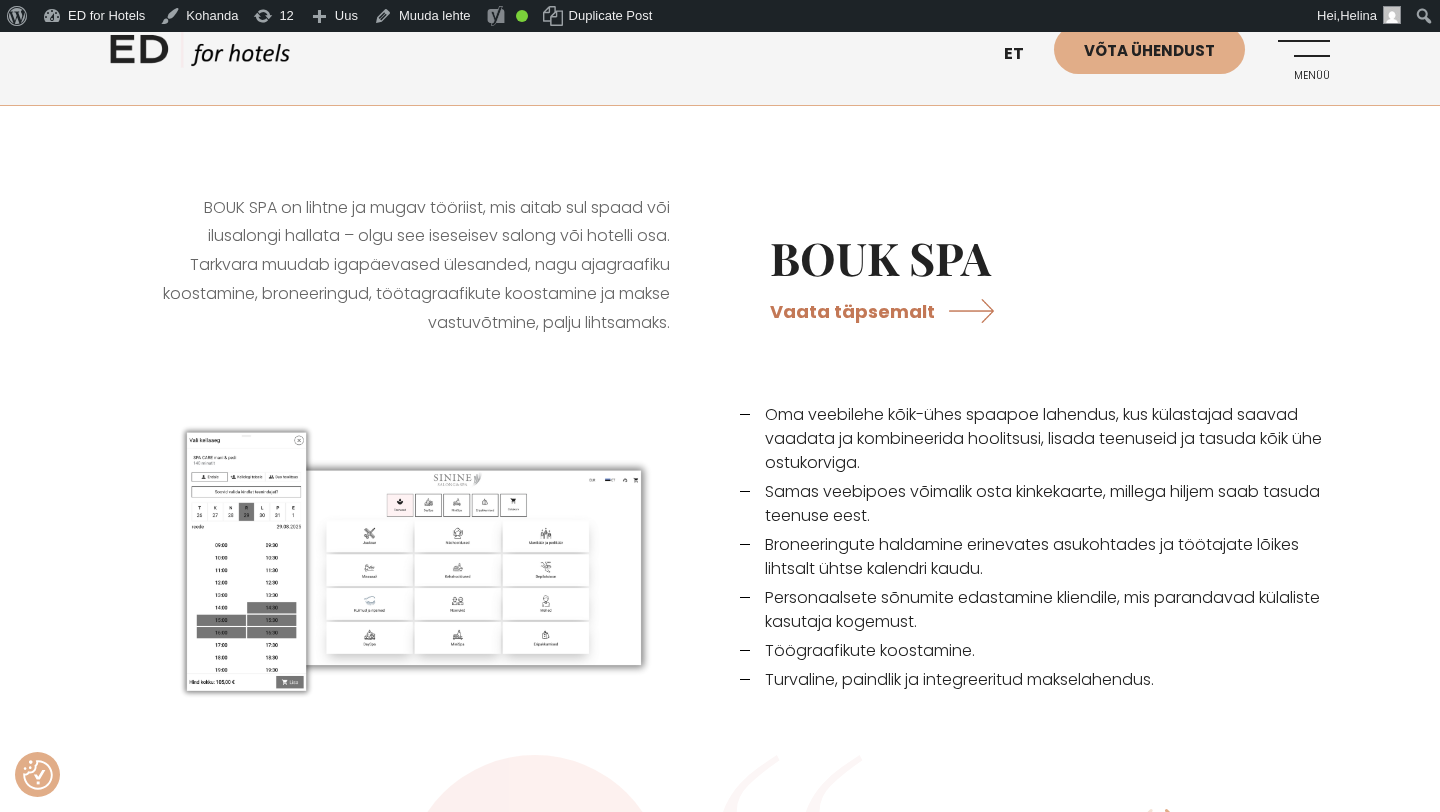 click on "Menüü" at bounding box center [1302, 52] 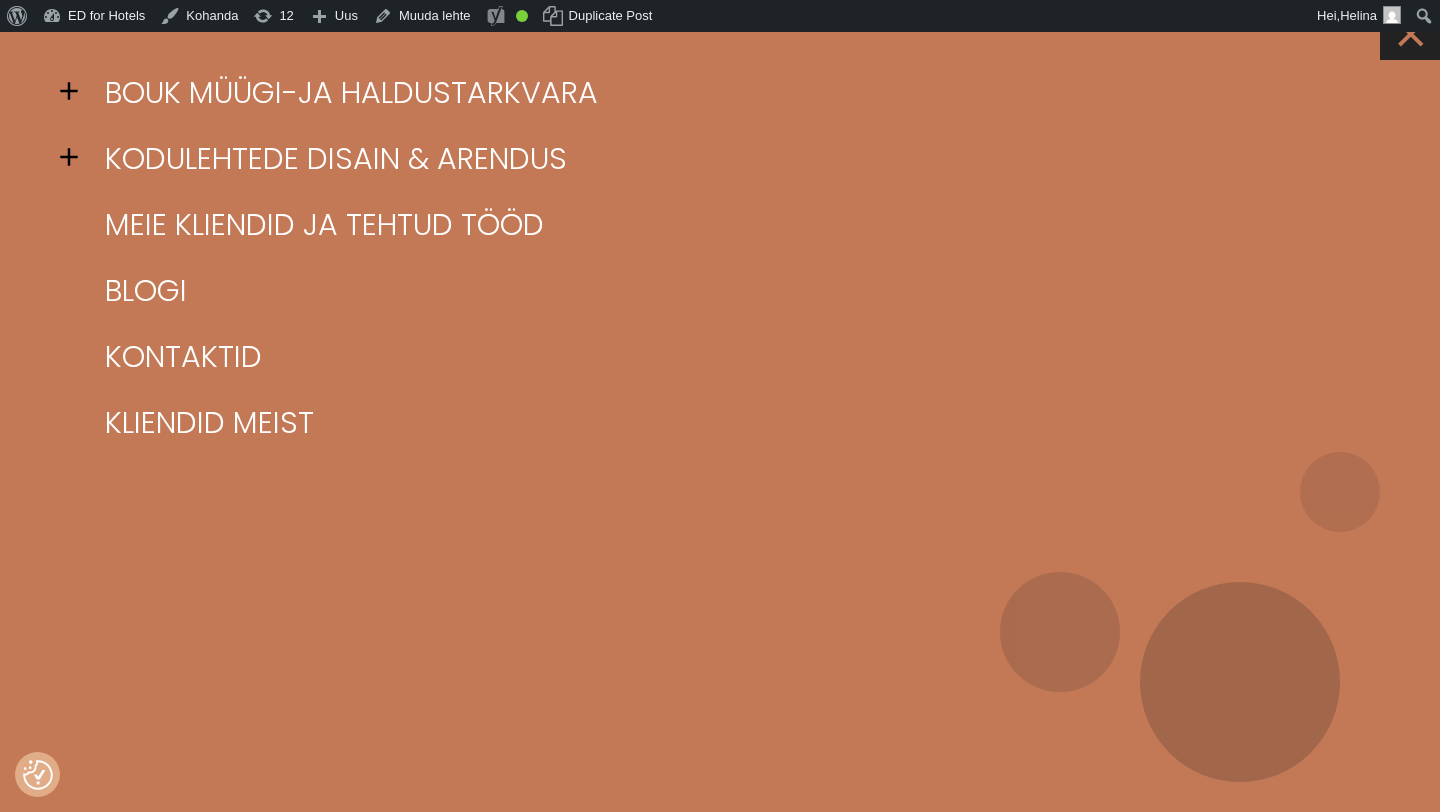 click on "×" at bounding box center [1410, 30] 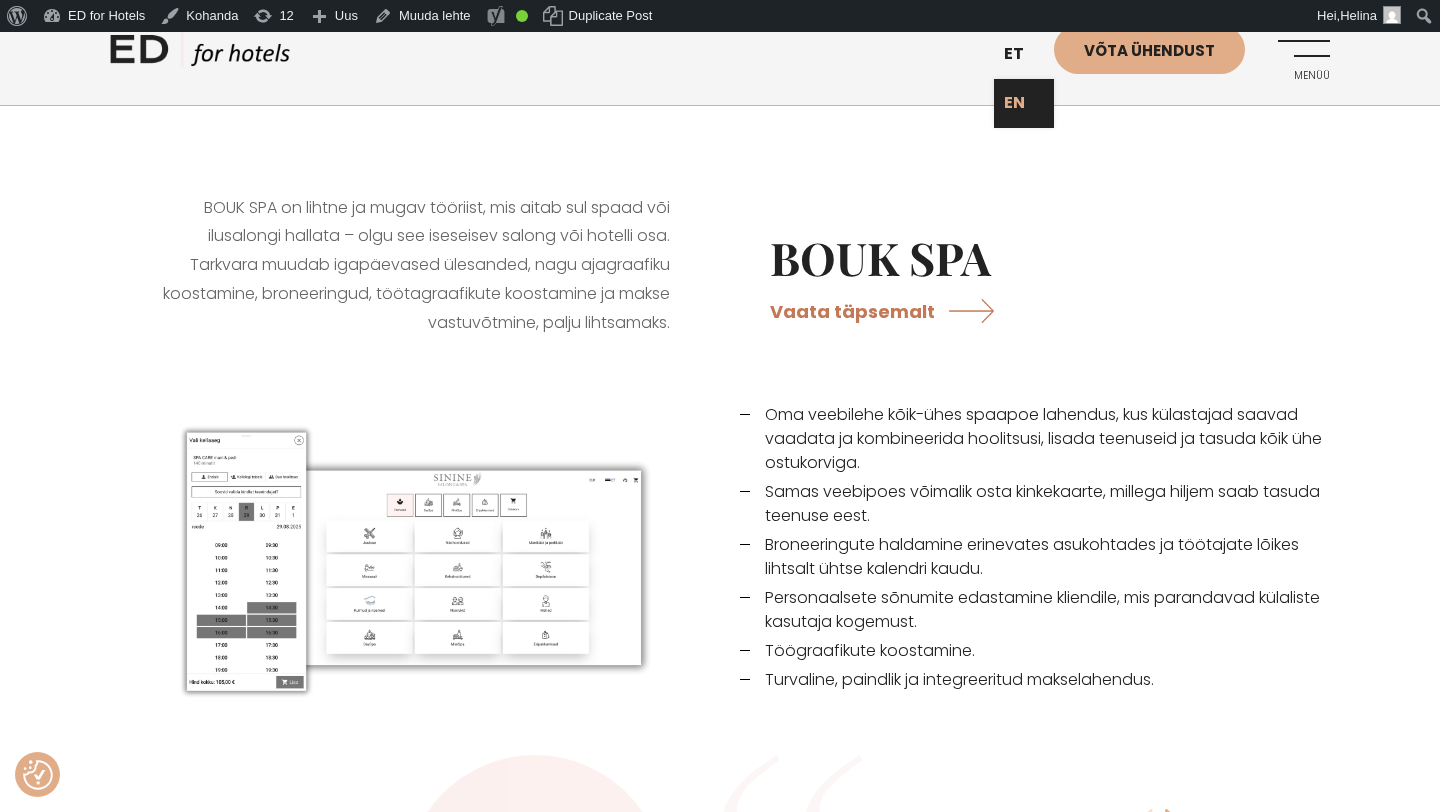 click on "EN" at bounding box center (1024, 103) 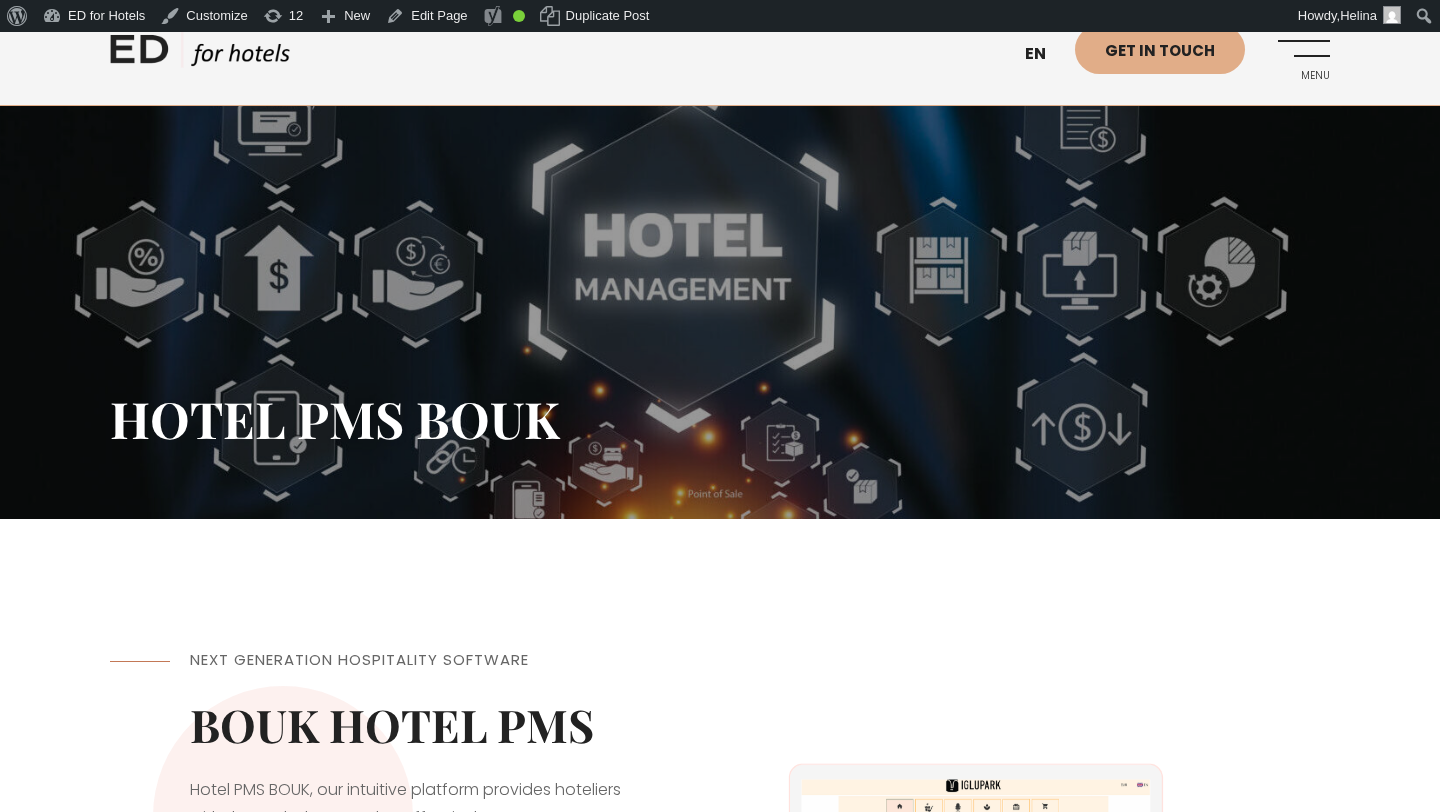 scroll, scrollTop: 0, scrollLeft: 0, axis: both 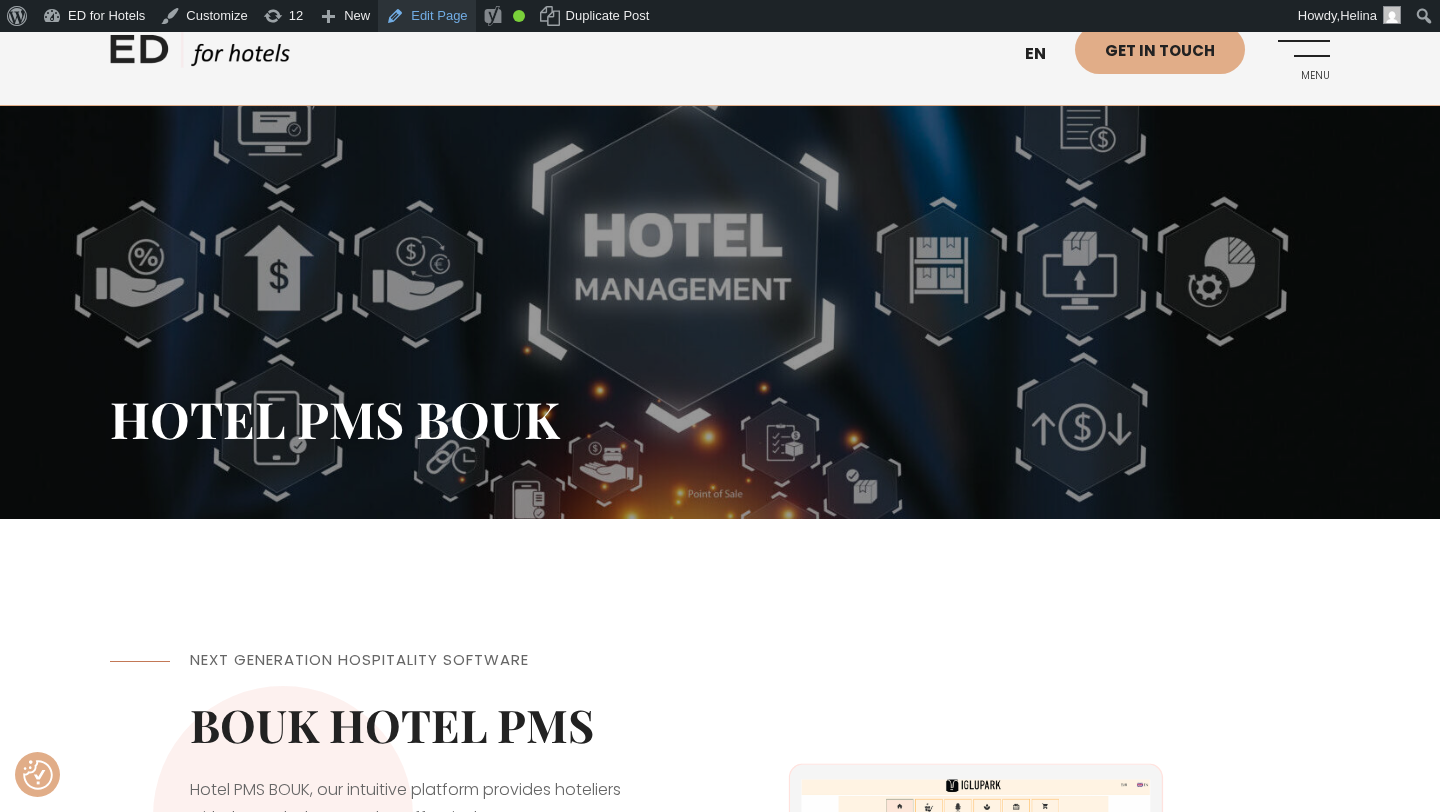 click on "Edit Page" at bounding box center [426, 16] 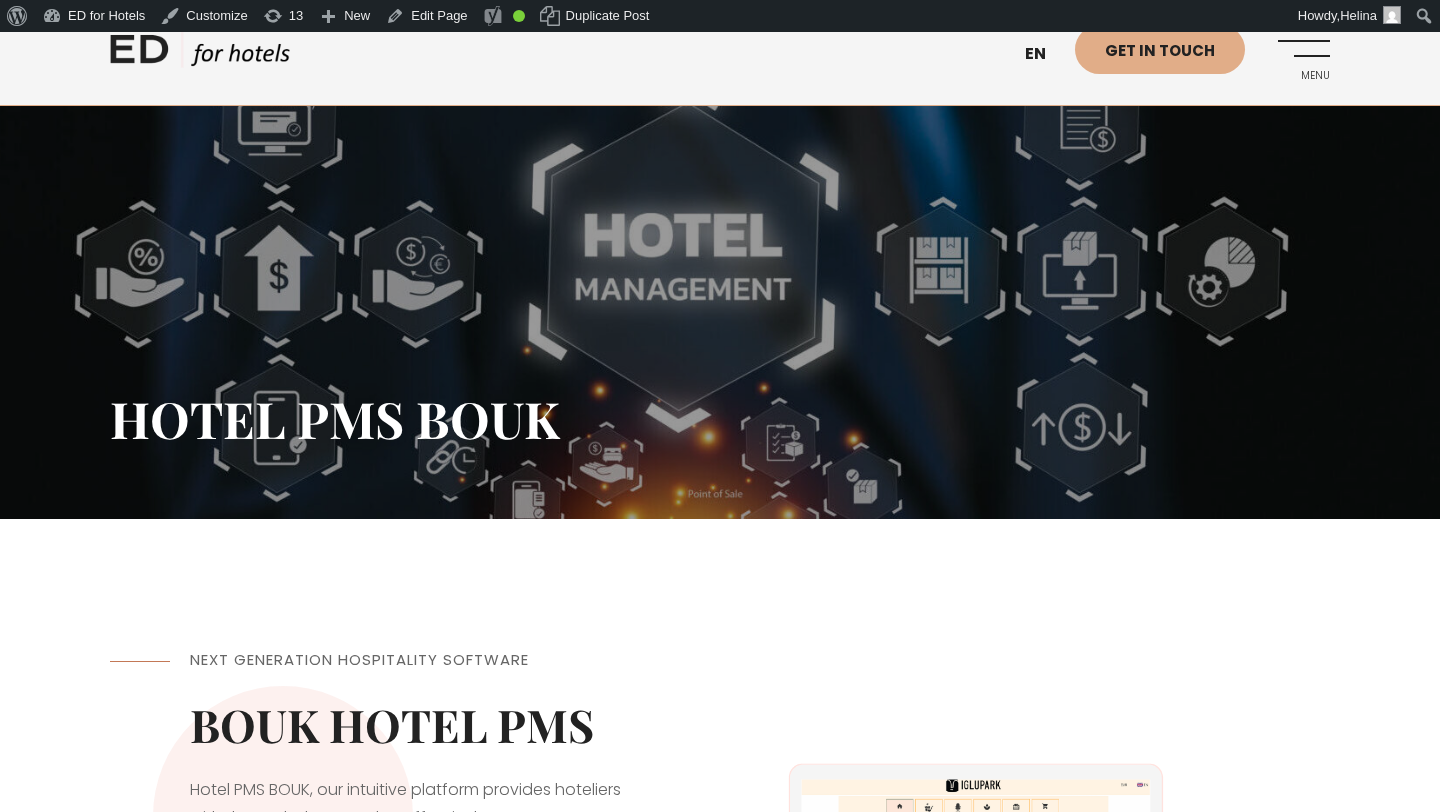 scroll, scrollTop: 0, scrollLeft: 0, axis: both 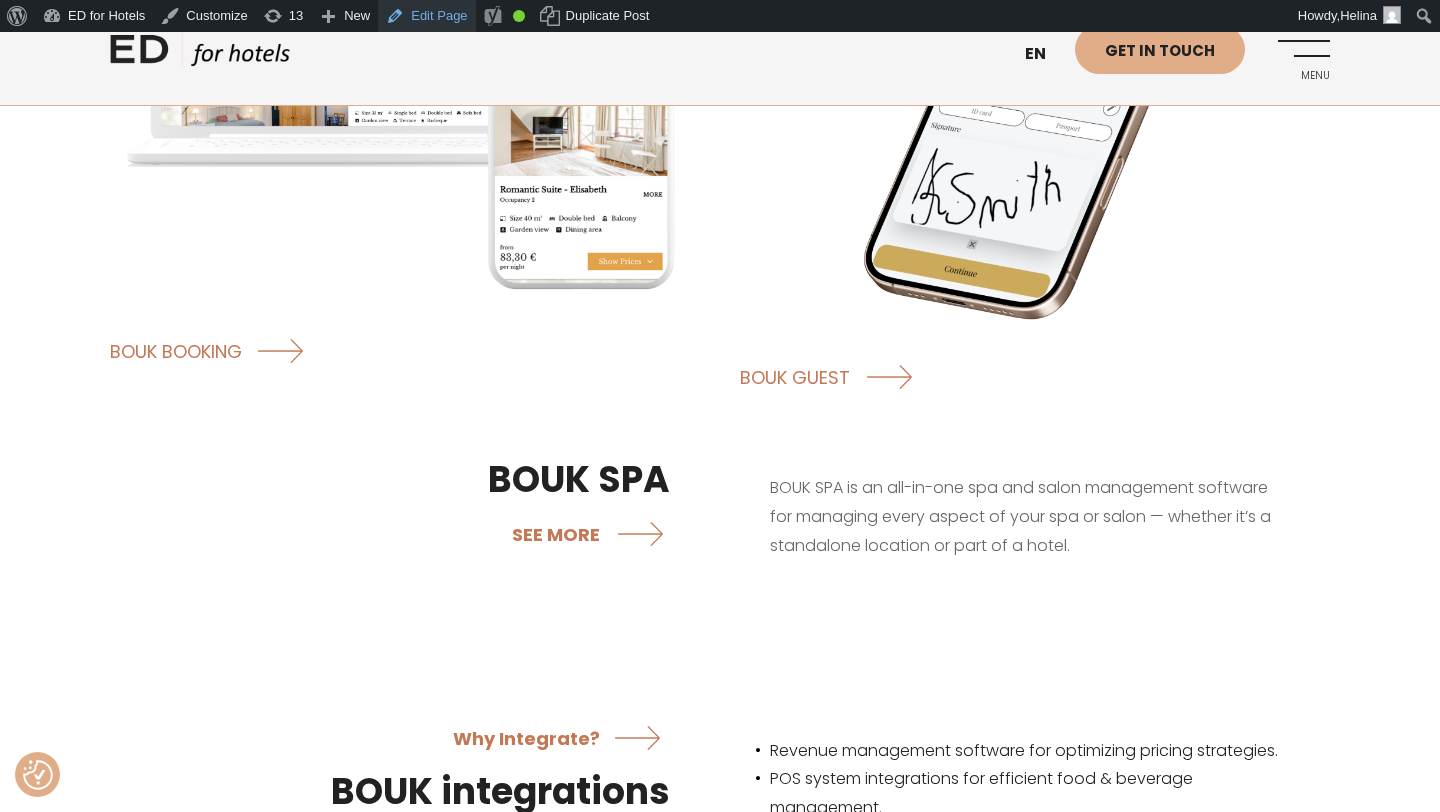 click on "Edit Page" at bounding box center (426, 16) 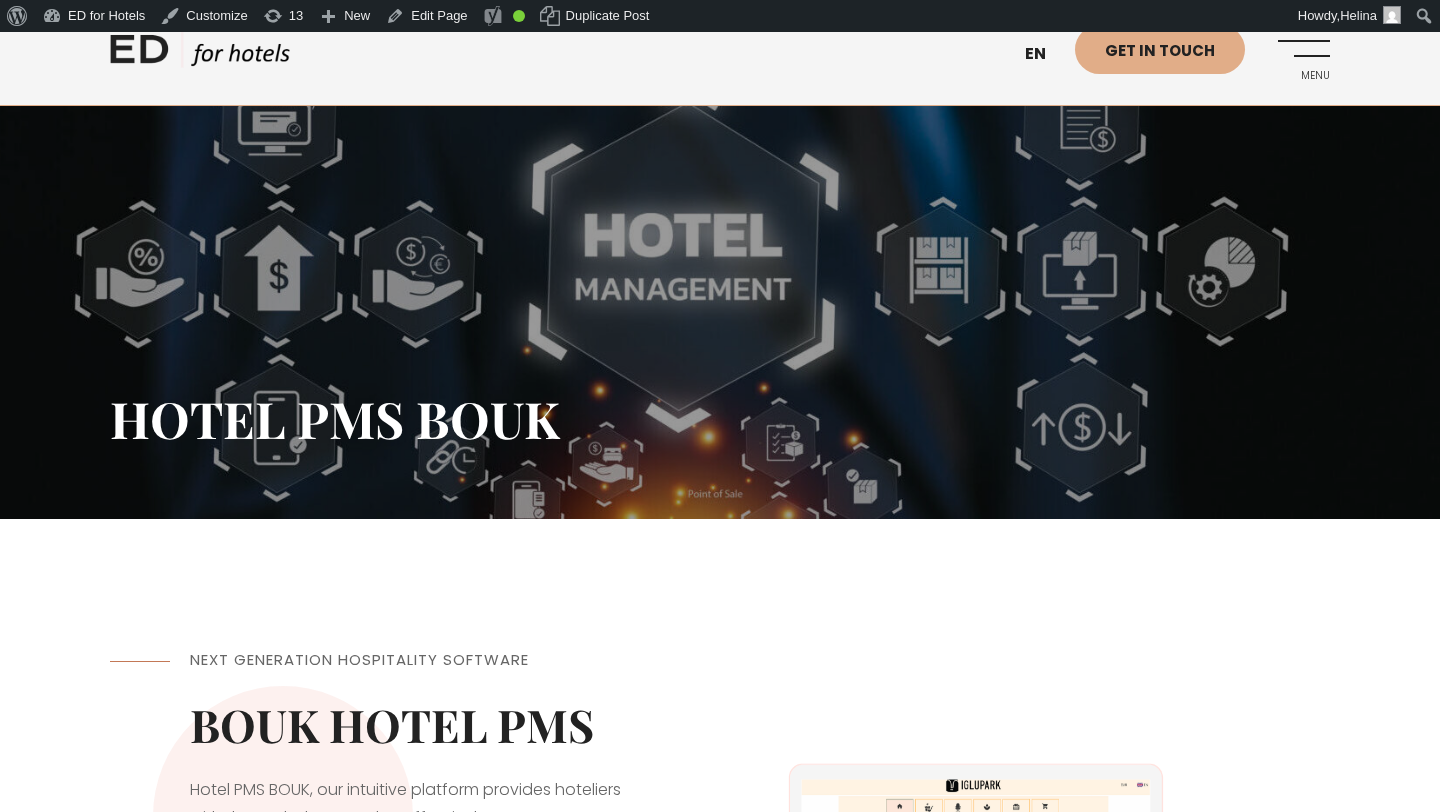 scroll, scrollTop: 0, scrollLeft: 0, axis: both 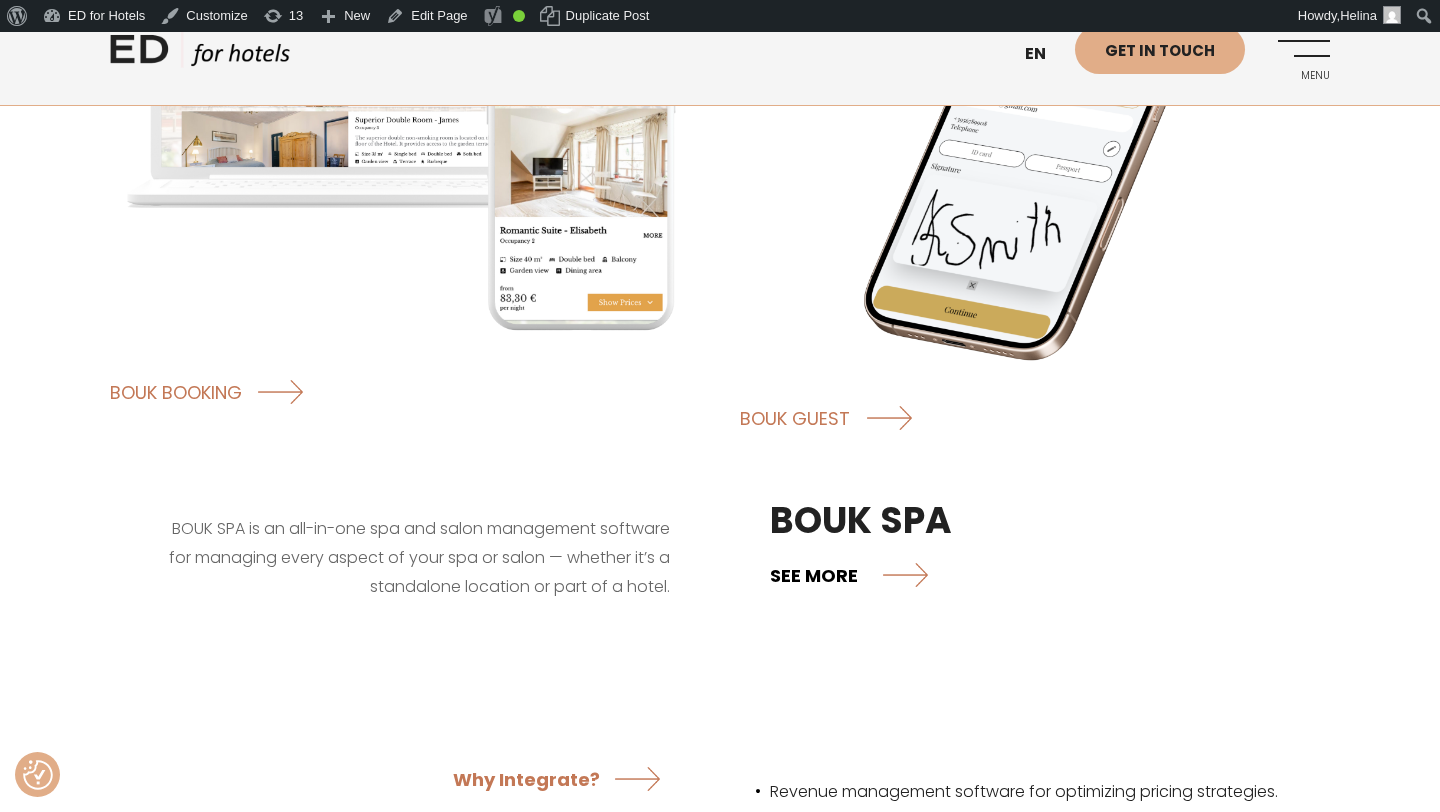 click on "SEE MORE" at bounding box center (849, 574) 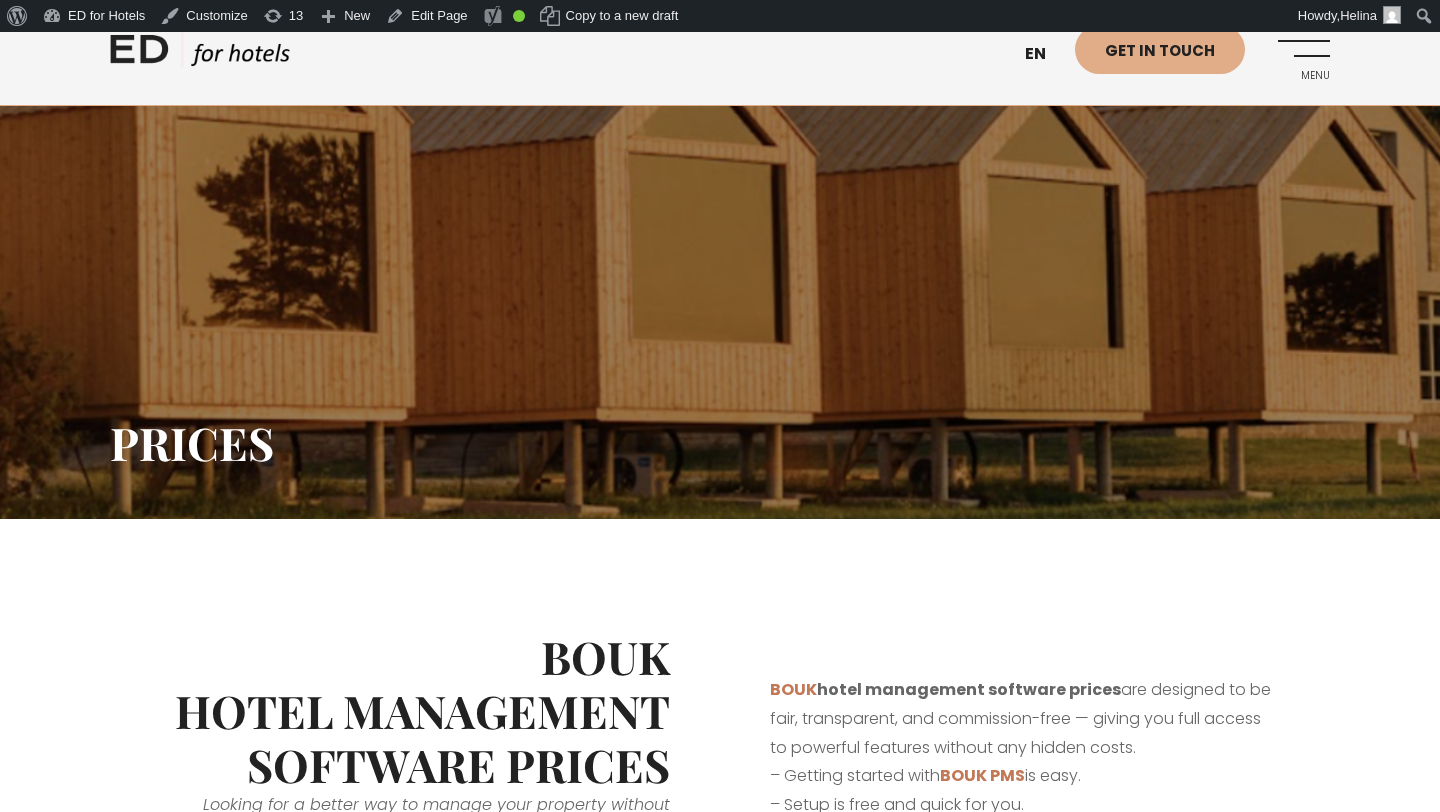scroll, scrollTop: 0, scrollLeft: 0, axis: both 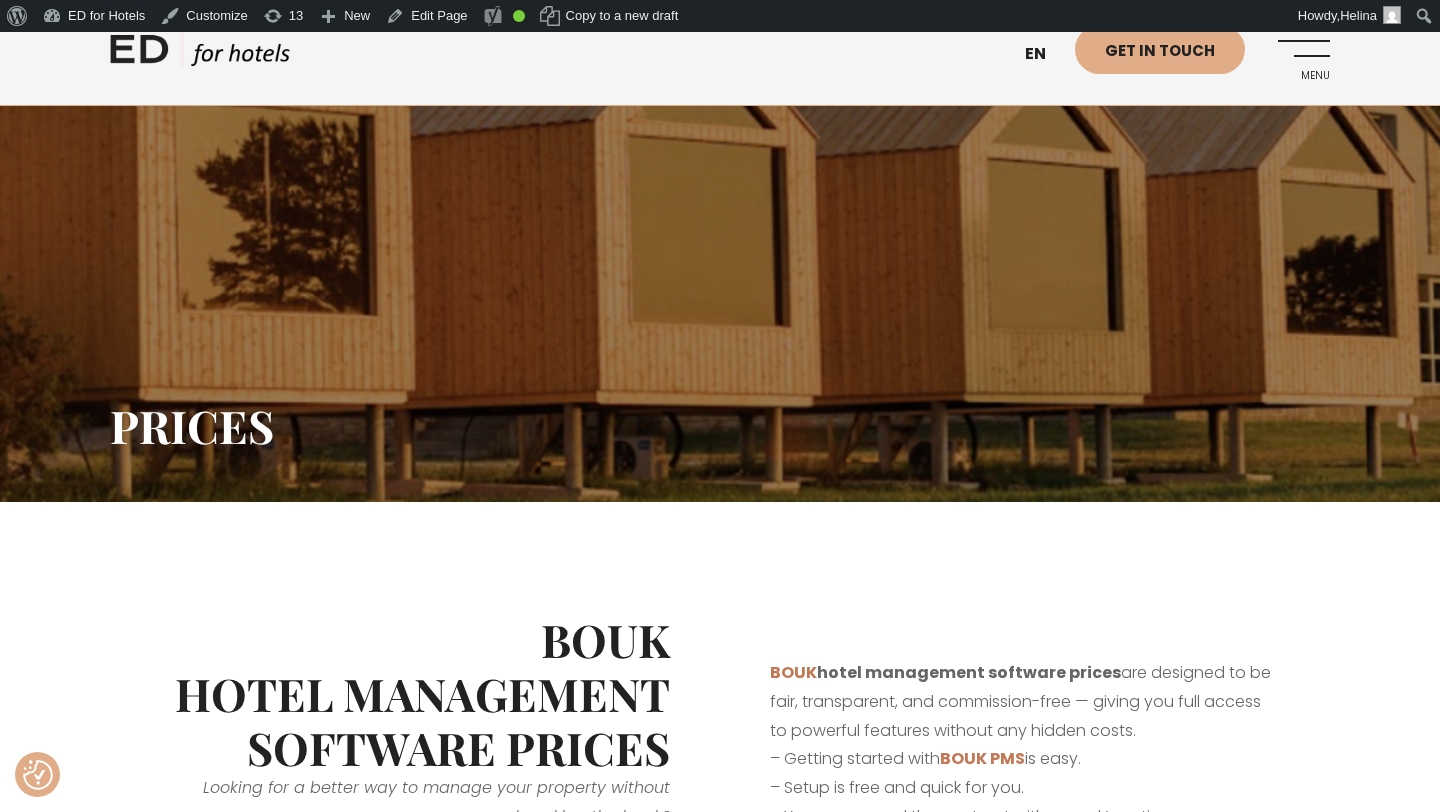 click on "Menu" at bounding box center [1302, 52] 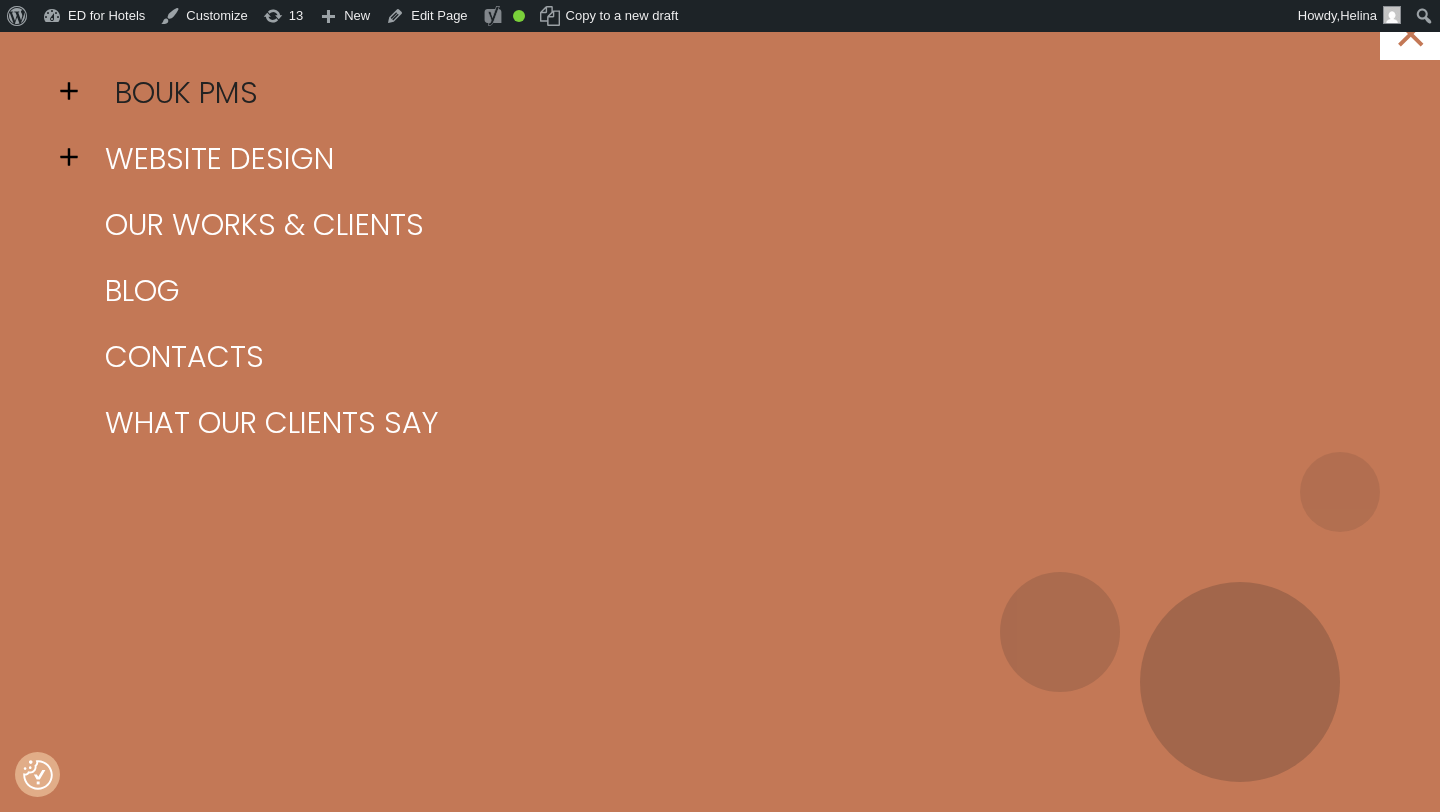 click on "BOUK PMS" at bounding box center (745, 93) 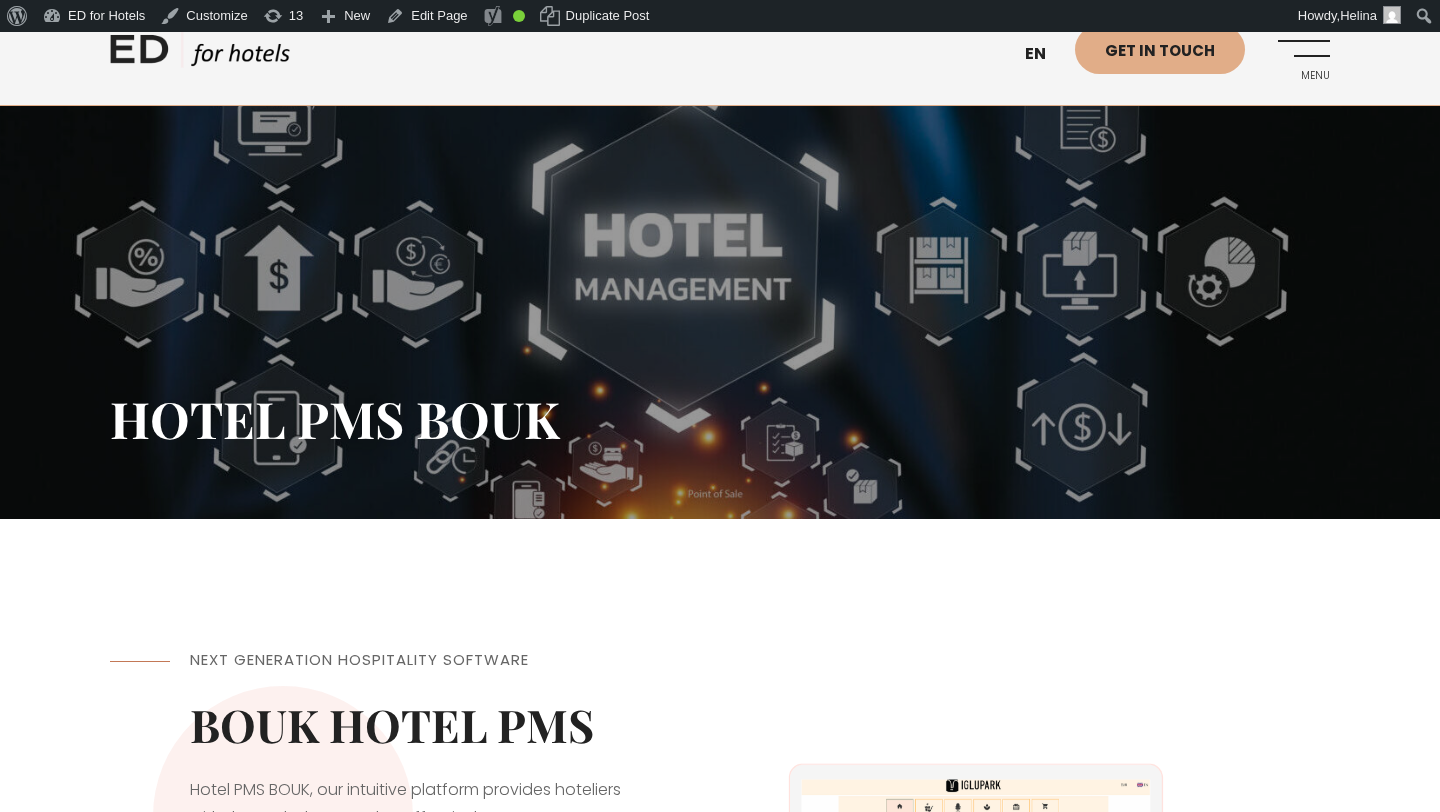 scroll, scrollTop: 0, scrollLeft: 0, axis: both 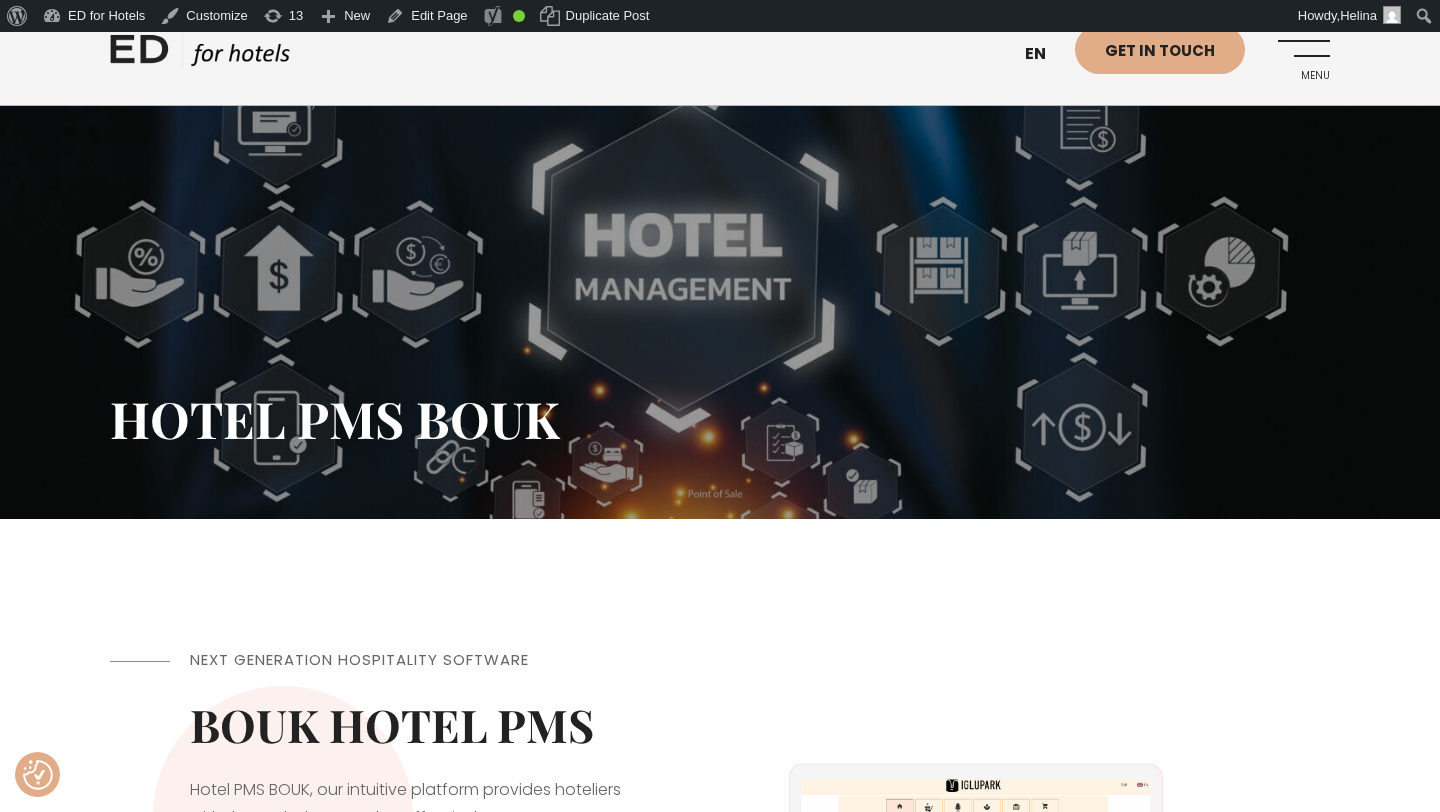 click on "Menu" at bounding box center [1302, 52] 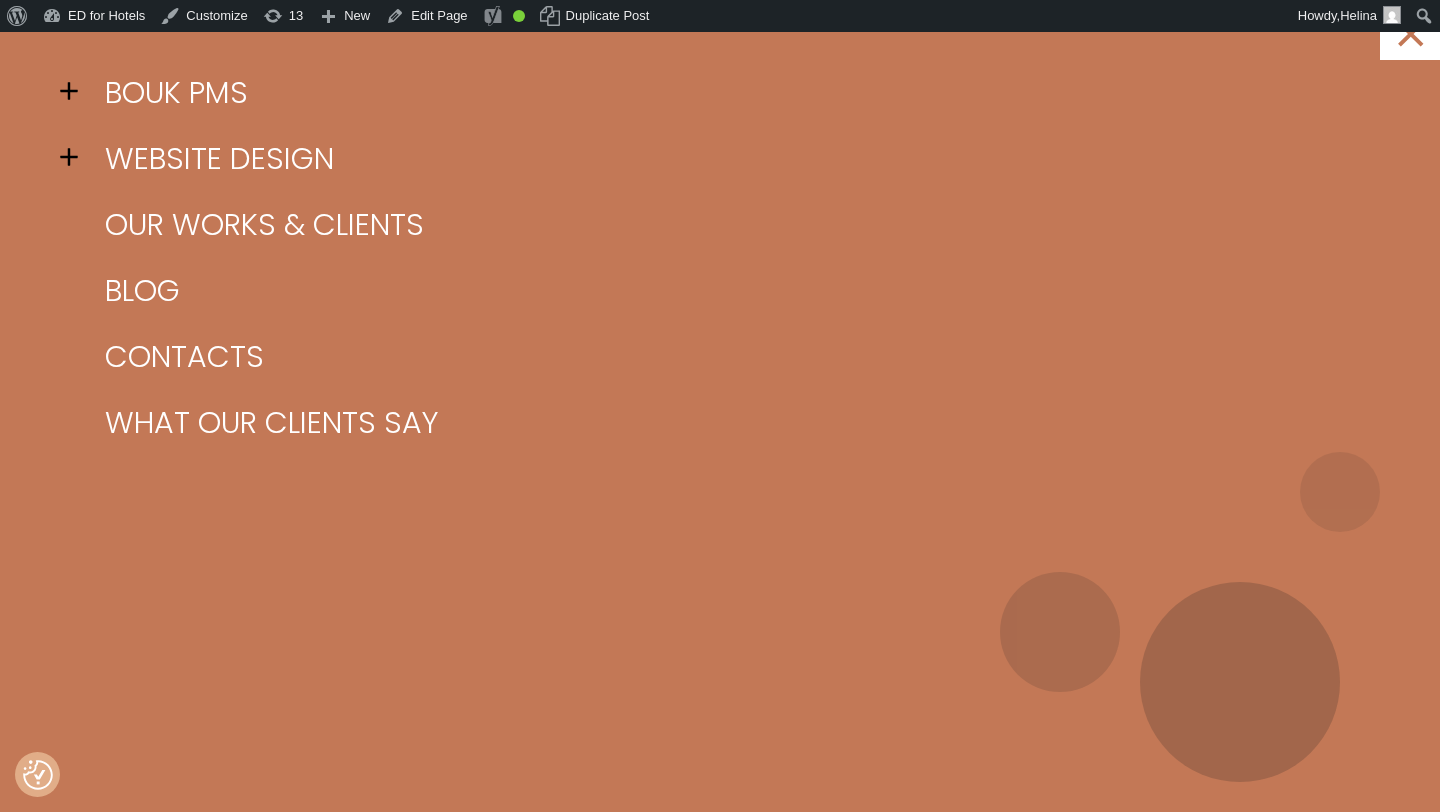 click at bounding box center (75, 91) 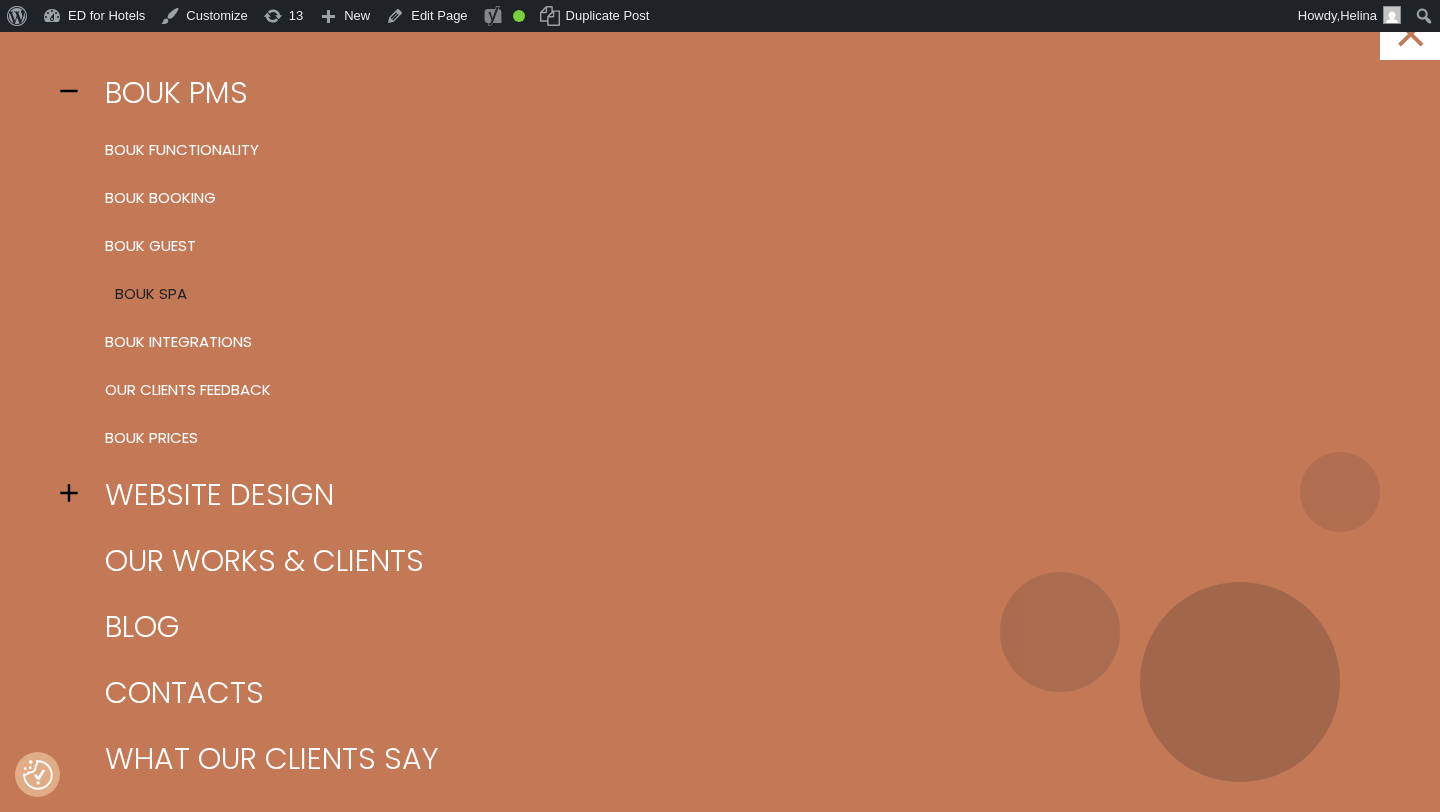 click on "BOUK SPA" at bounding box center (745, 294) 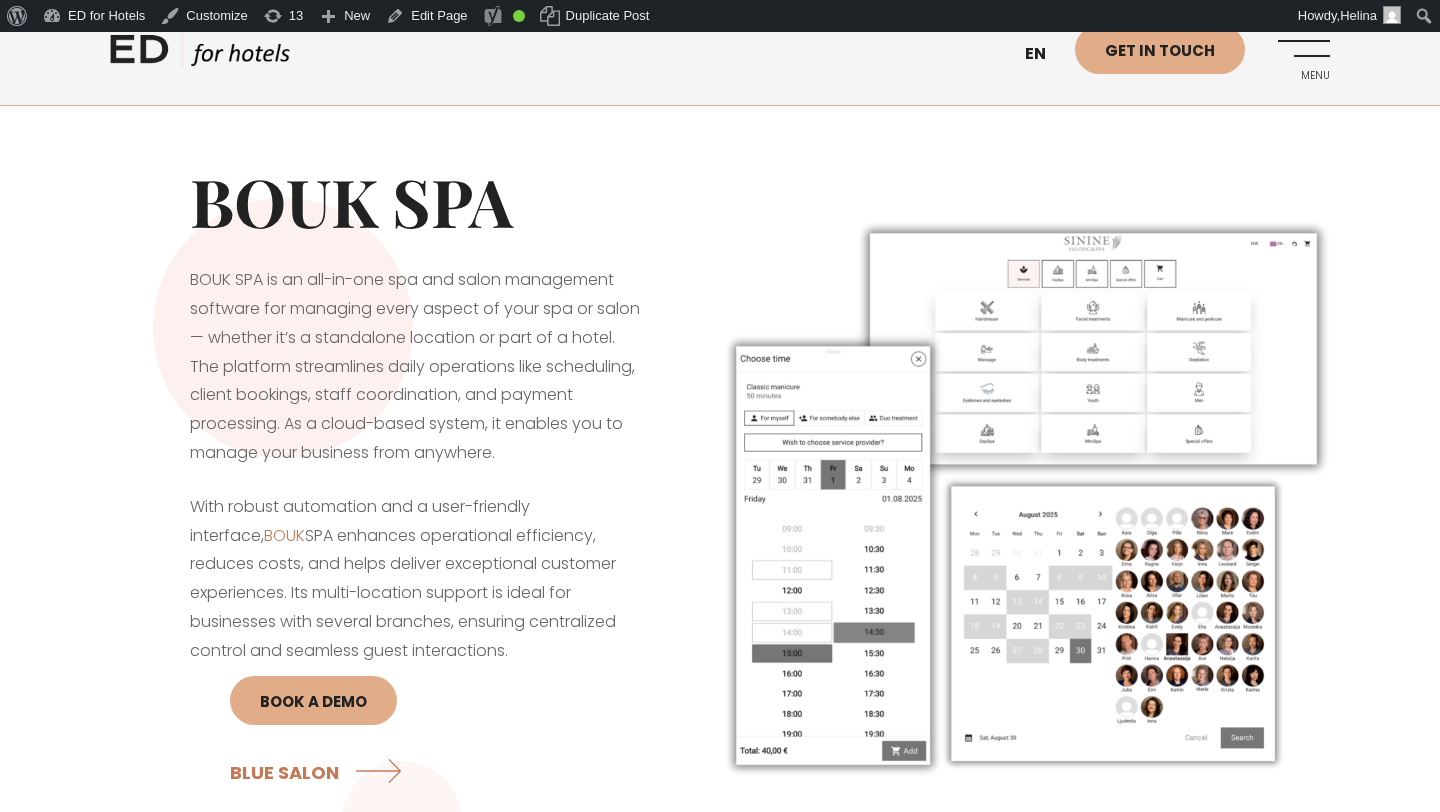 scroll, scrollTop: 0, scrollLeft: 0, axis: both 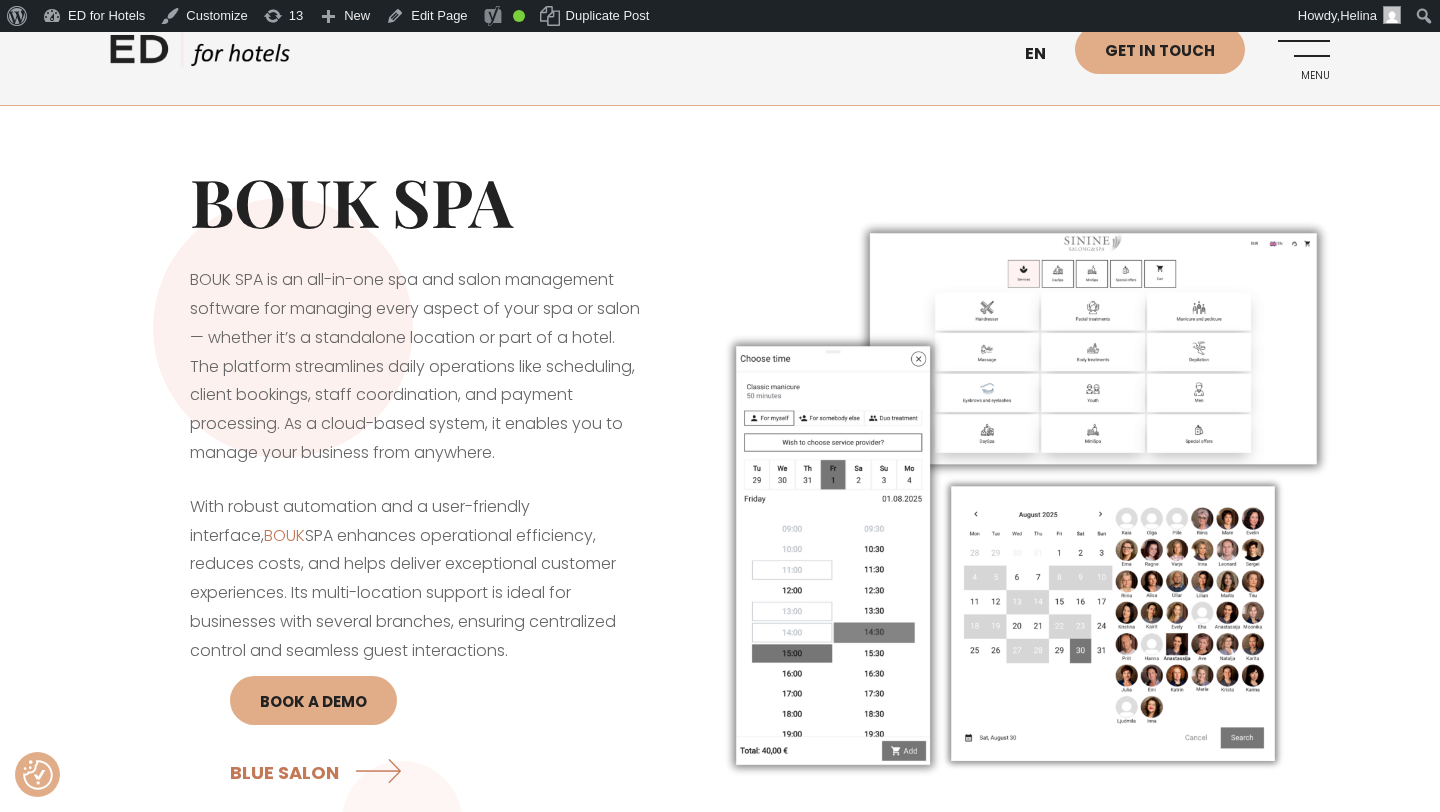 click on "Menu" at bounding box center (1302, 52) 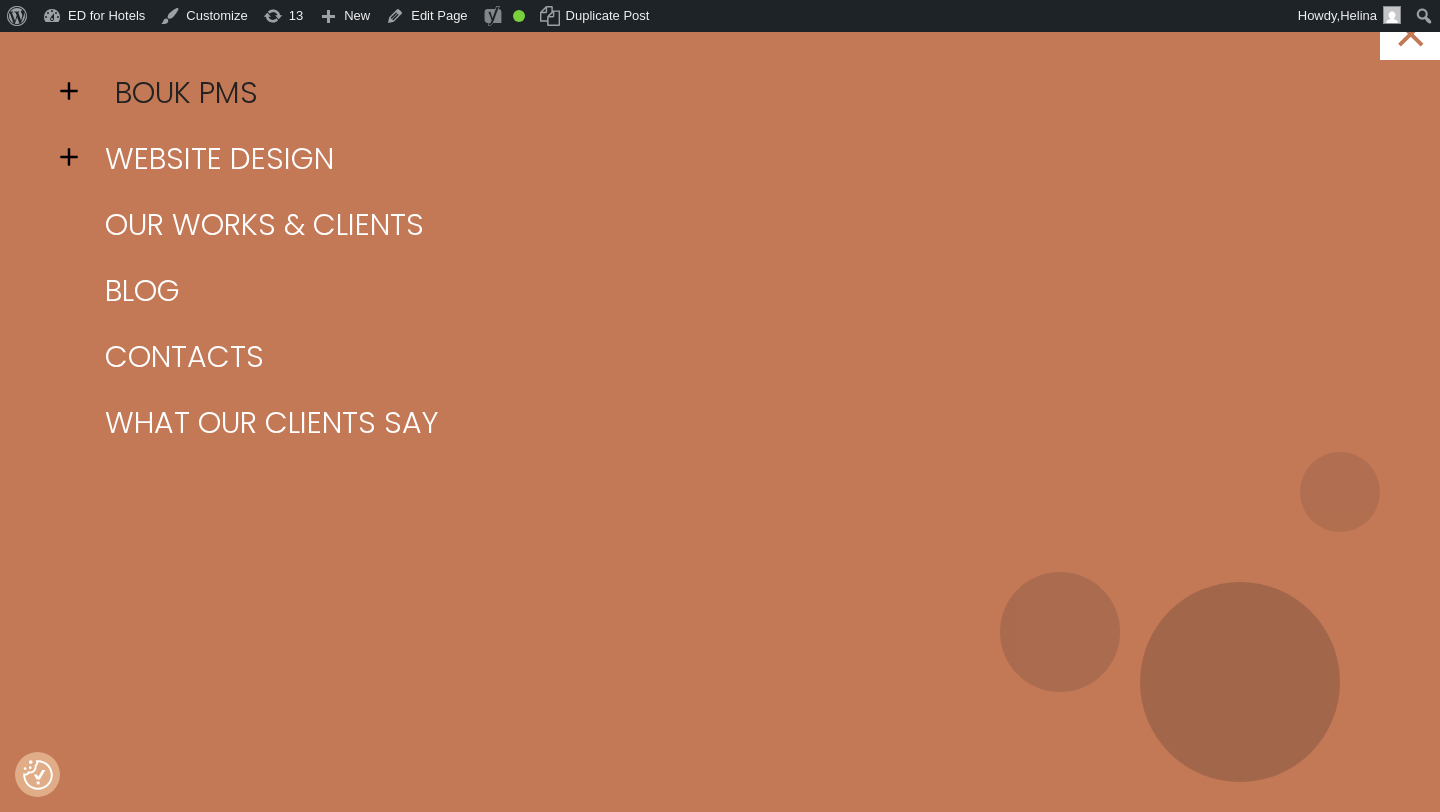 click on "BOUK PMS" at bounding box center [745, 93] 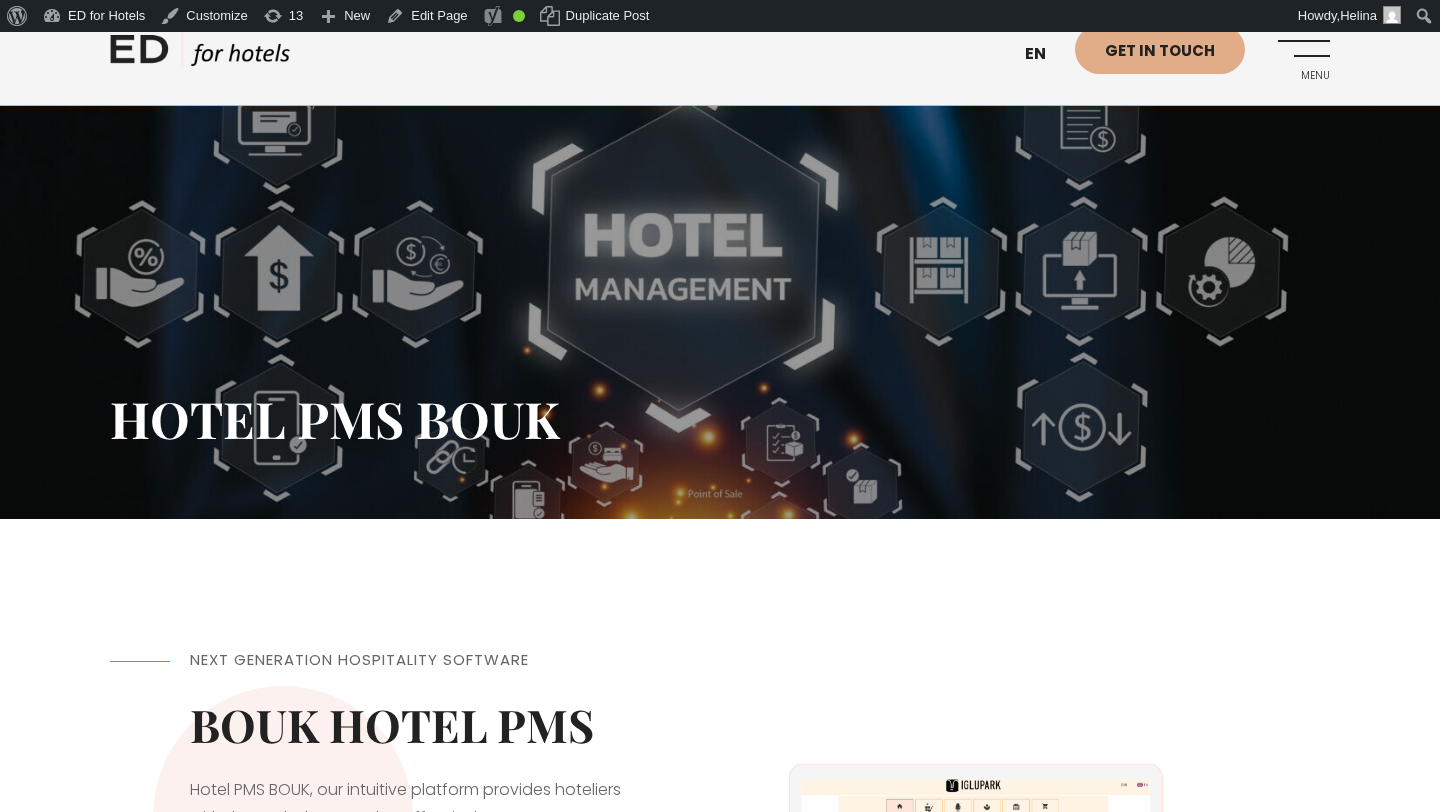 scroll, scrollTop: 0, scrollLeft: 0, axis: both 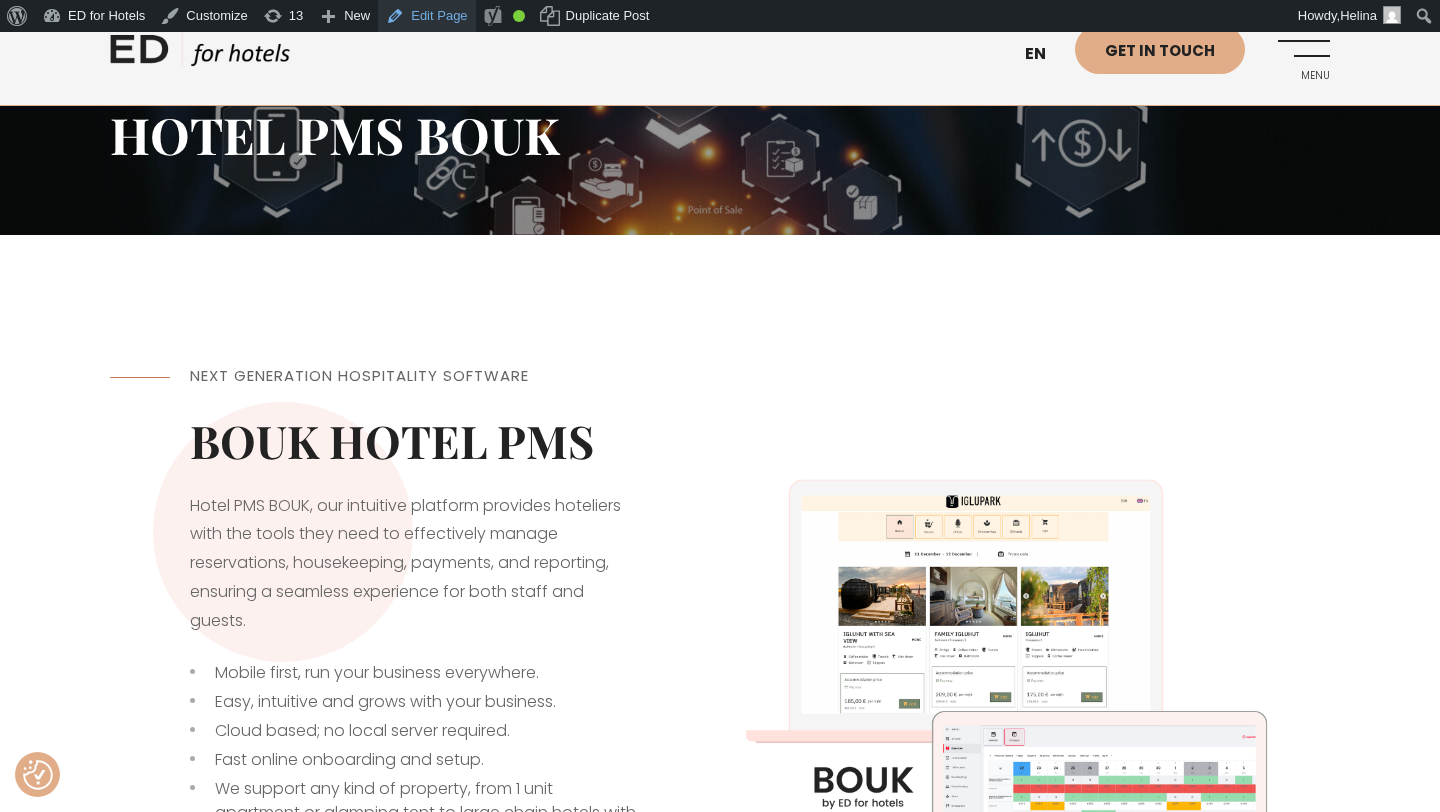 click on "Edit Page" at bounding box center (426, 16) 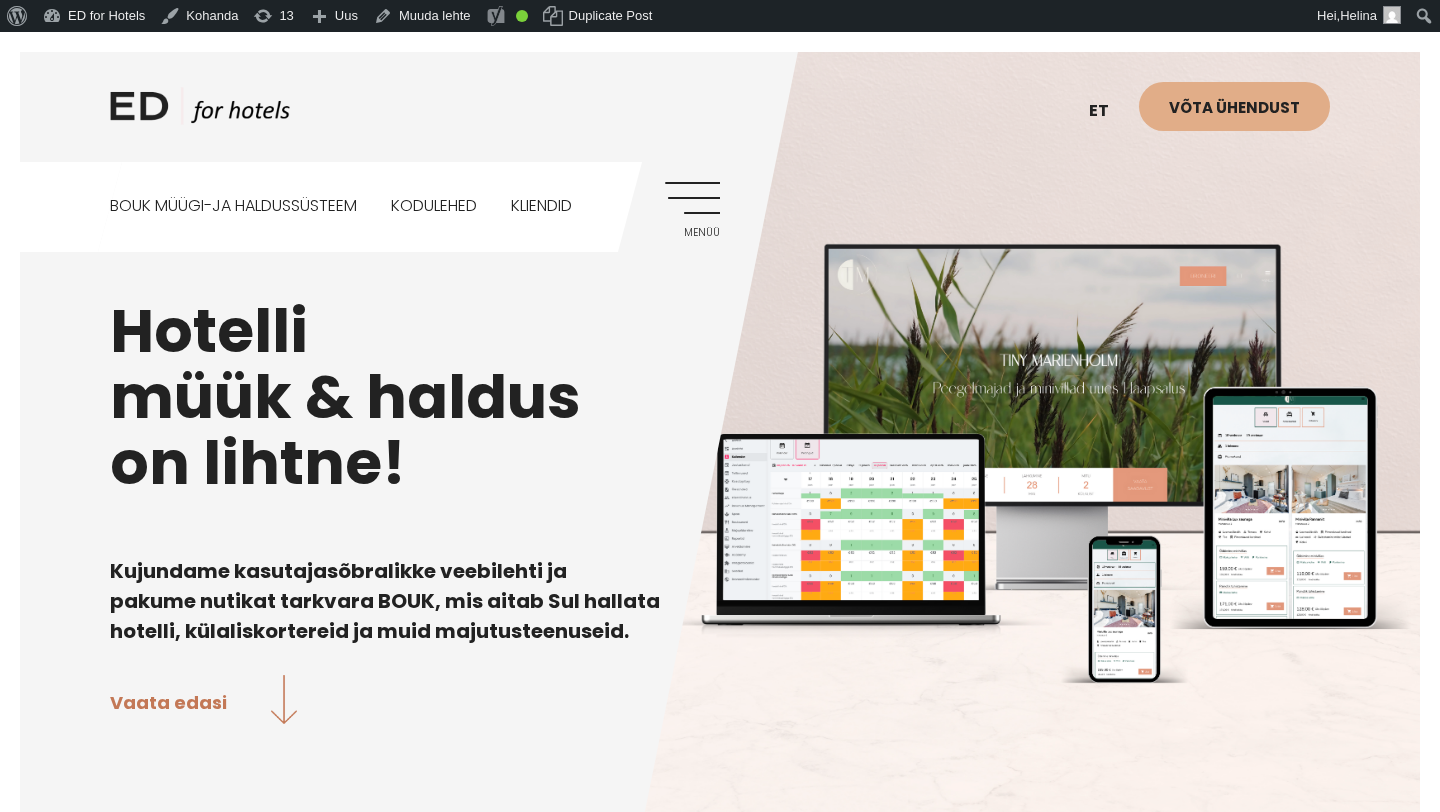 scroll, scrollTop: 0, scrollLeft: 0, axis: both 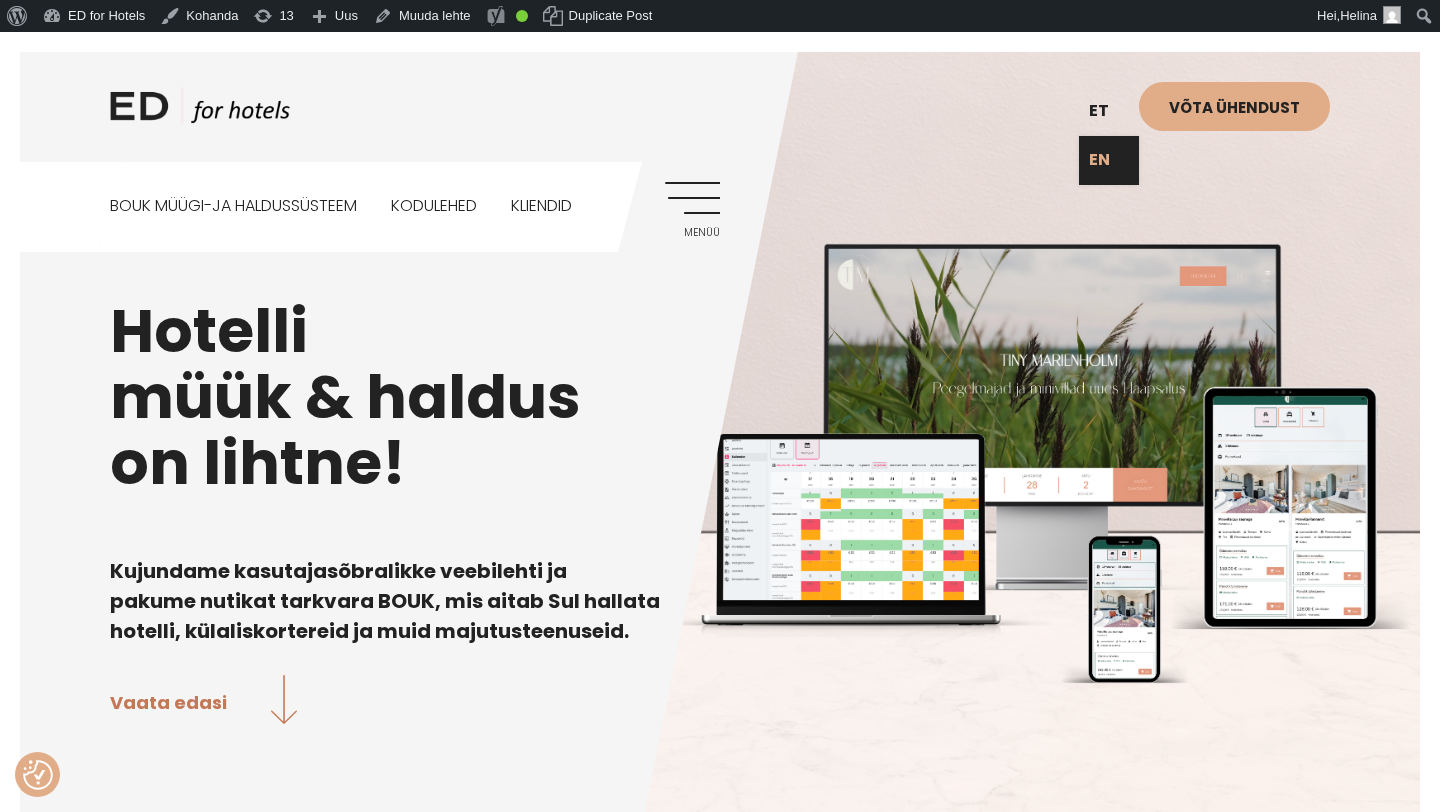 click on "EN" at bounding box center (1109, 160) 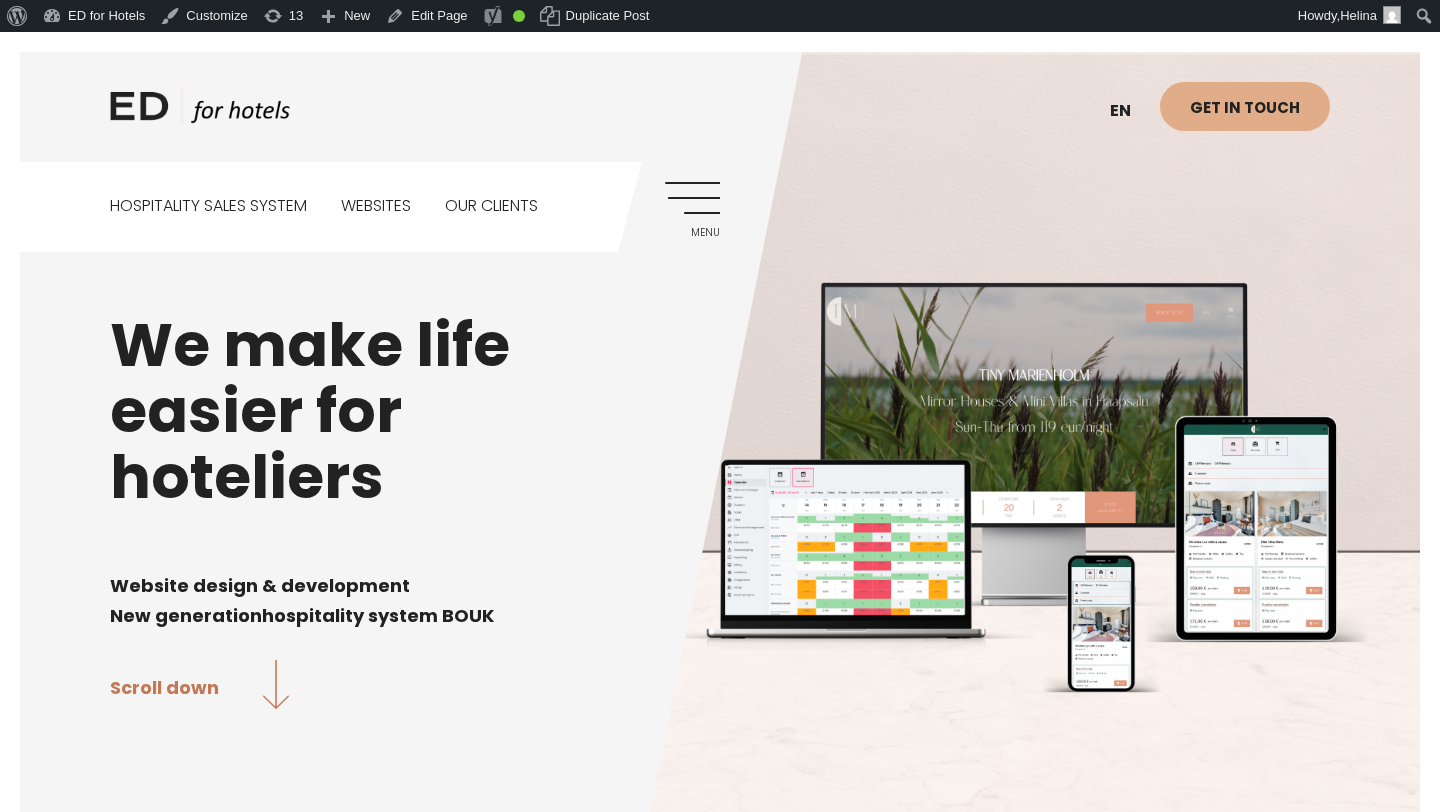 scroll, scrollTop: 0, scrollLeft: 0, axis: both 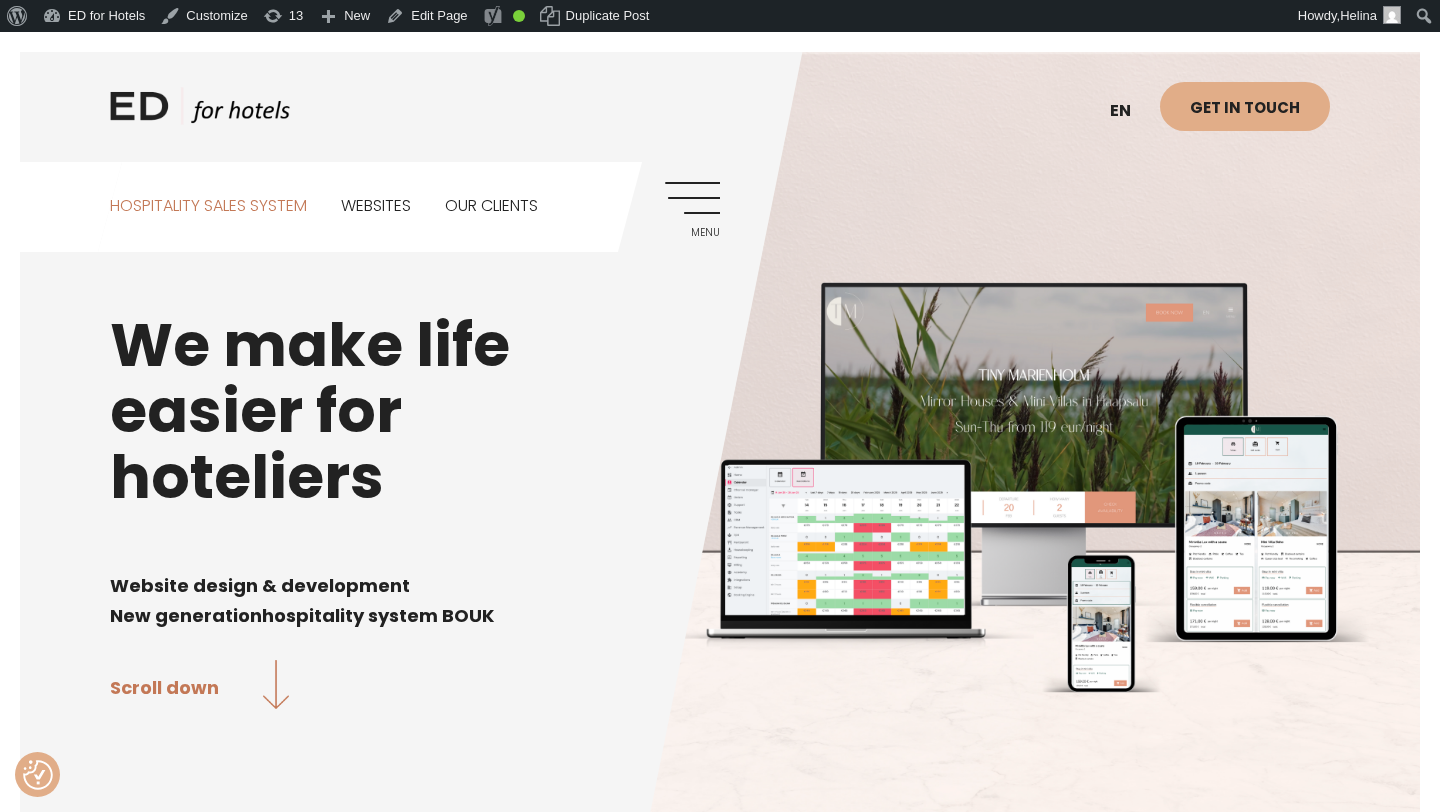 click on "Hospitality sales system" at bounding box center (208, 206) 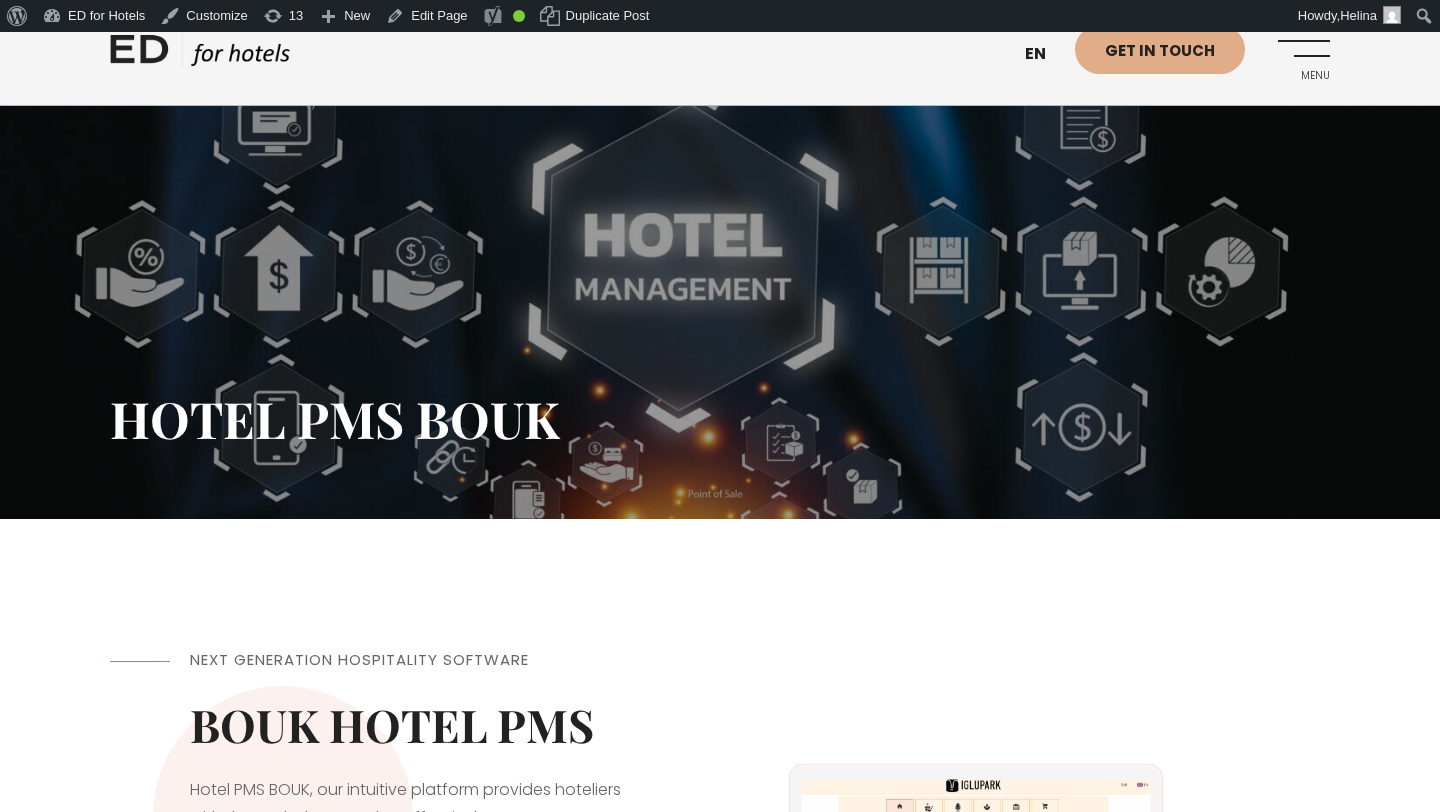 scroll, scrollTop: 0, scrollLeft: 0, axis: both 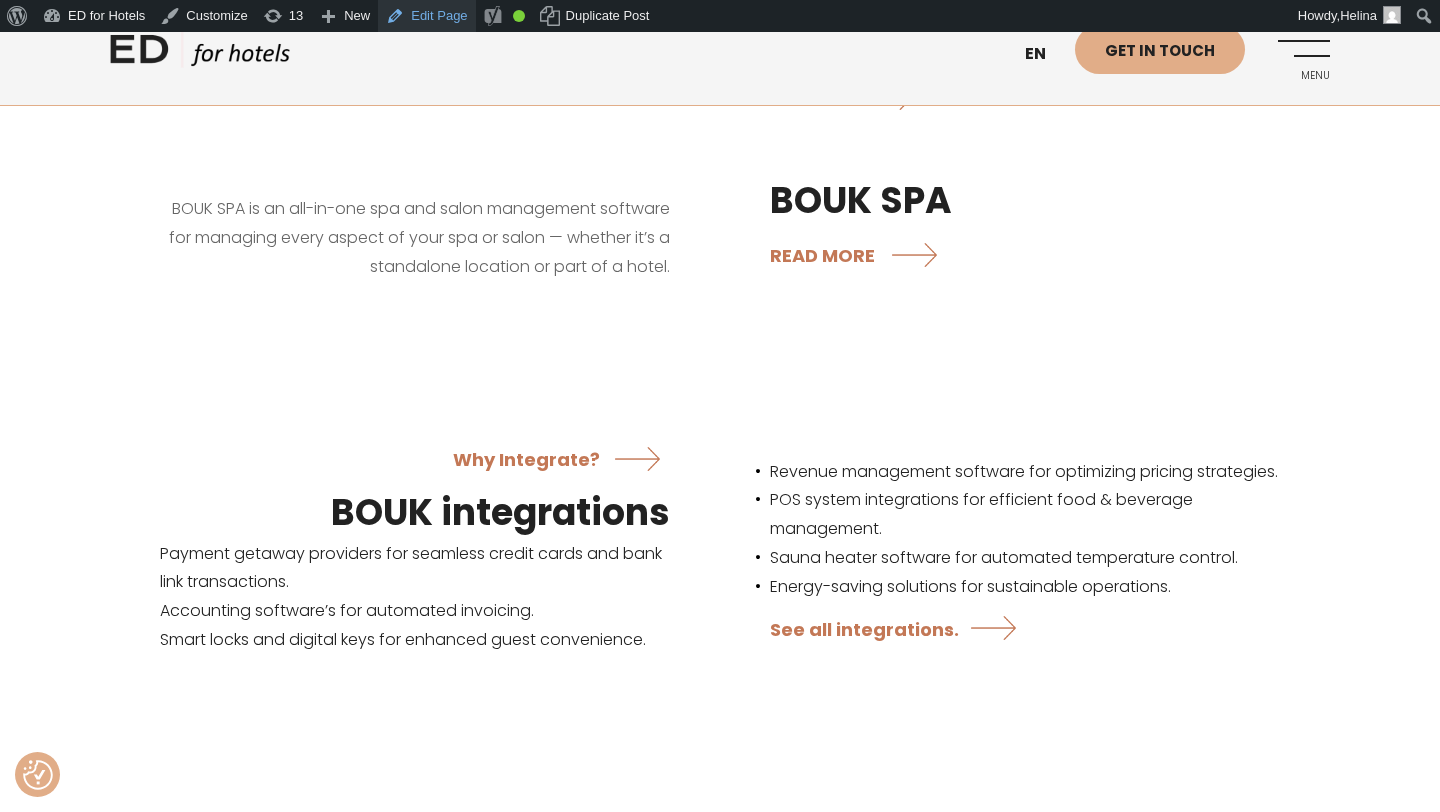 click on "Edit Page" at bounding box center (426, 16) 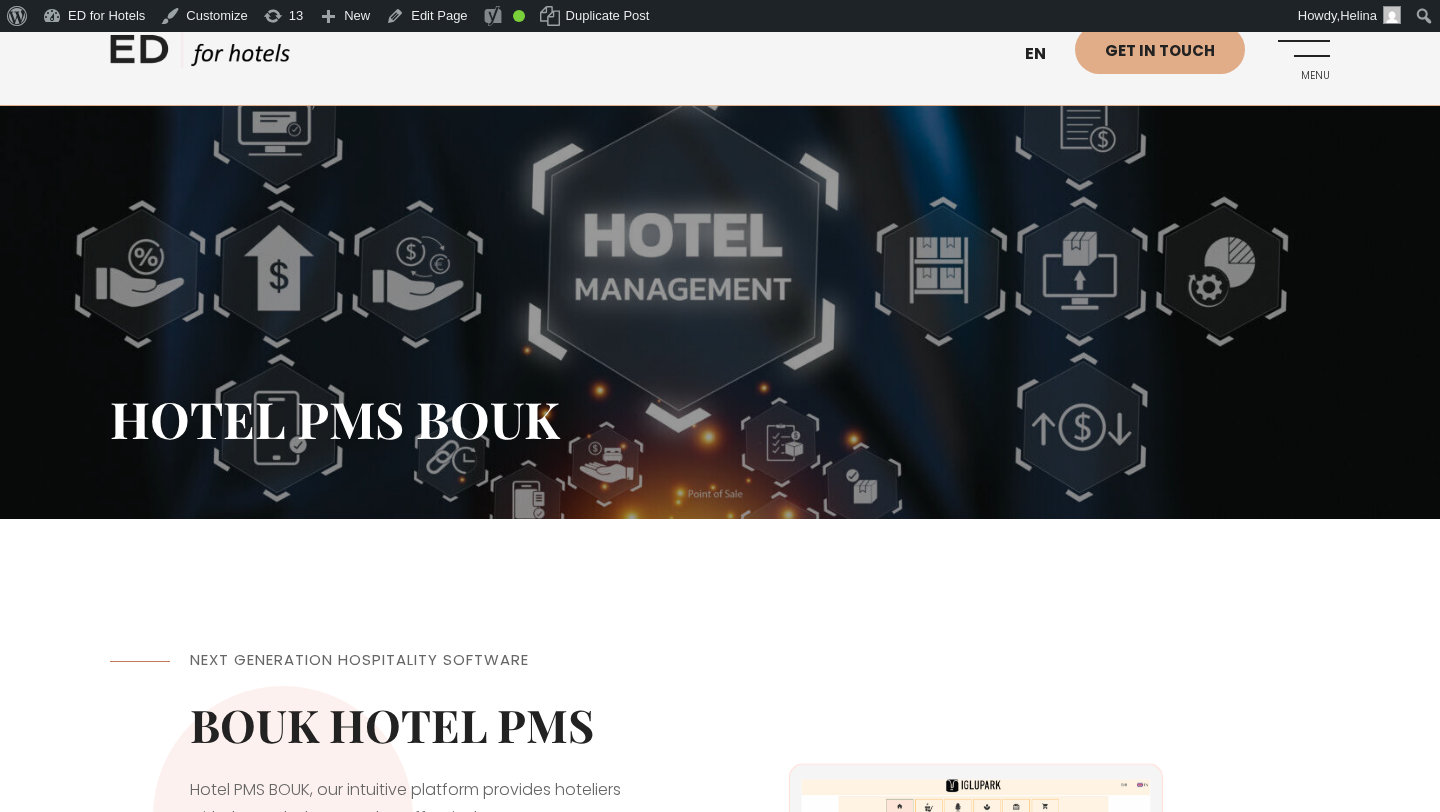 scroll, scrollTop: 0, scrollLeft: 0, axis: both 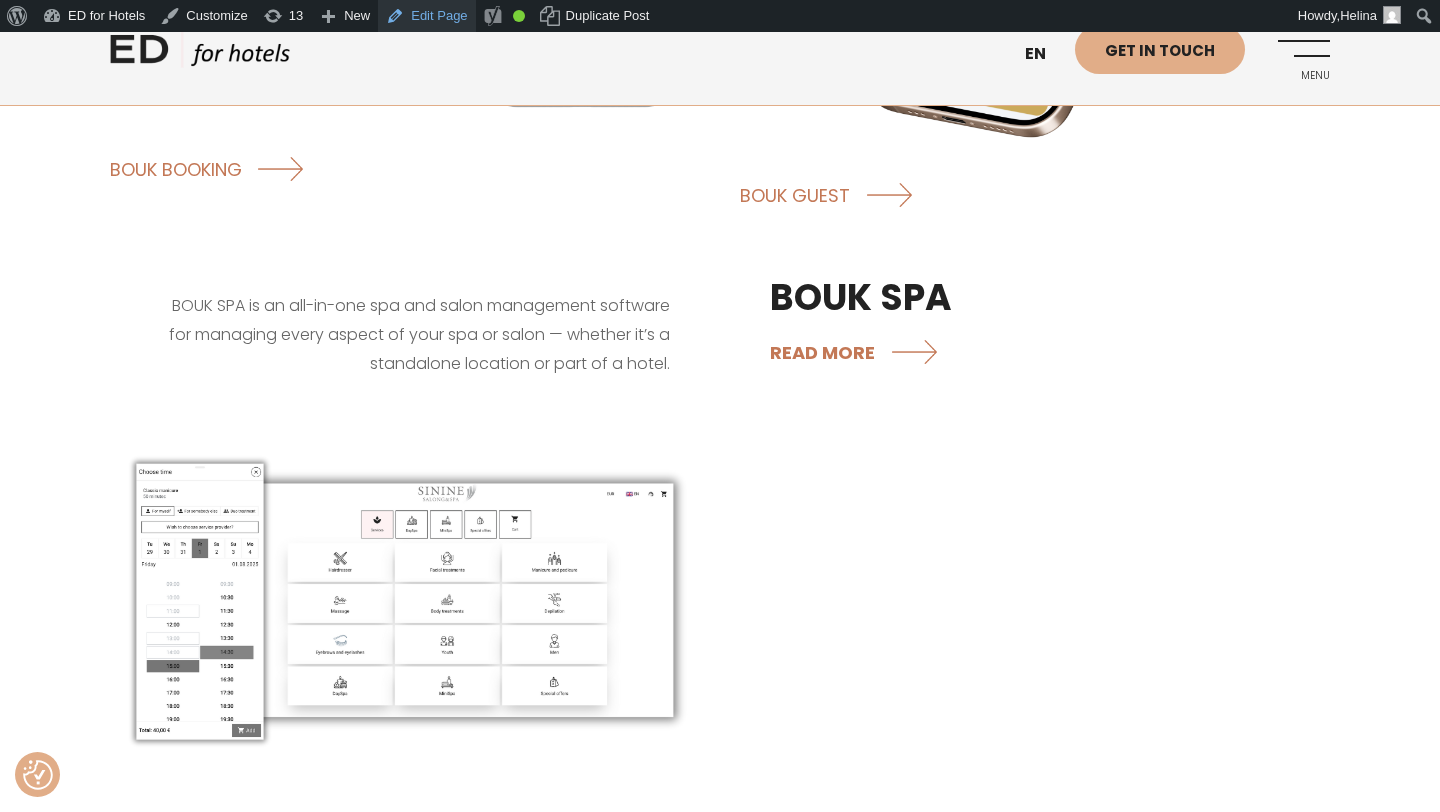 click on "Edit Page" at bounding box center [426, 16] 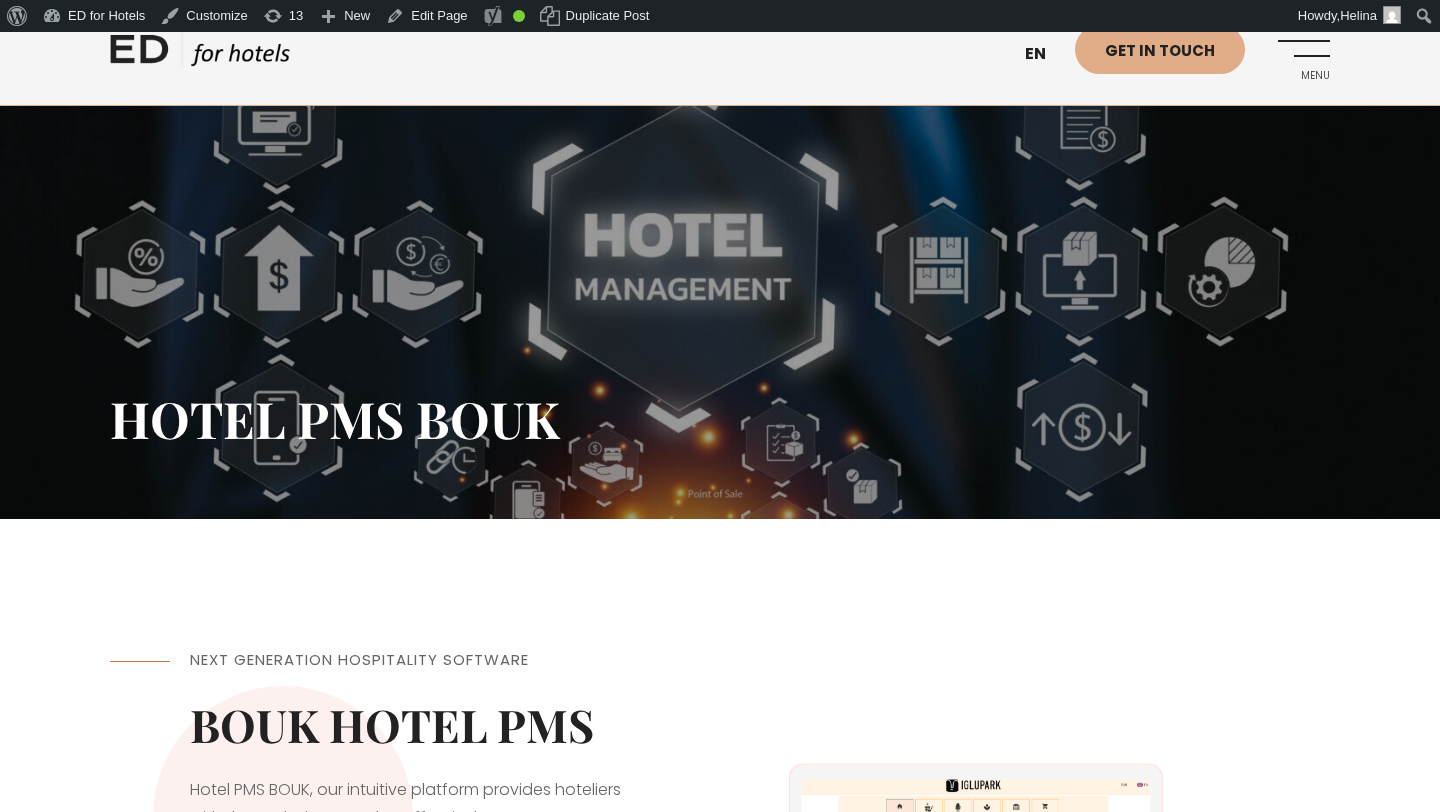 scroll, scrollTop: 0, scrollLeft: 0, axis: both 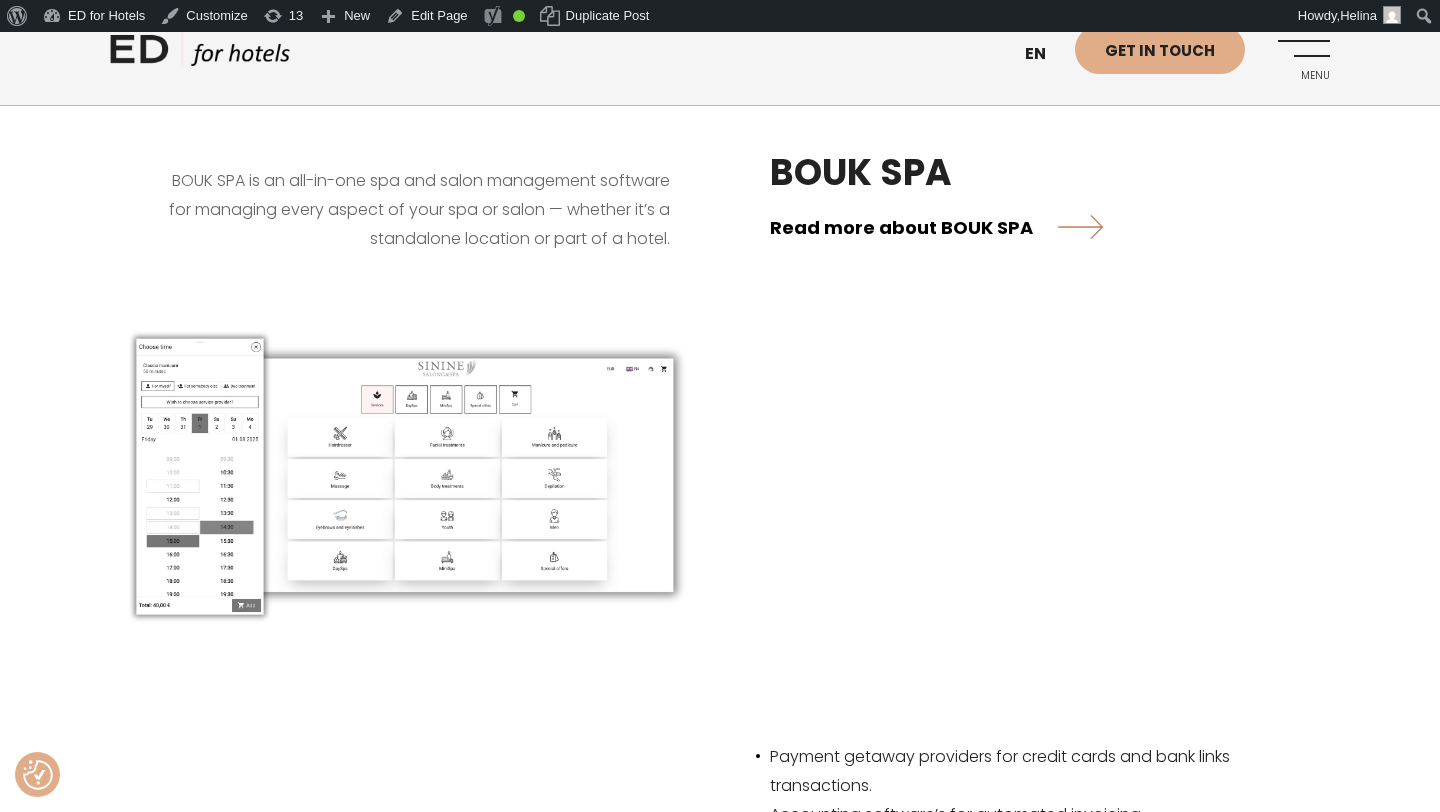 click on "Read more about BOUK SPA" at bounding box center [936, 226] 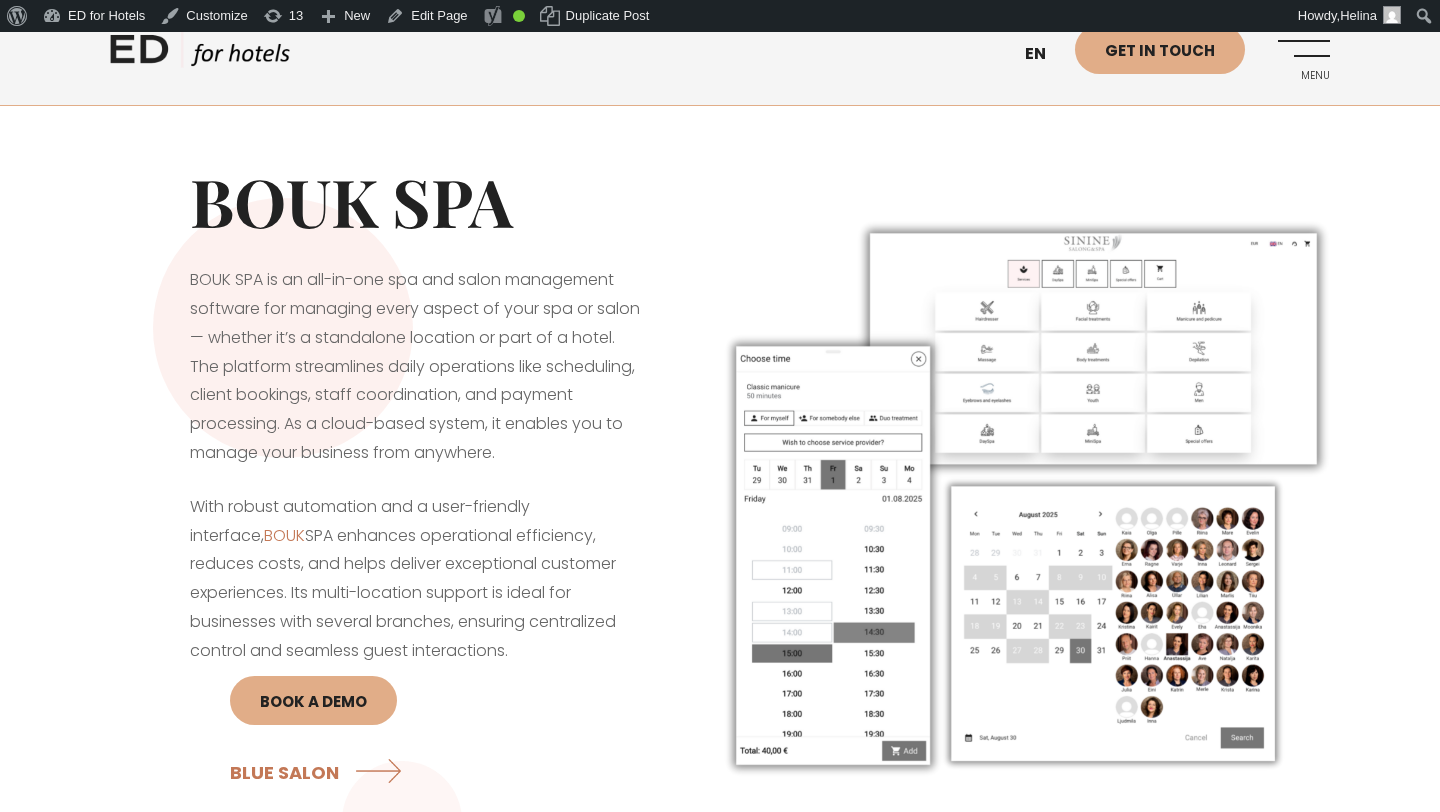 scroll, scrollTop: 0, scrollLeft: 0, axis: both 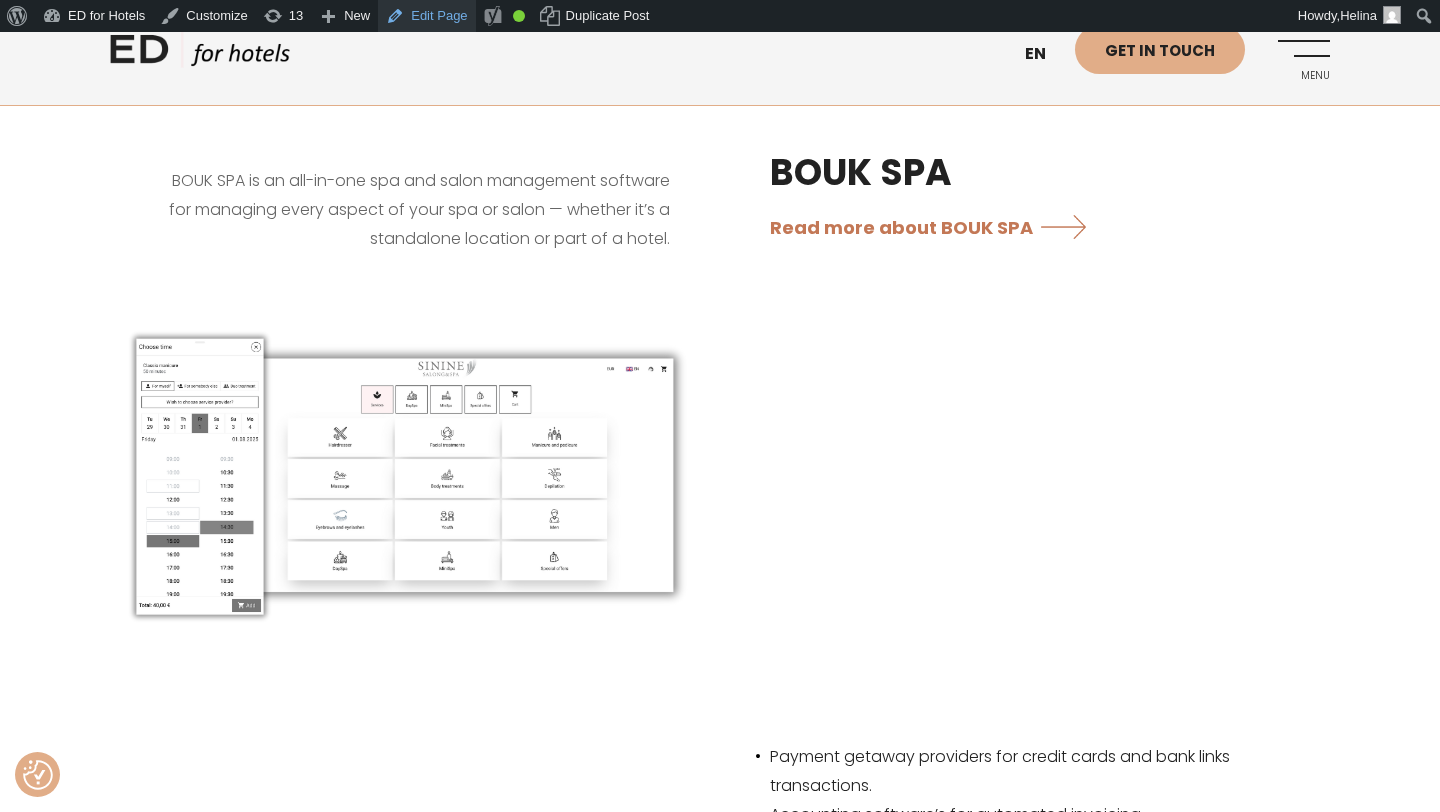 click on "Edit Page" at bounding box center [426, 16] 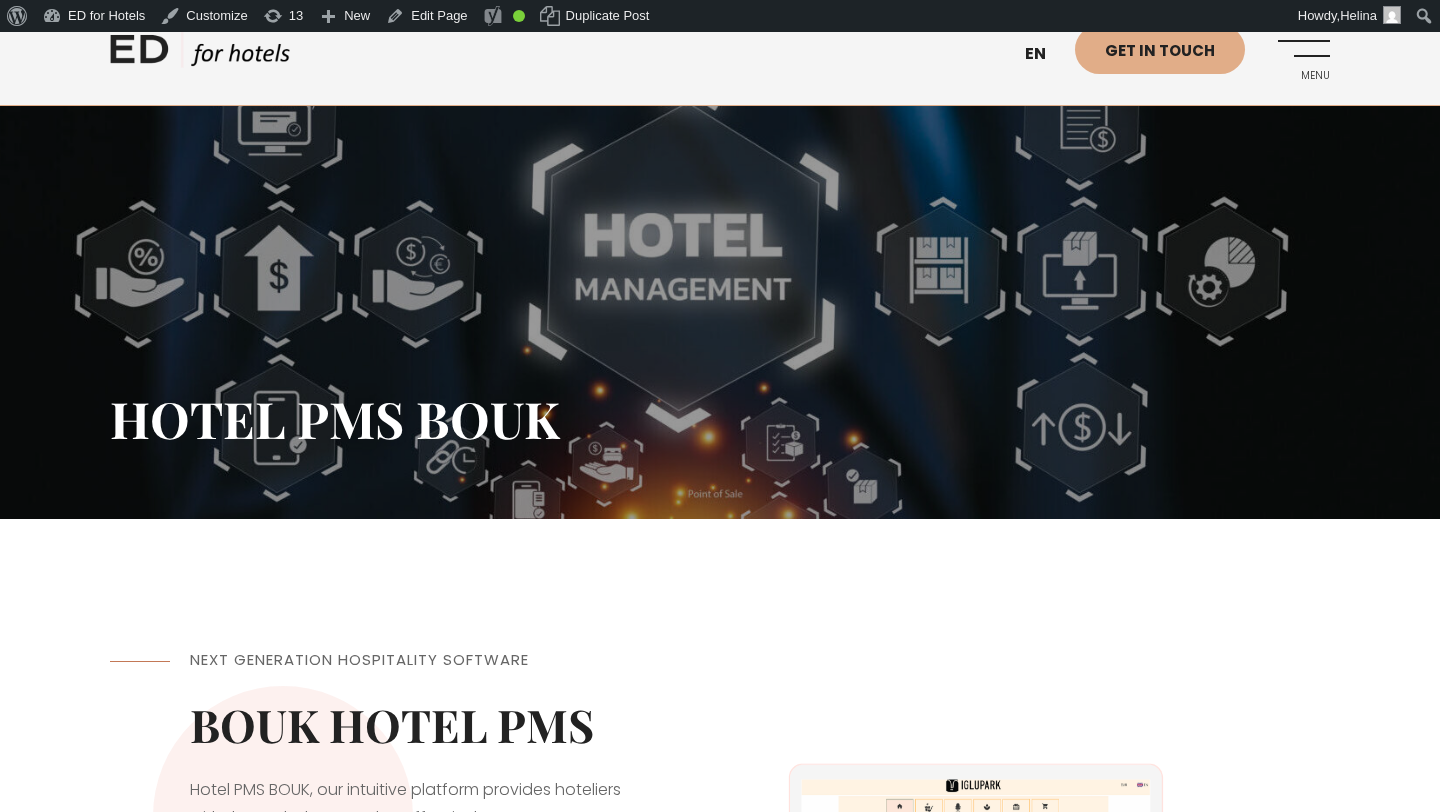 scroll, scrollTop: 0, scrollLeft: 0, axis: both 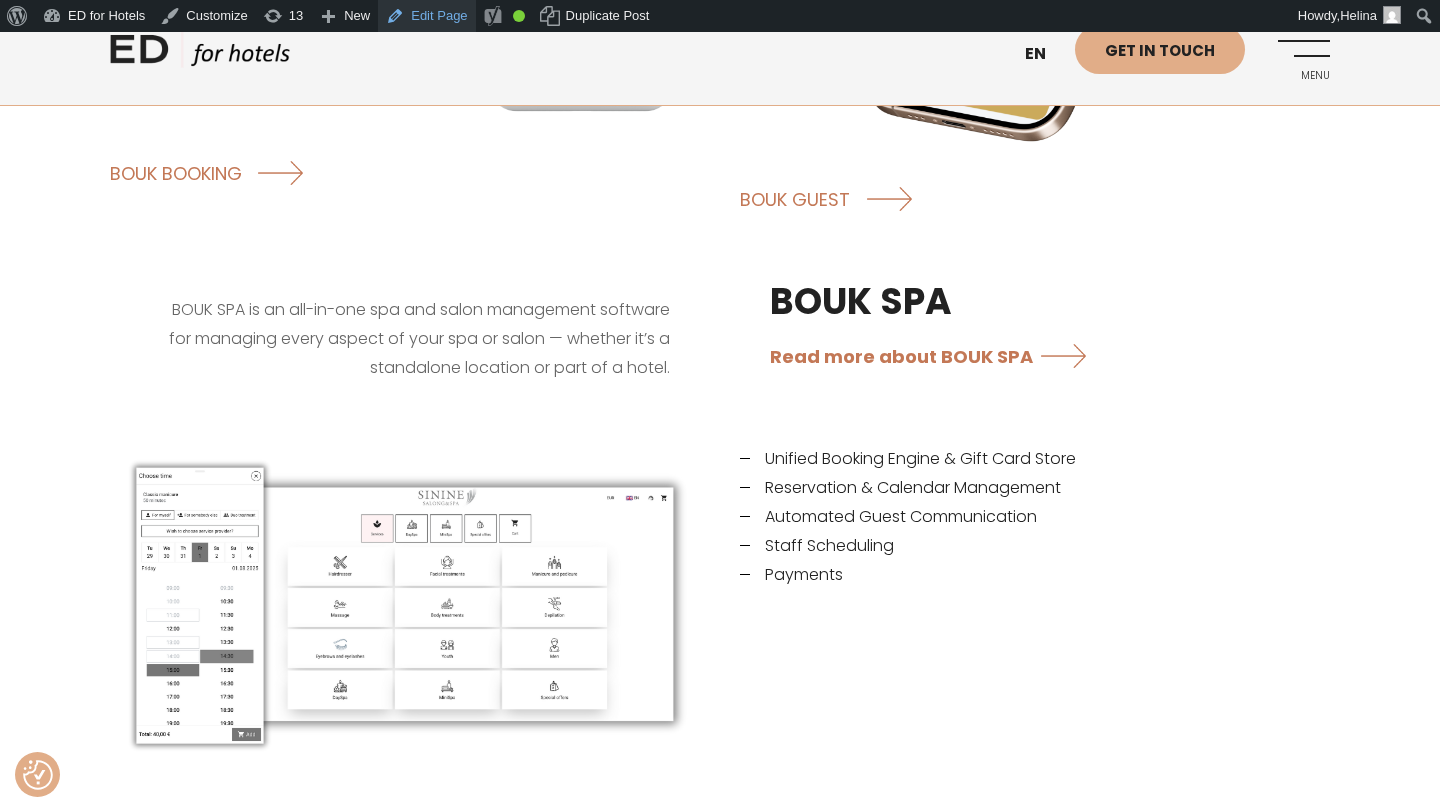 click on "Edit Page" at bounding box center [426, 16] 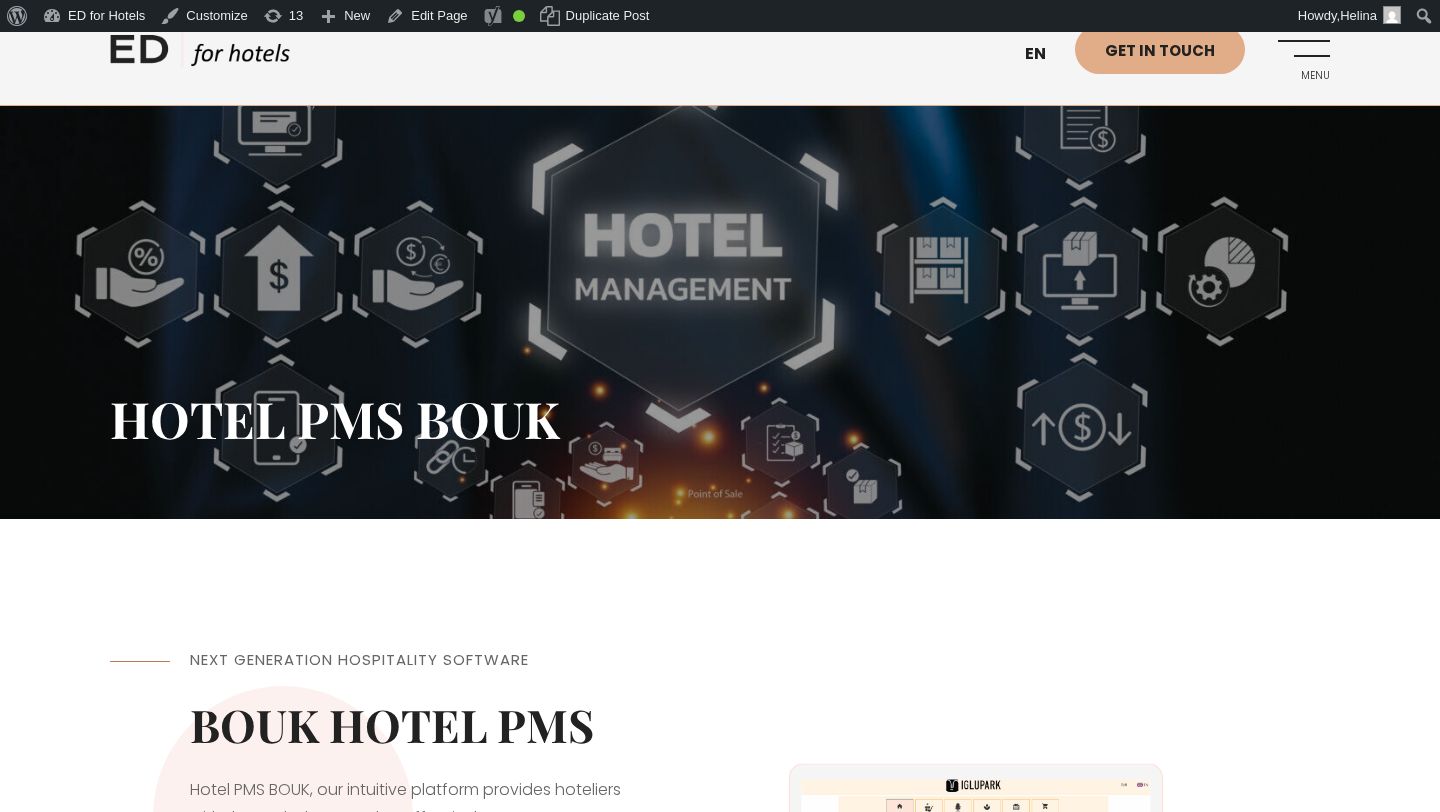 scroll, scrollTop: 0, scrollLeft: 0, axis: both 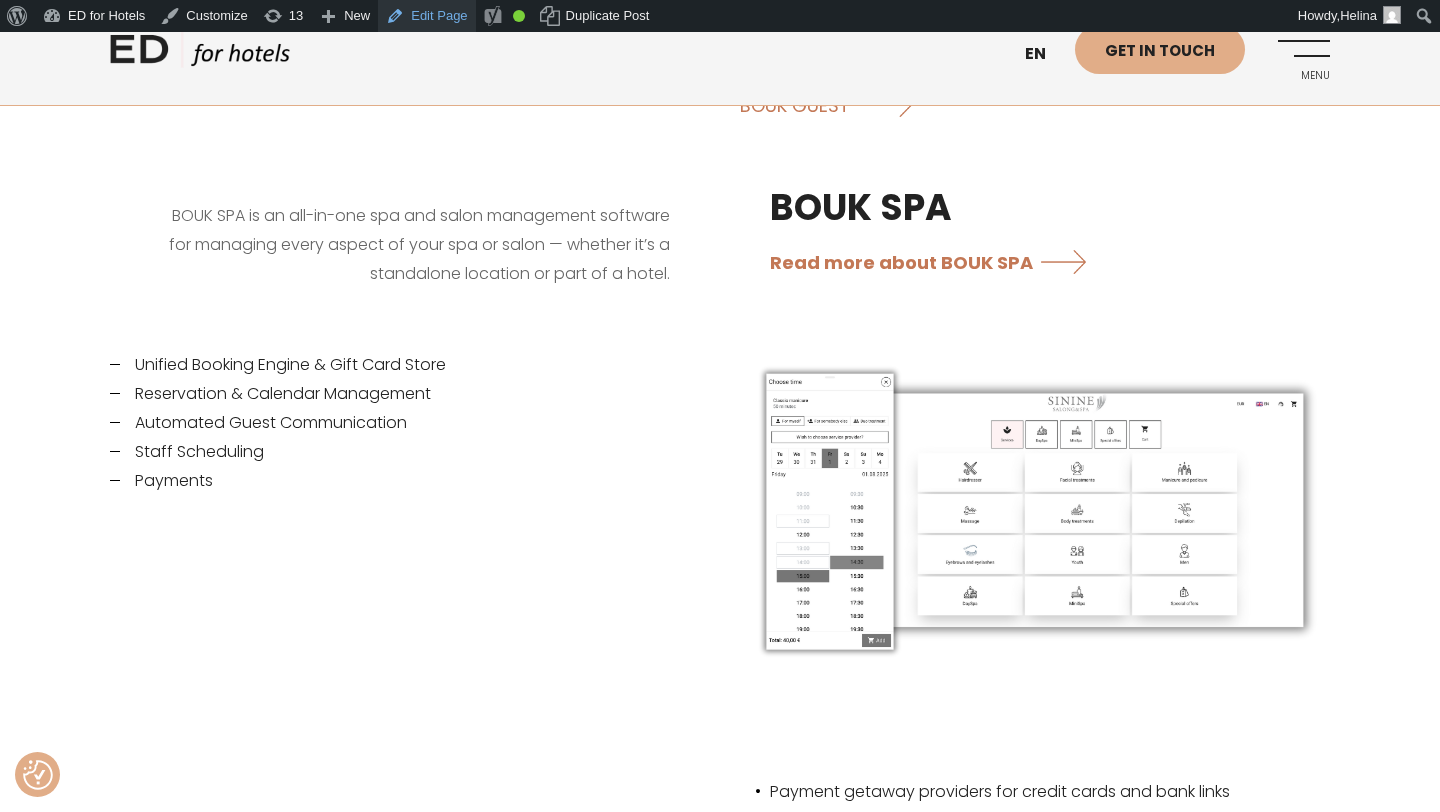 click on "Edit Page" at bounding box center (426, 16) 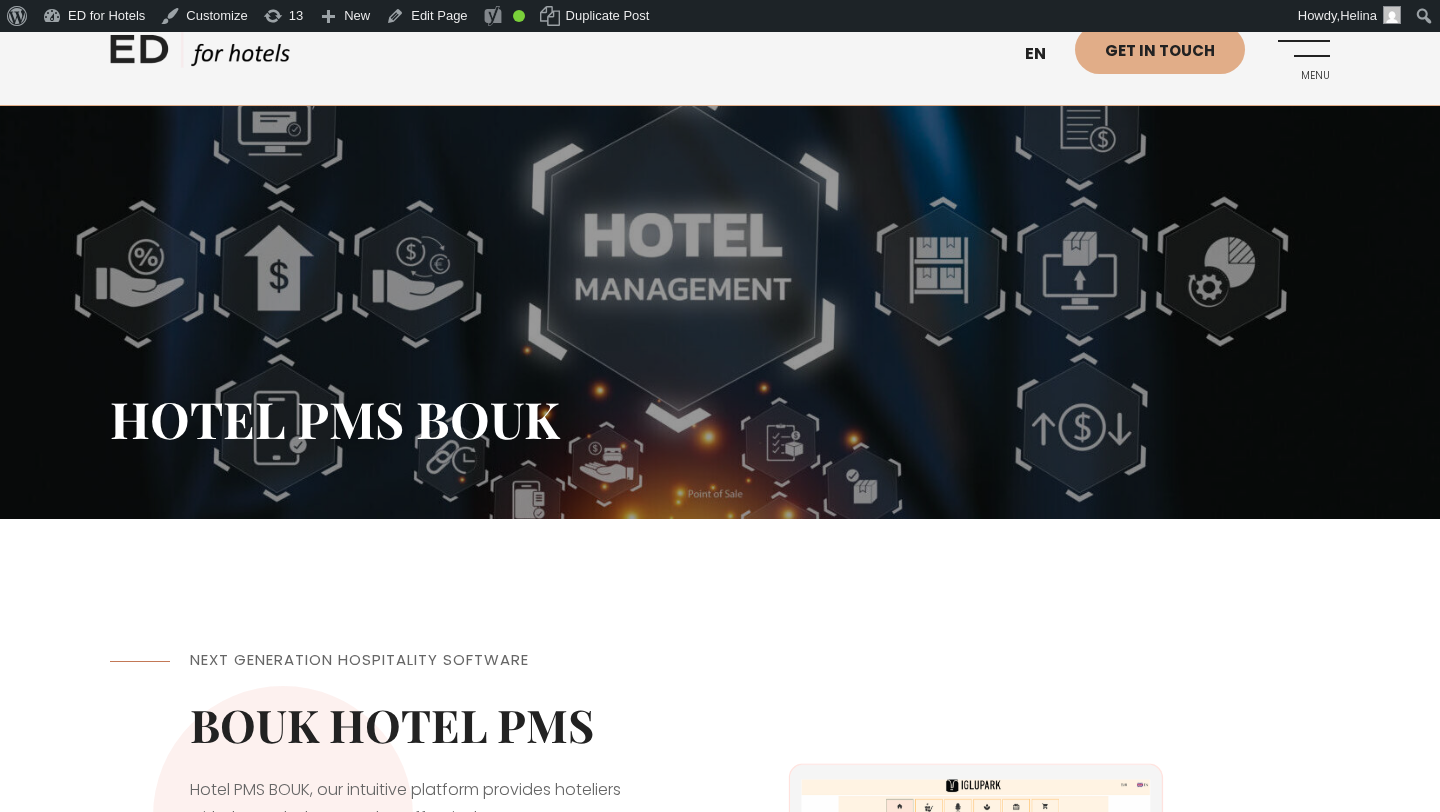 scroll, scrollTop: 0, scrollLeft: 0, axis: both 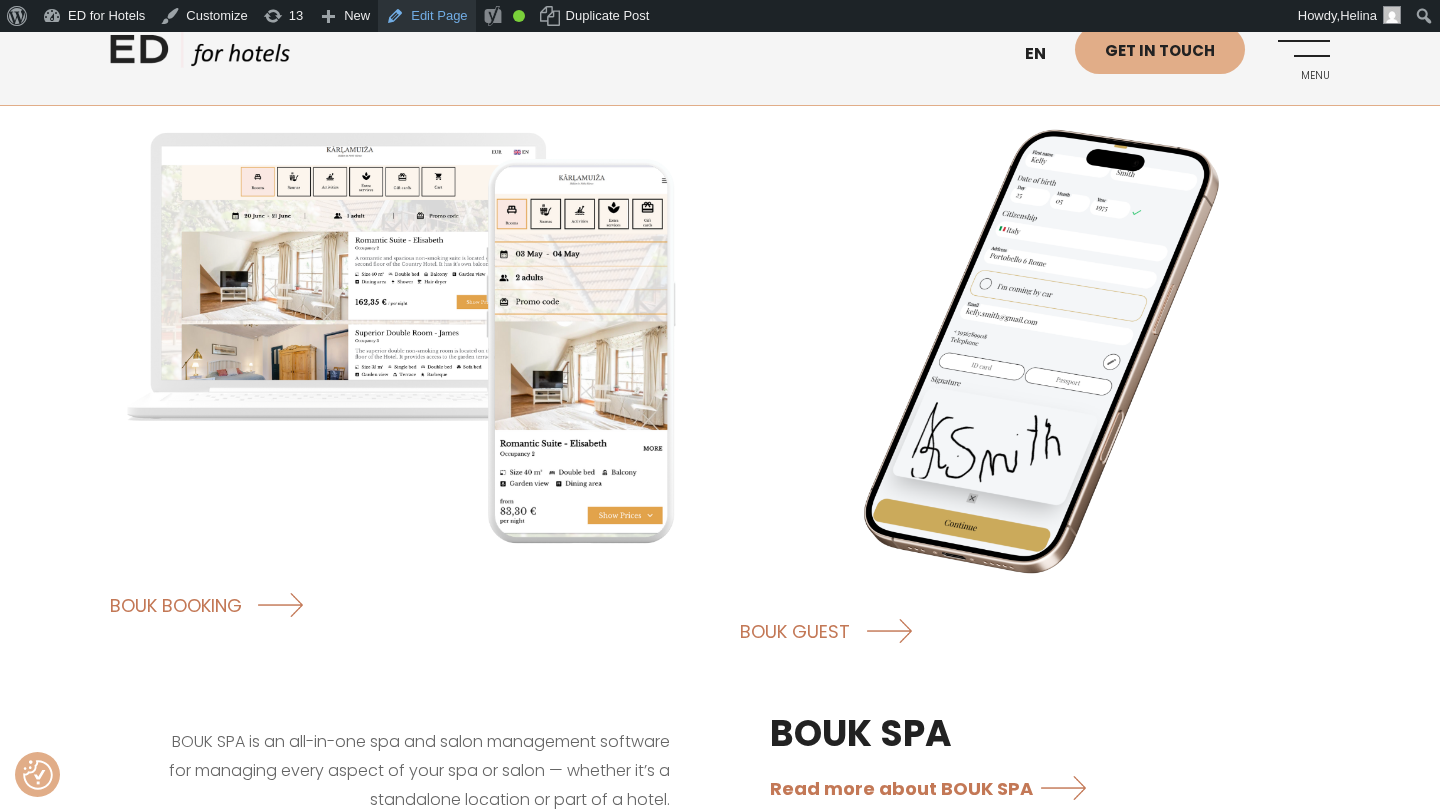 click on "Edit Page" at bounding box center [426, 16] 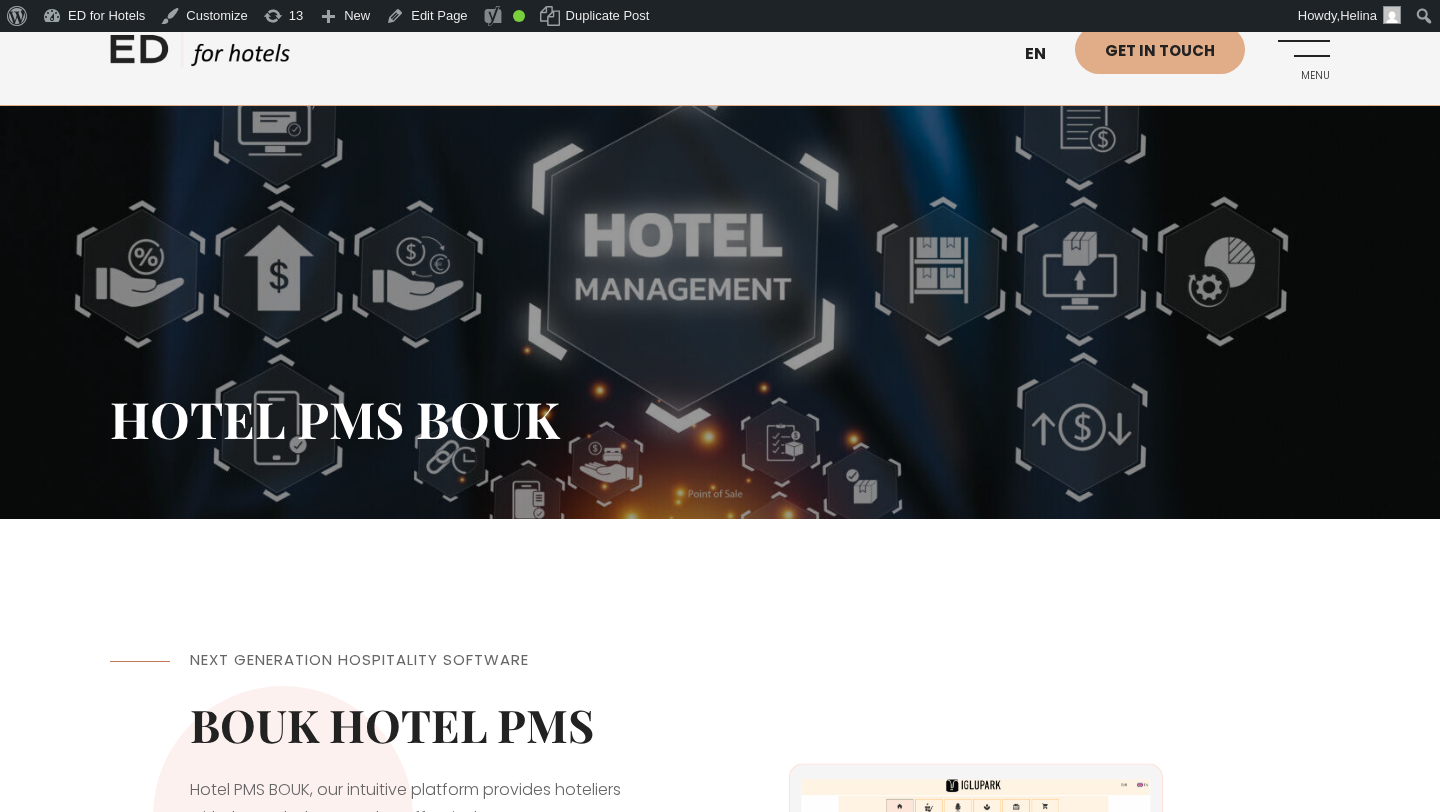 scroll, scrollTop: 140, scrollLeft: 0, axis: vertical 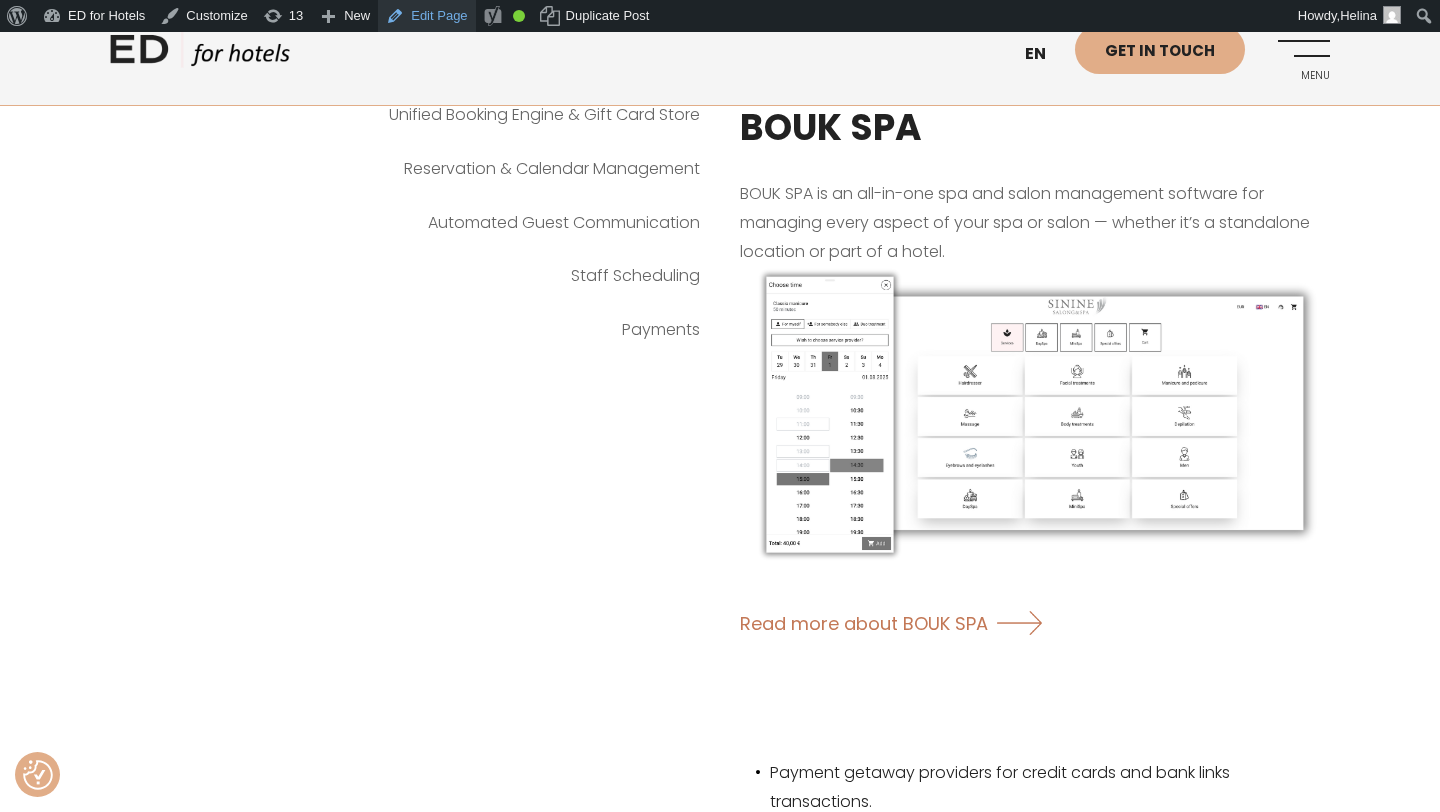 click on "Edit Page" at bounding box center [426, 16] 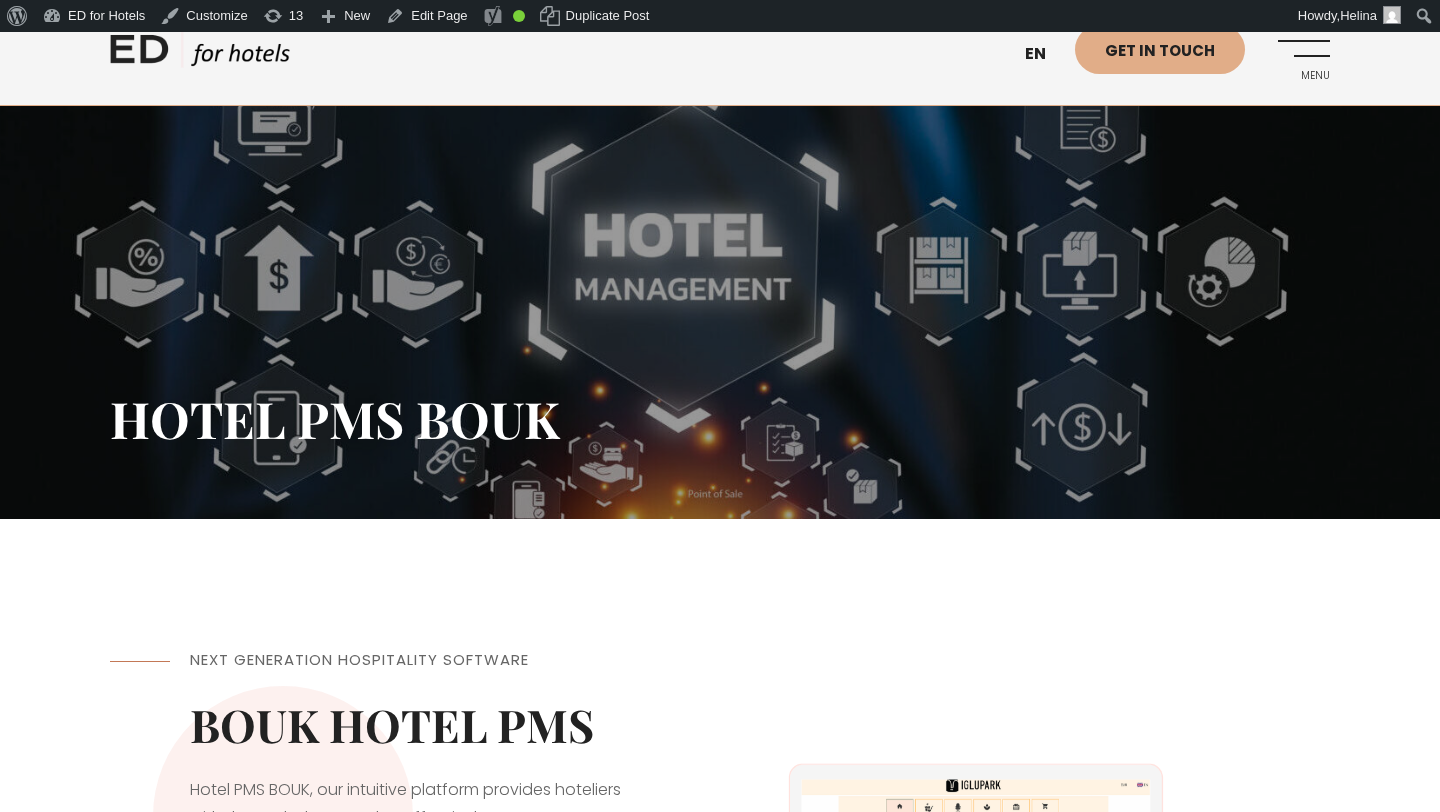 scroll, scrollTop: 0, scrollLeft: 0, axis: both 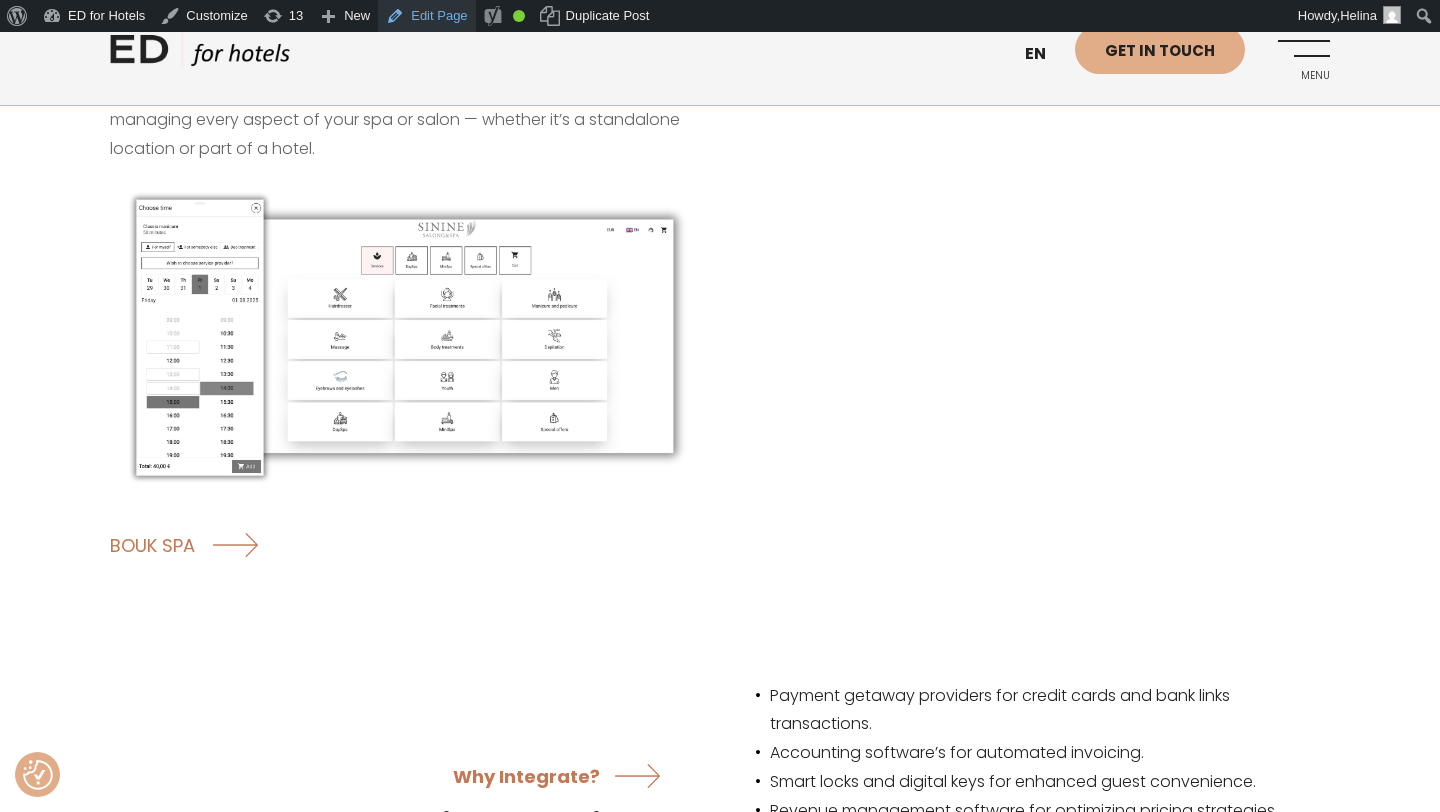 click on "Edit Page" at bounding box center [426, 16] 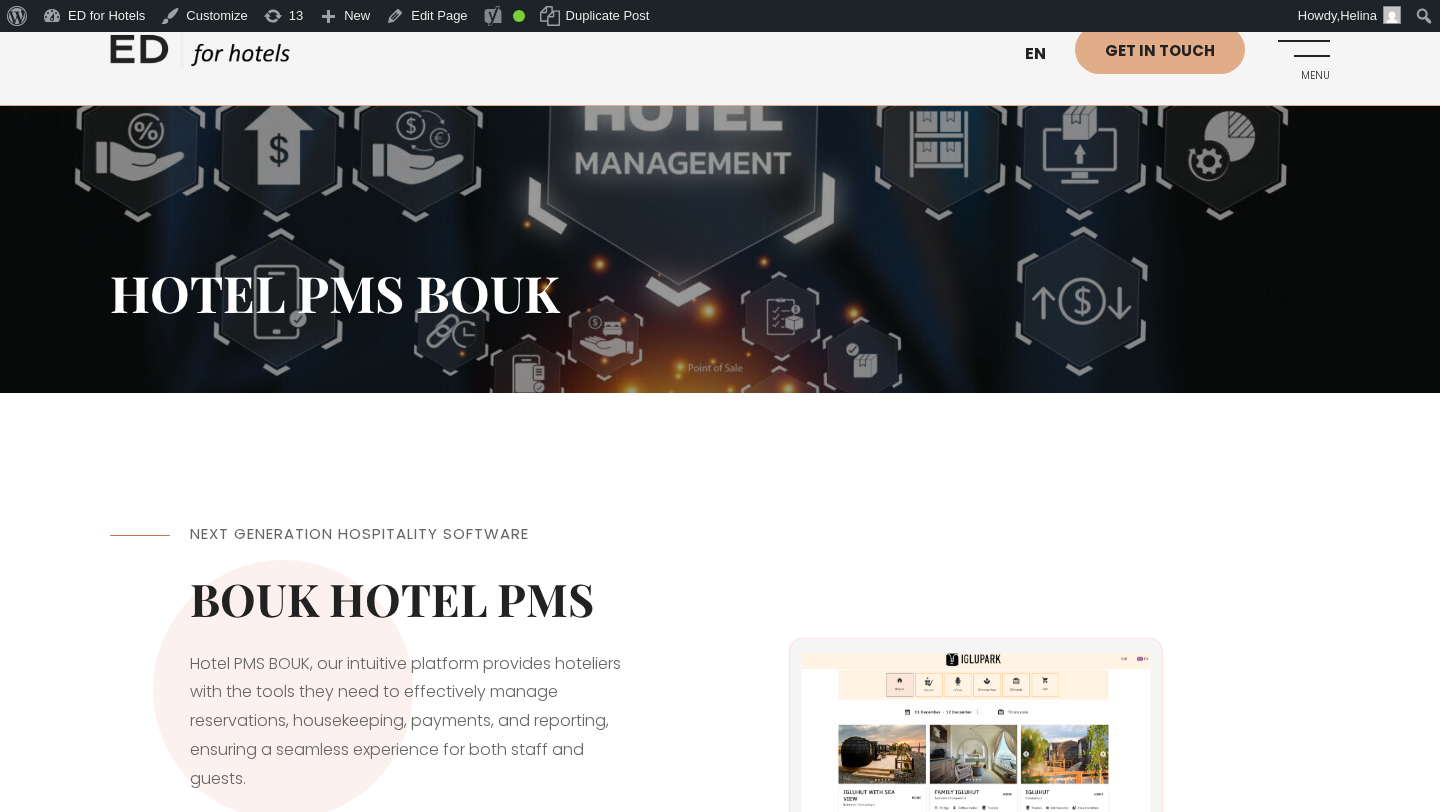 scroll, scrollTop: 0, scrollLeft: 0, axis: both 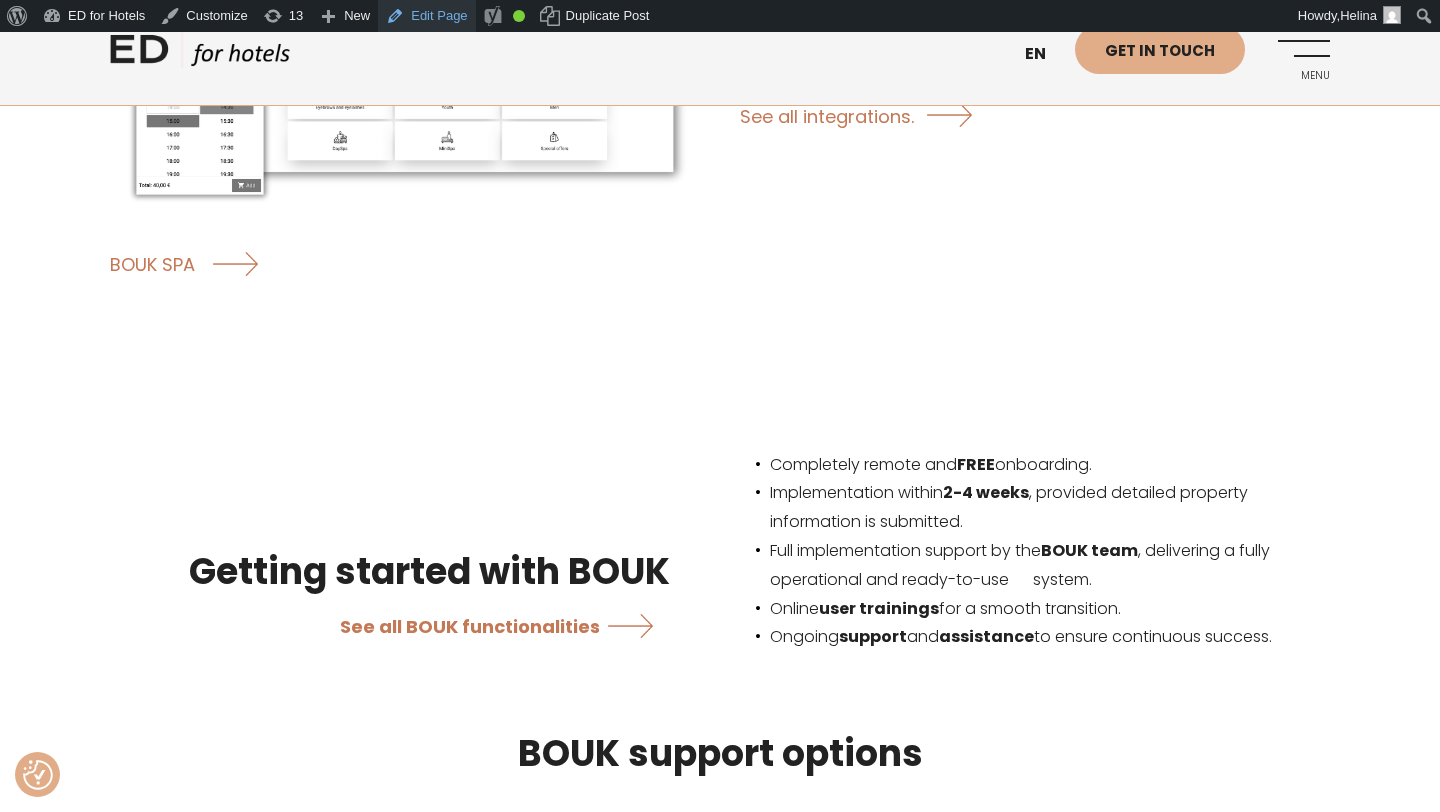 click on "Edit Page" at bounding box center [426, 16] 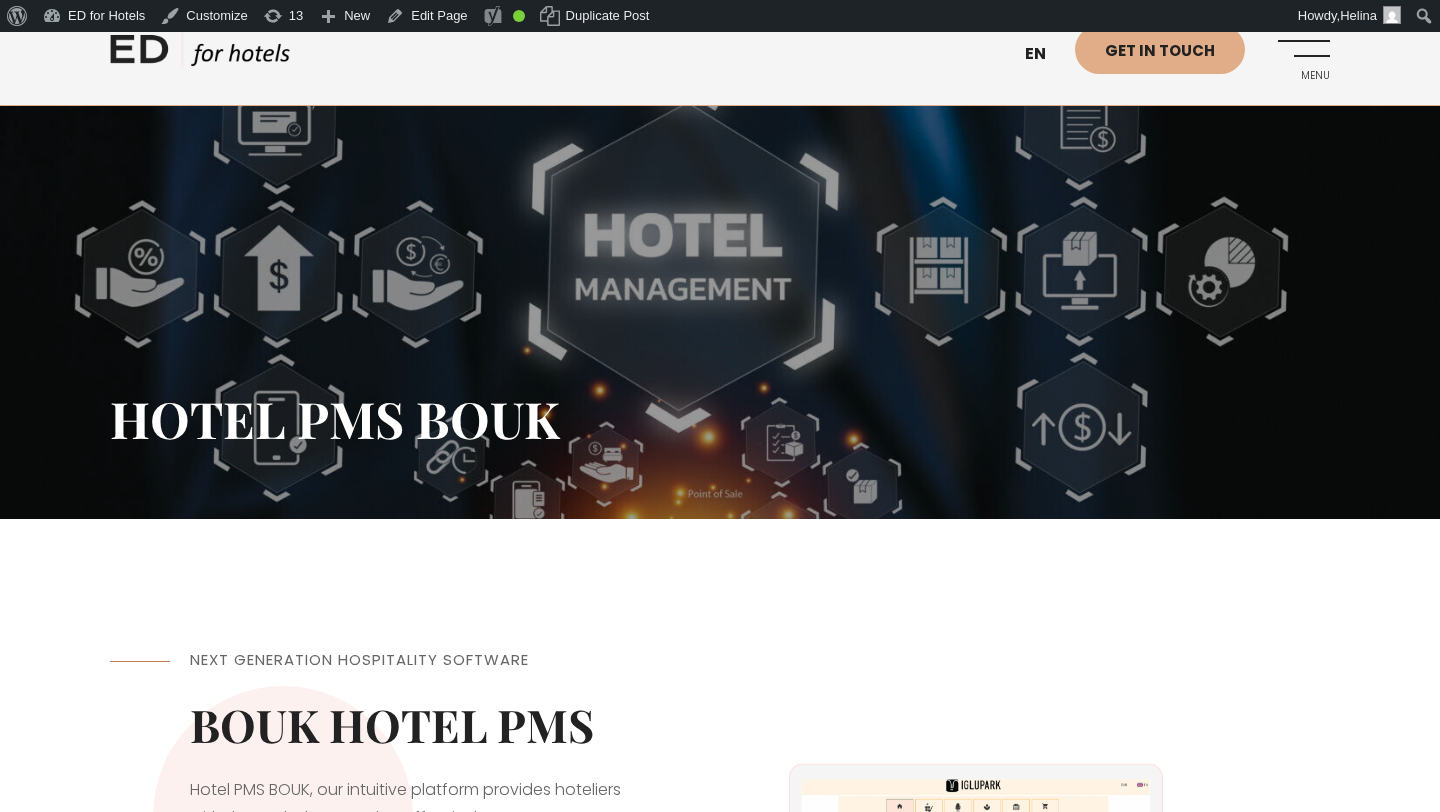 scroll, scrollTop: 0, scrollLeft: 0, axis: both 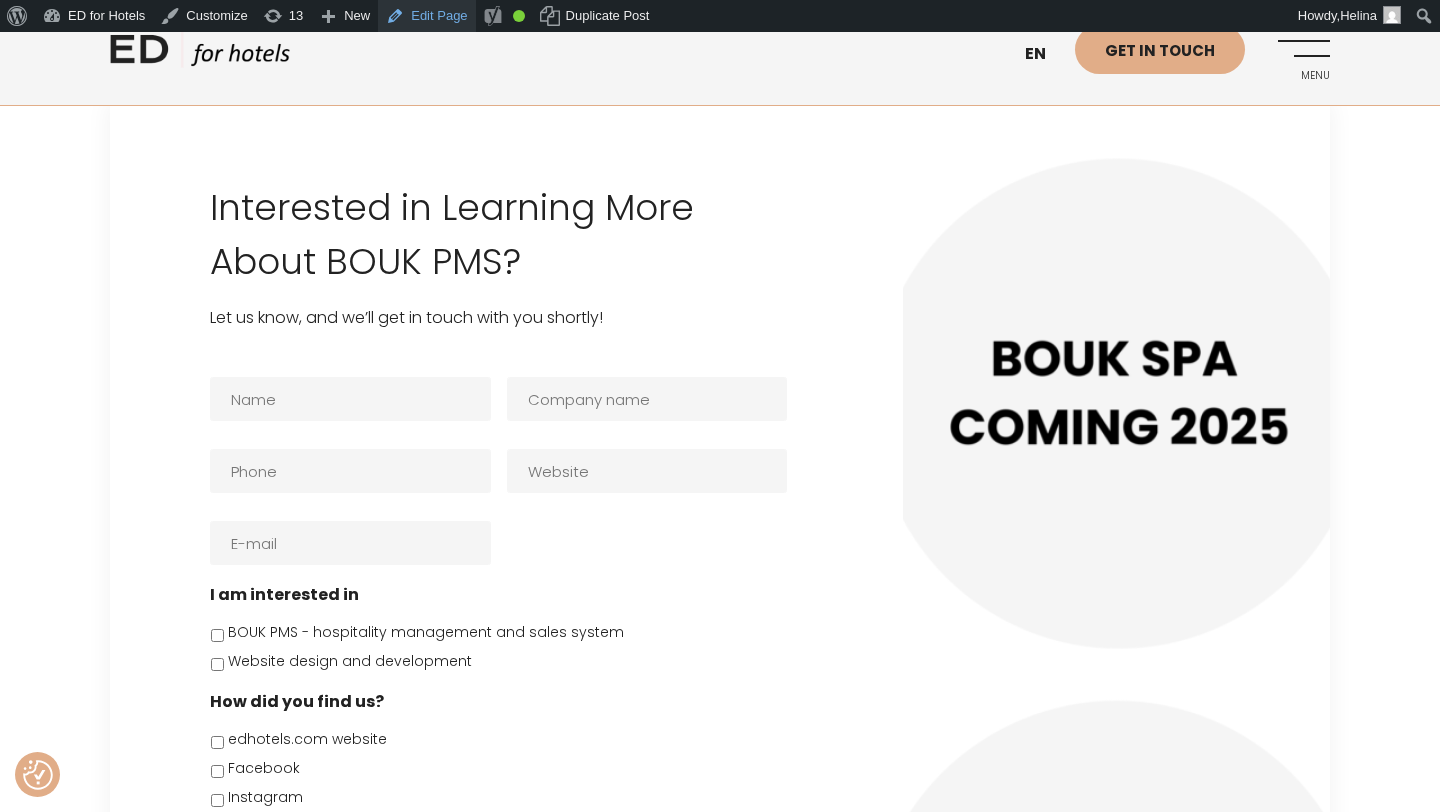 click on "Edit Page" at bounding box center [426, 16] 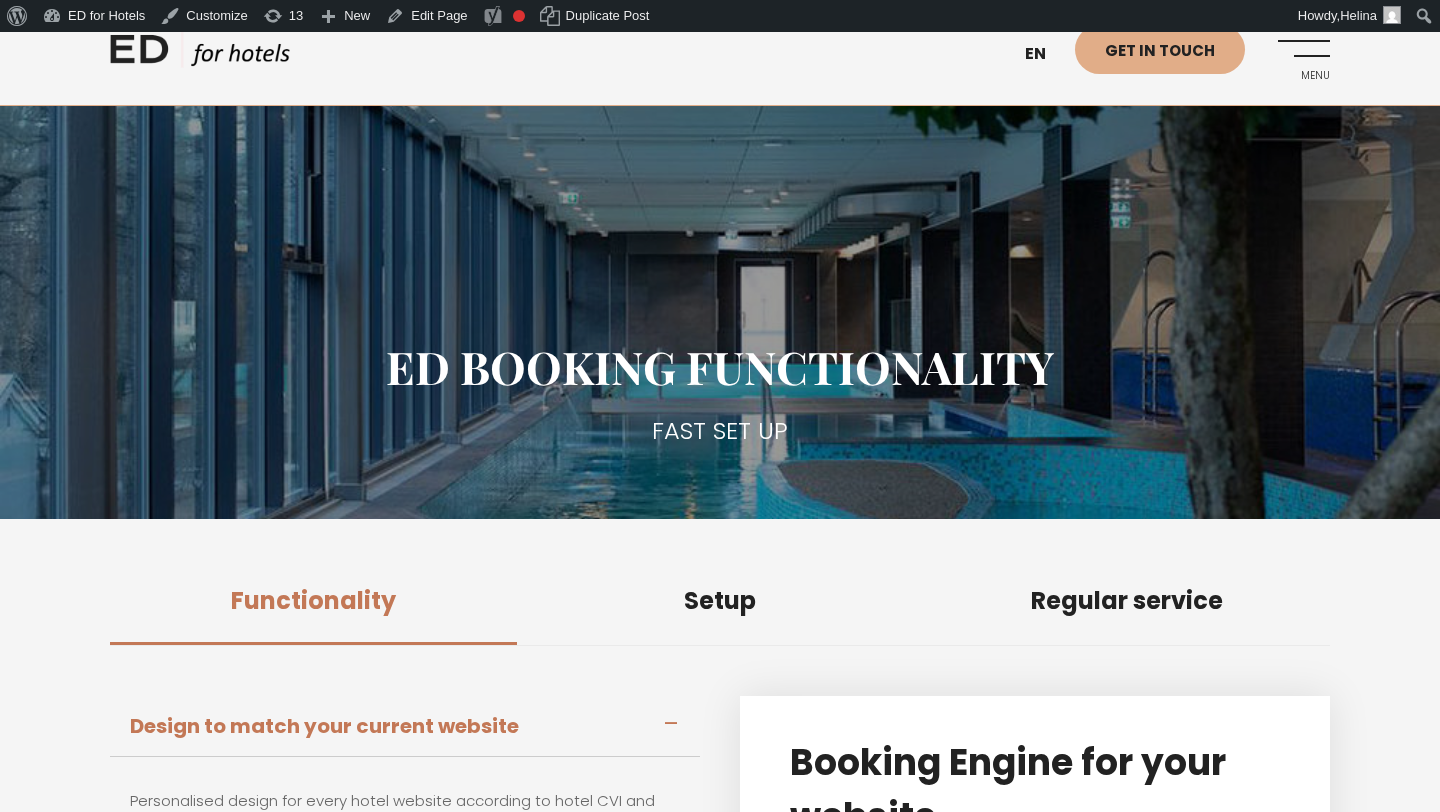 scroll, scrollTop: 0, scrollLeft: 0, axis: both 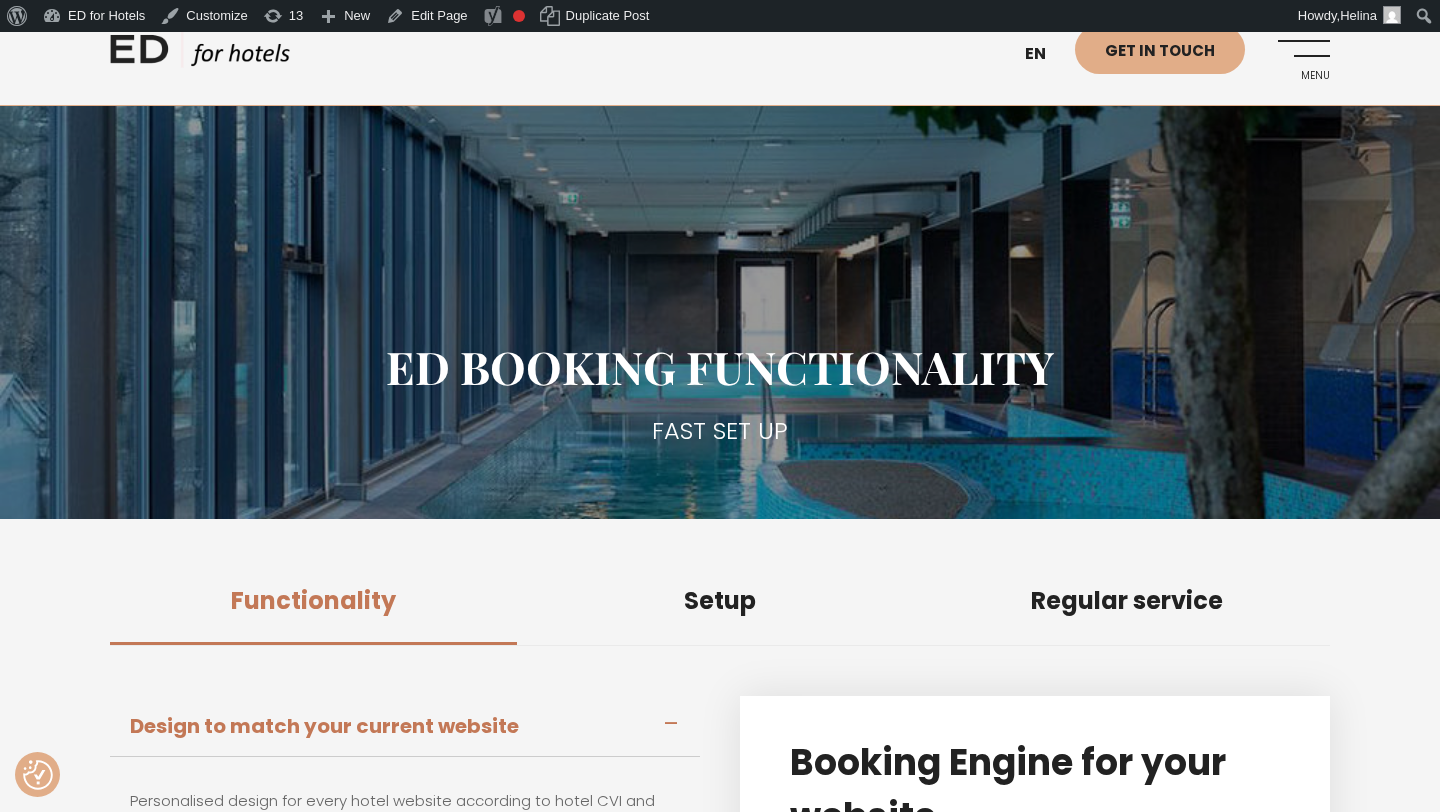 click on "Menu" at bounding box center (1302, 52) 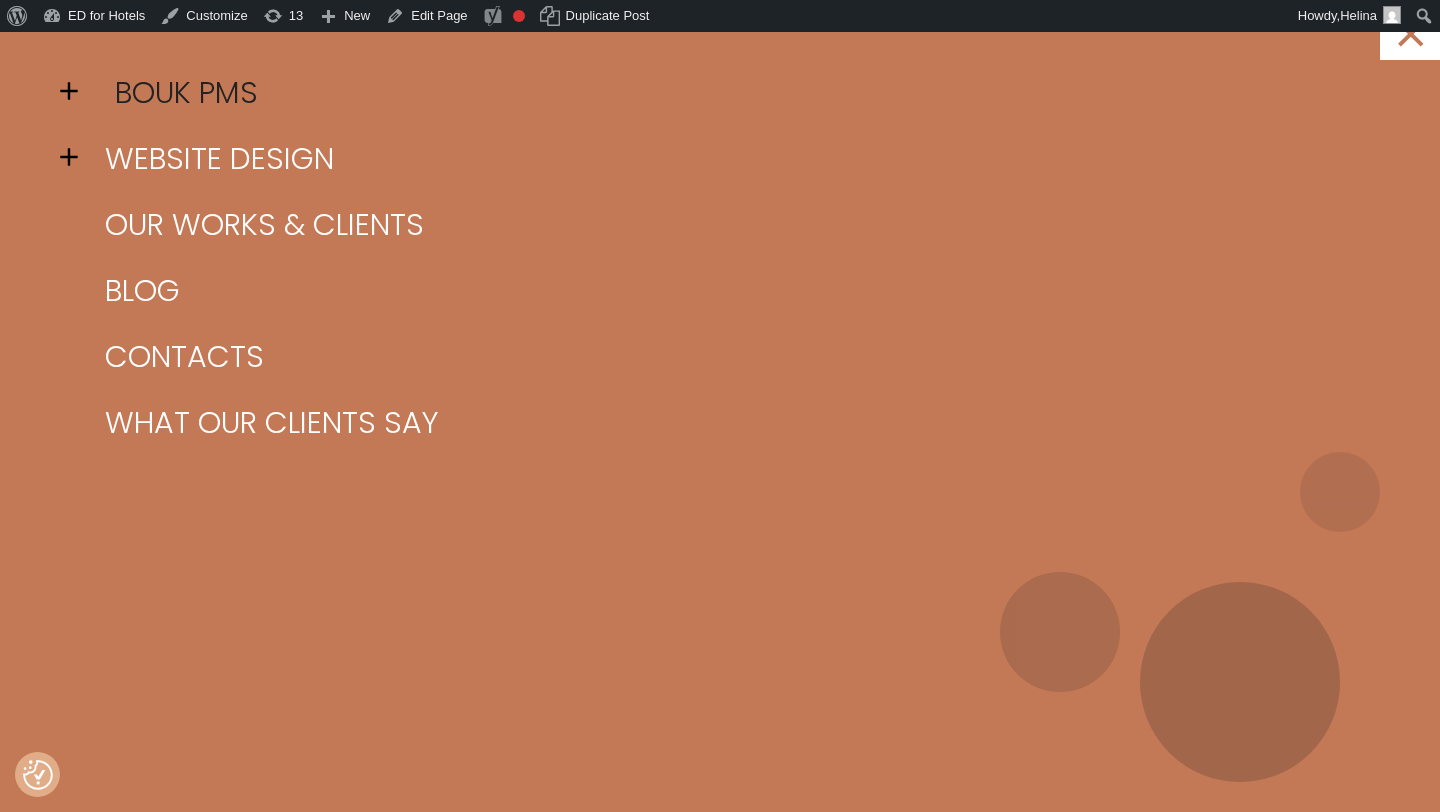 click on "BOUK PMS" at bounding box center [745, 93] 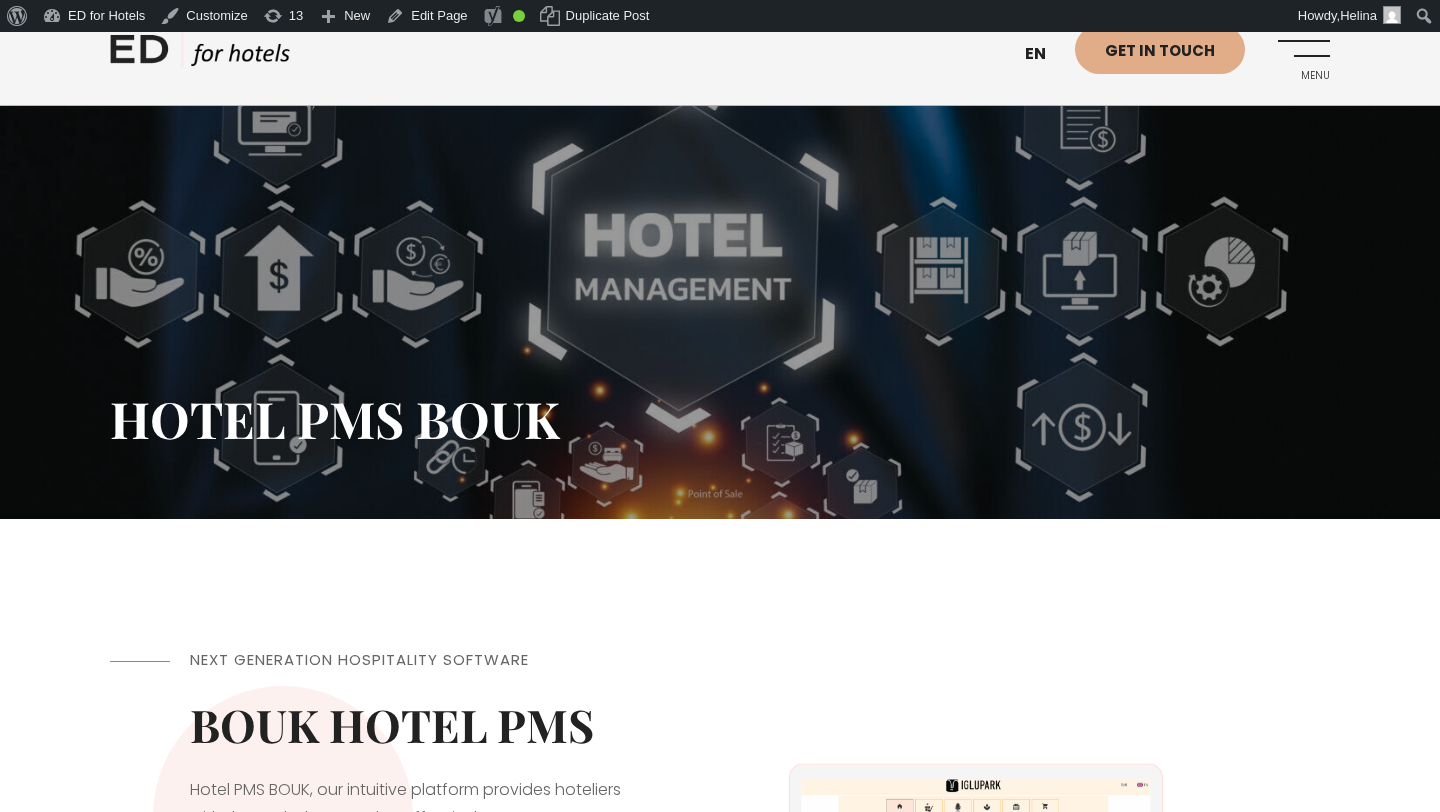 scroll, scrollTop: 0, scrollLeft: 0, axis: both 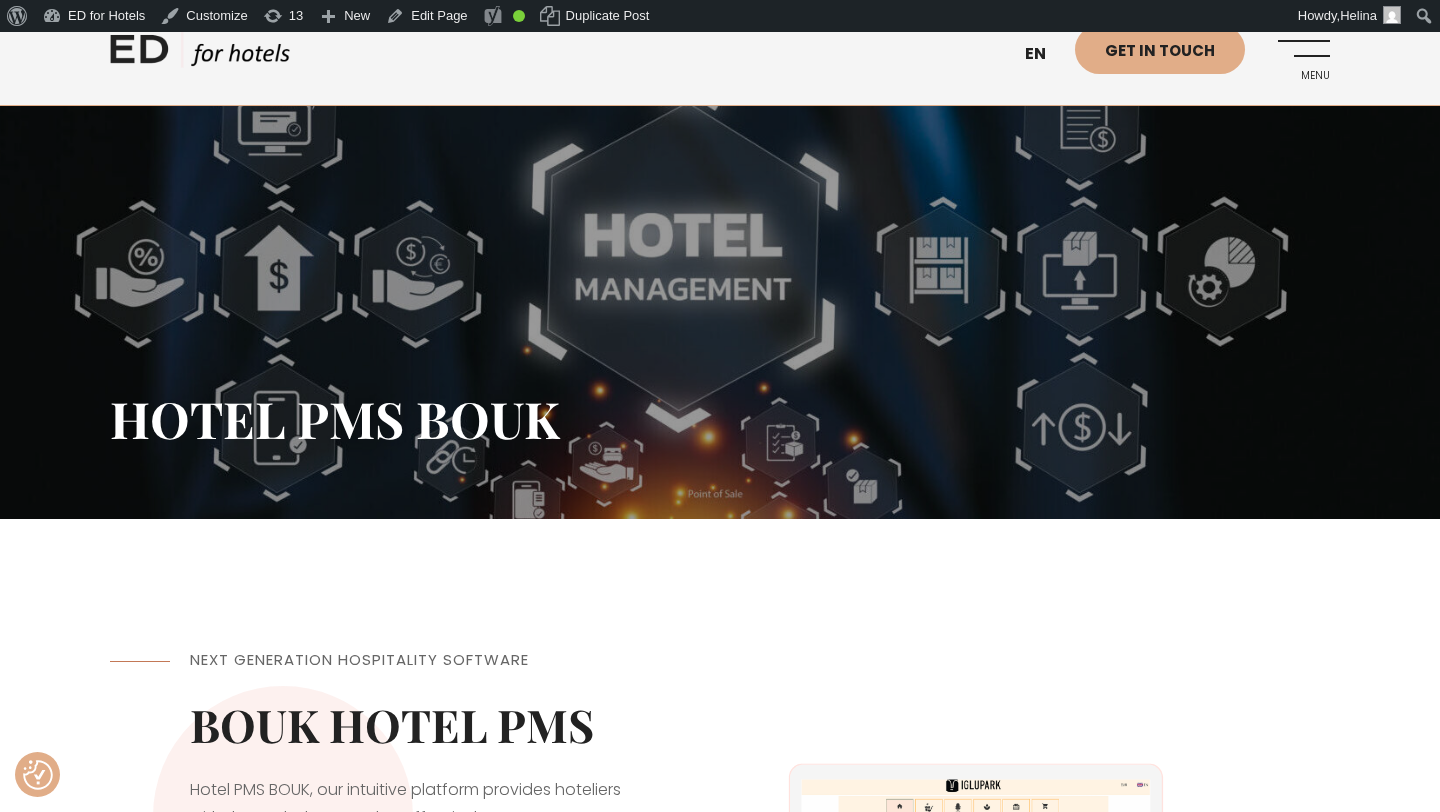 click on "Menu" at bounding box center [1302, 52] 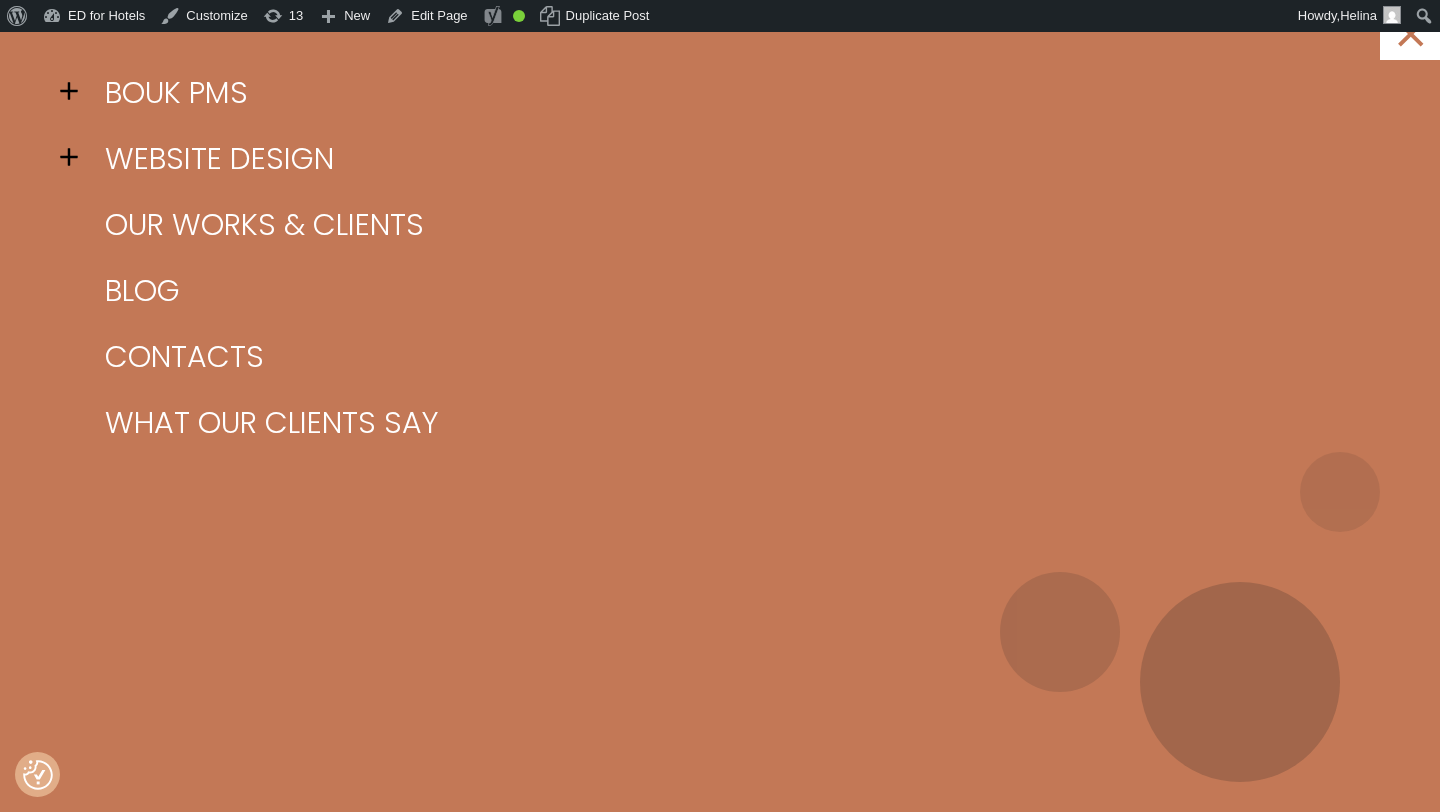 click at bounding box center (75, 91) 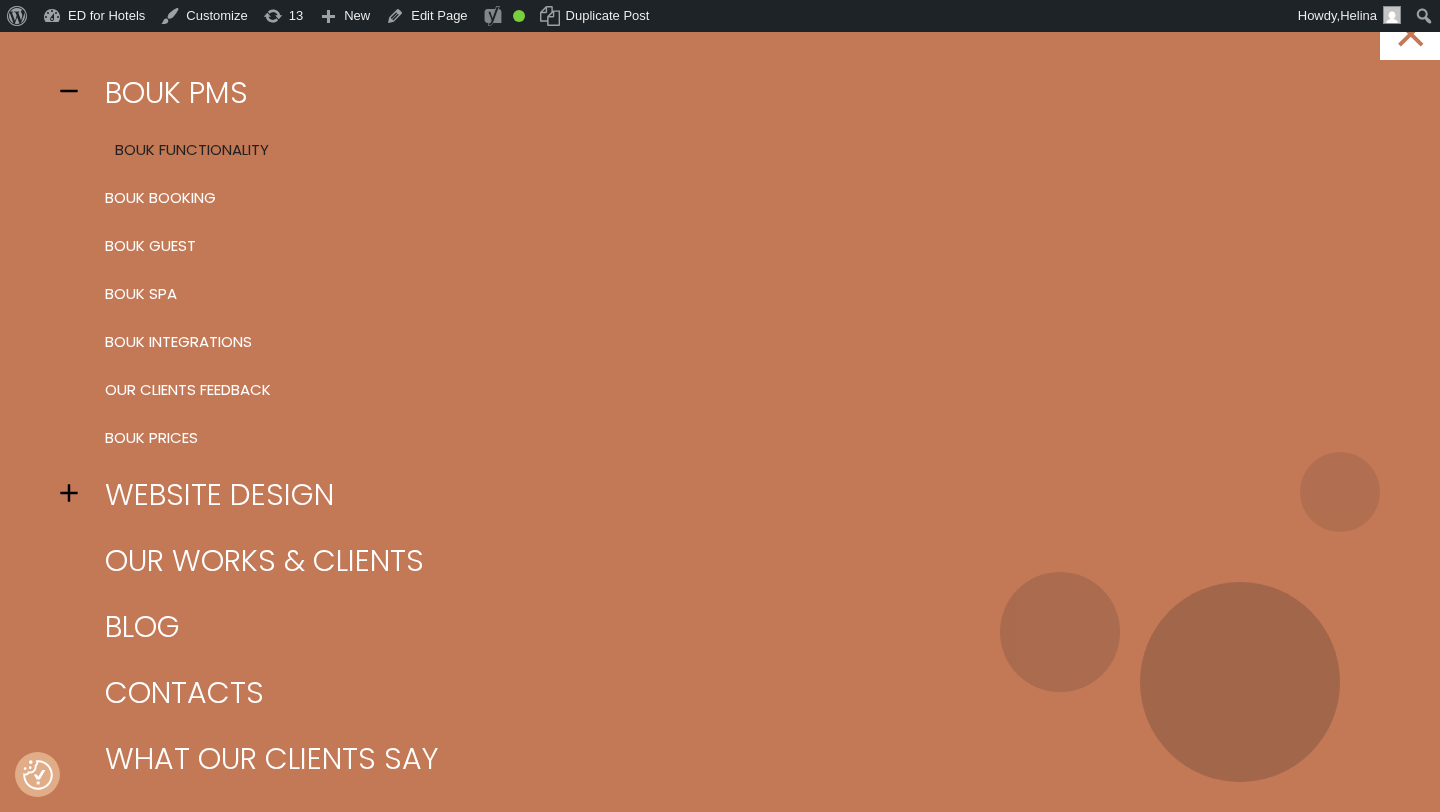 click on "BOUK Functionality" at bounding box center [745, 150] 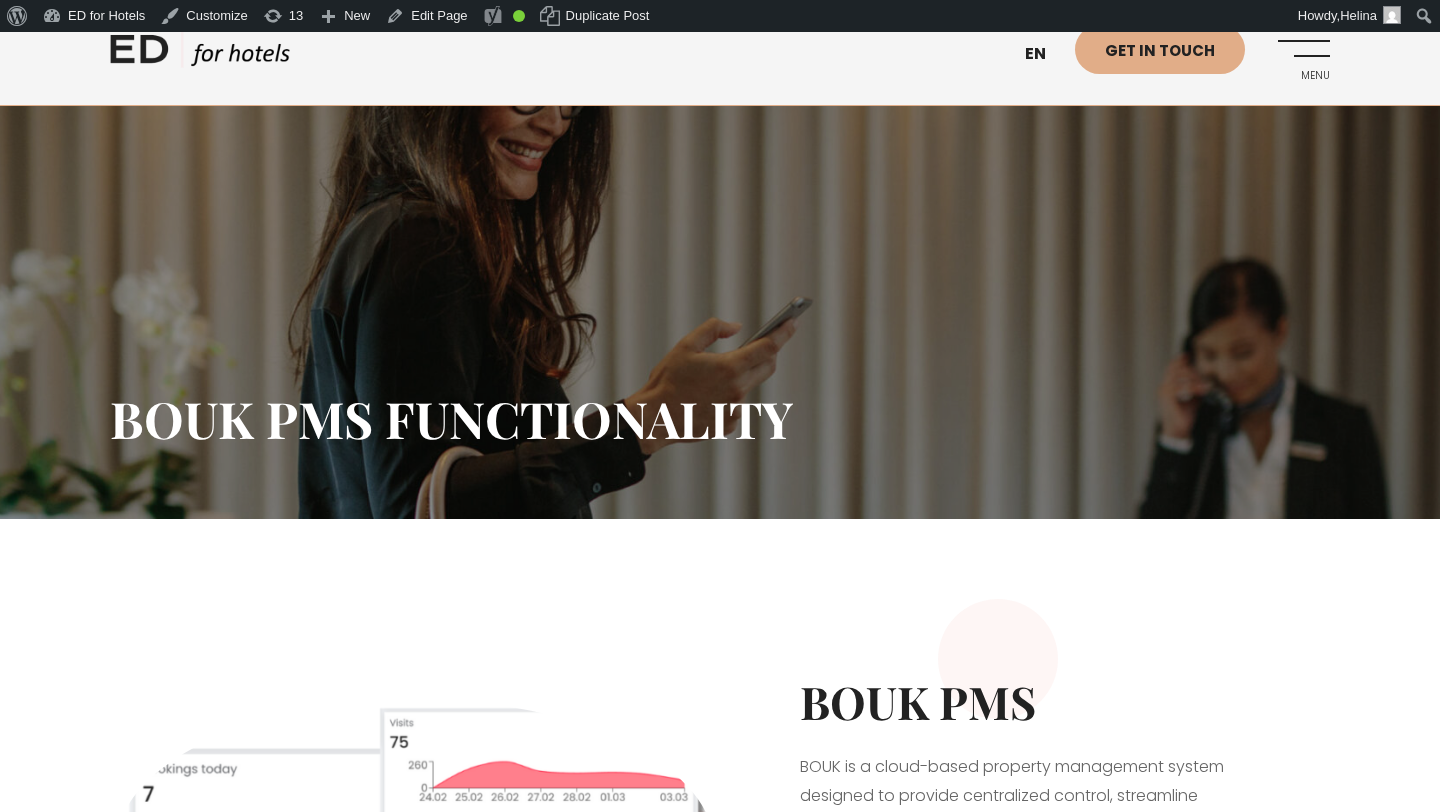 scroll, scrollTop: 0, scrollLeft: 0, axis: both 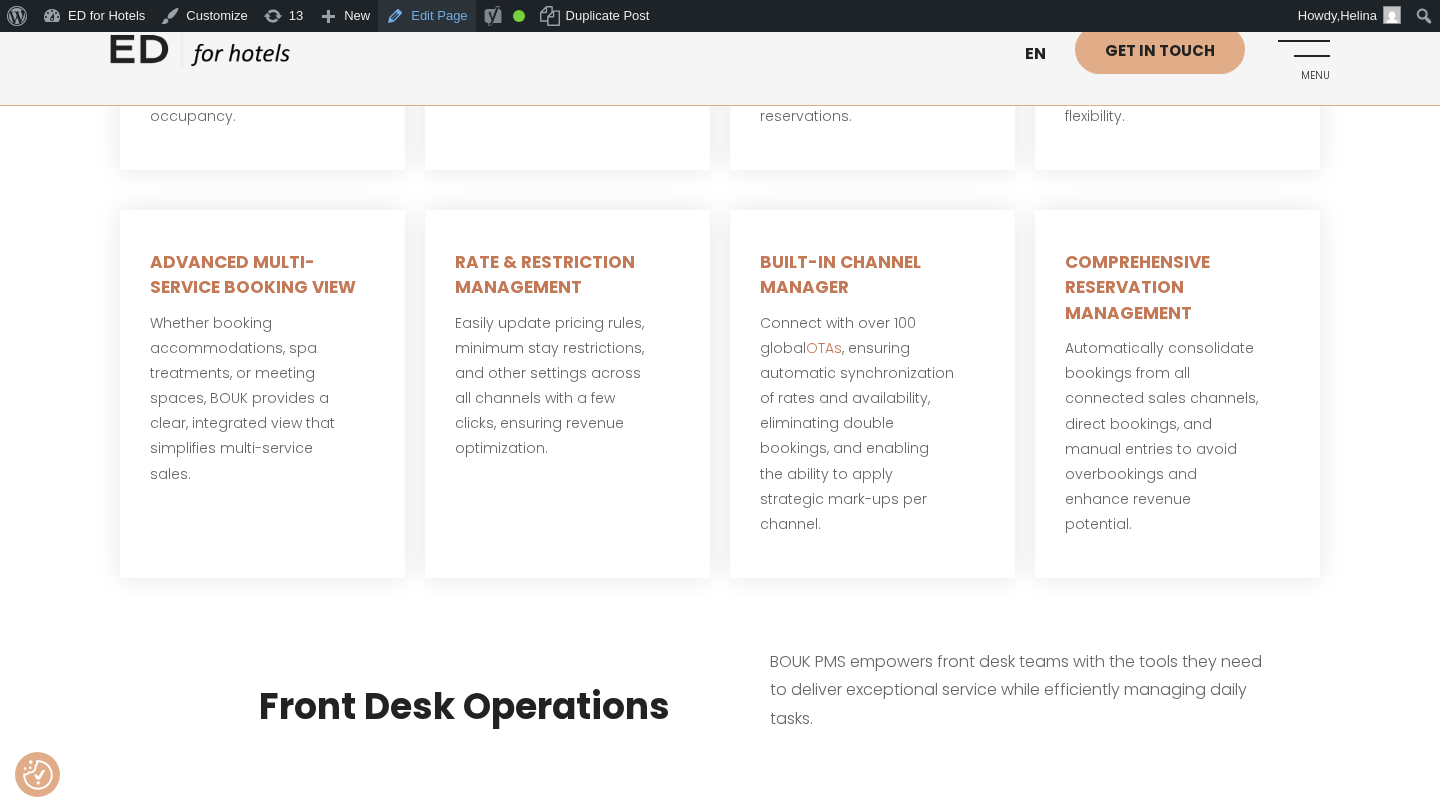 click on "Edit Page" at bounding box center [426, 16] 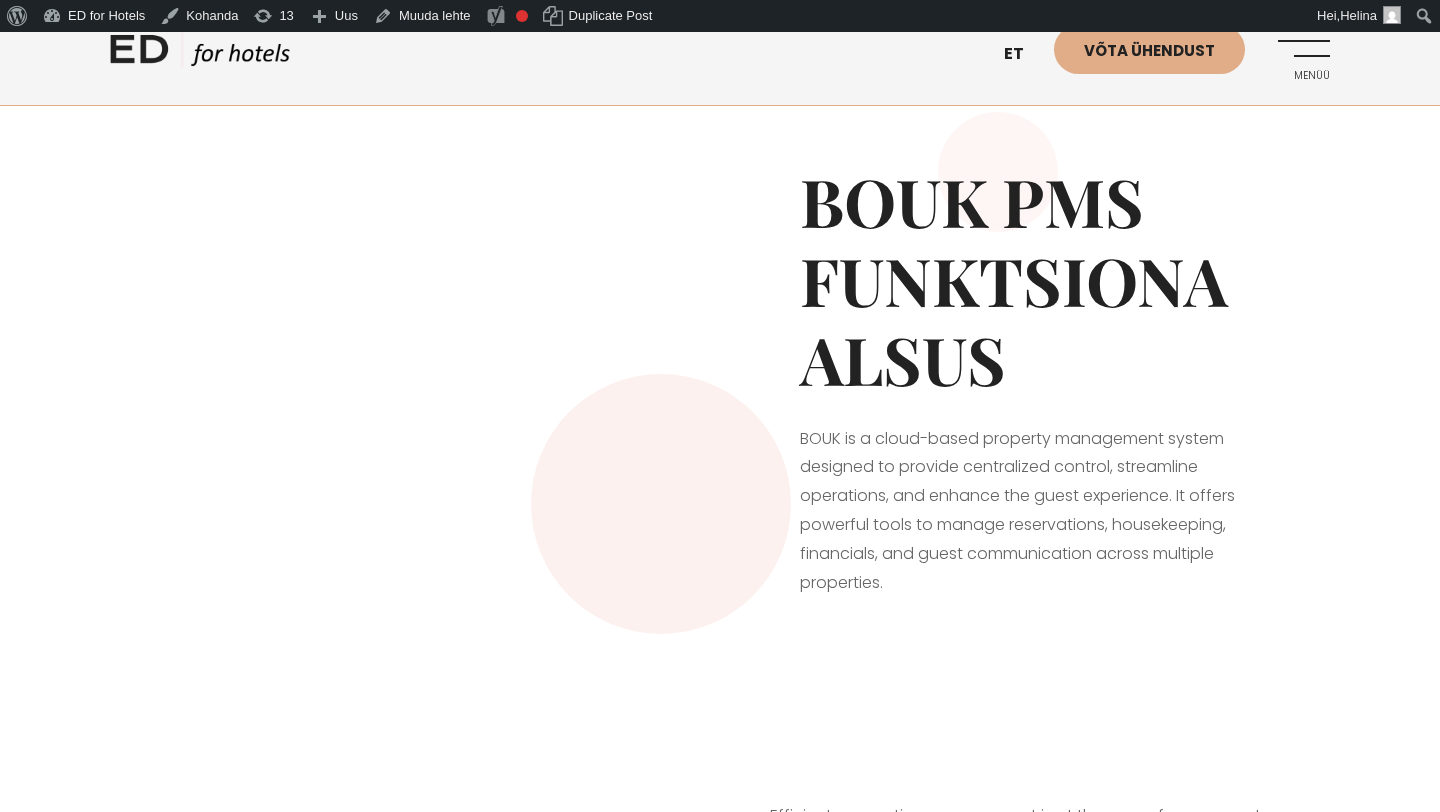 scroll, scrollTop: 0, scrollLeft: 0, axis: both 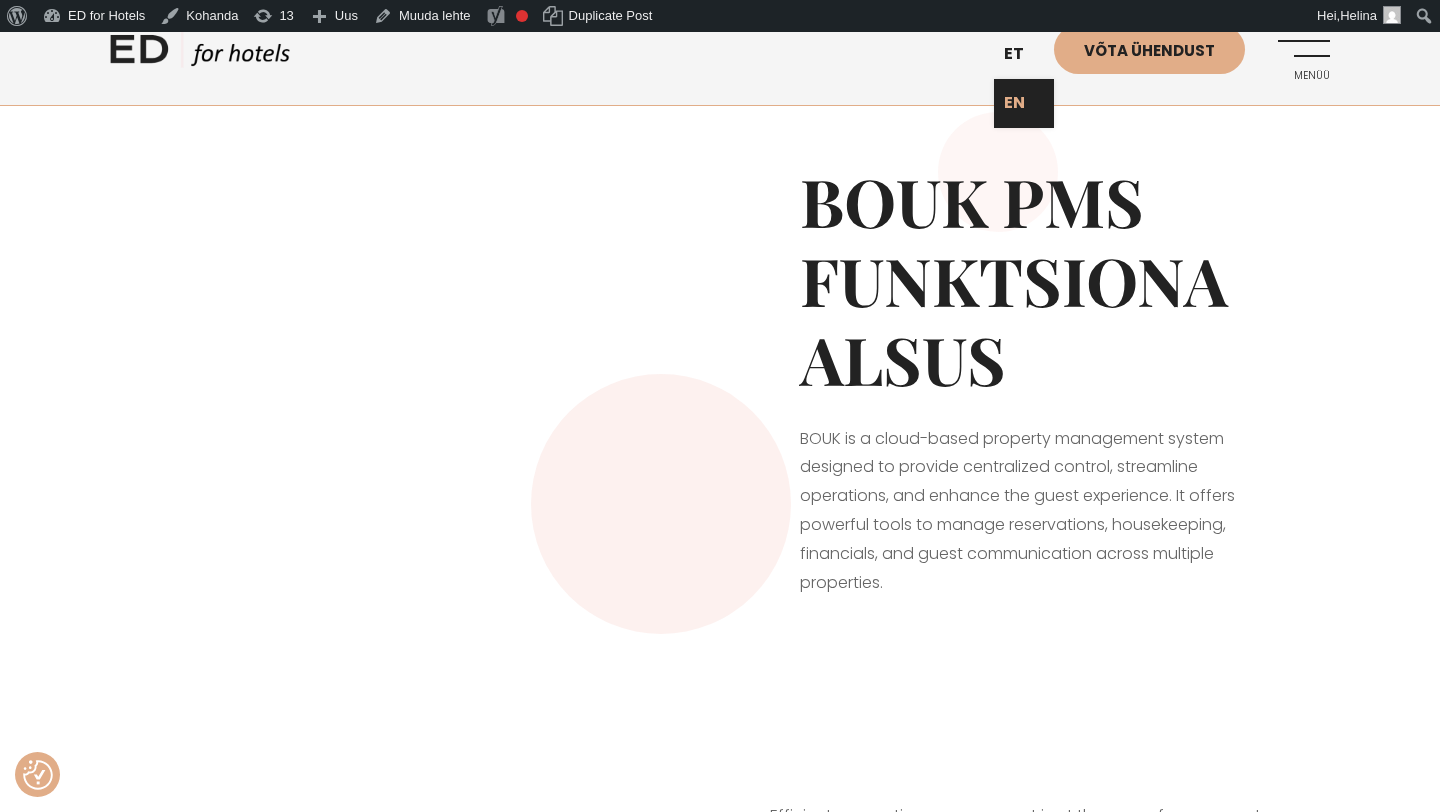 click on "EN" at bounding box center (1024, 103) 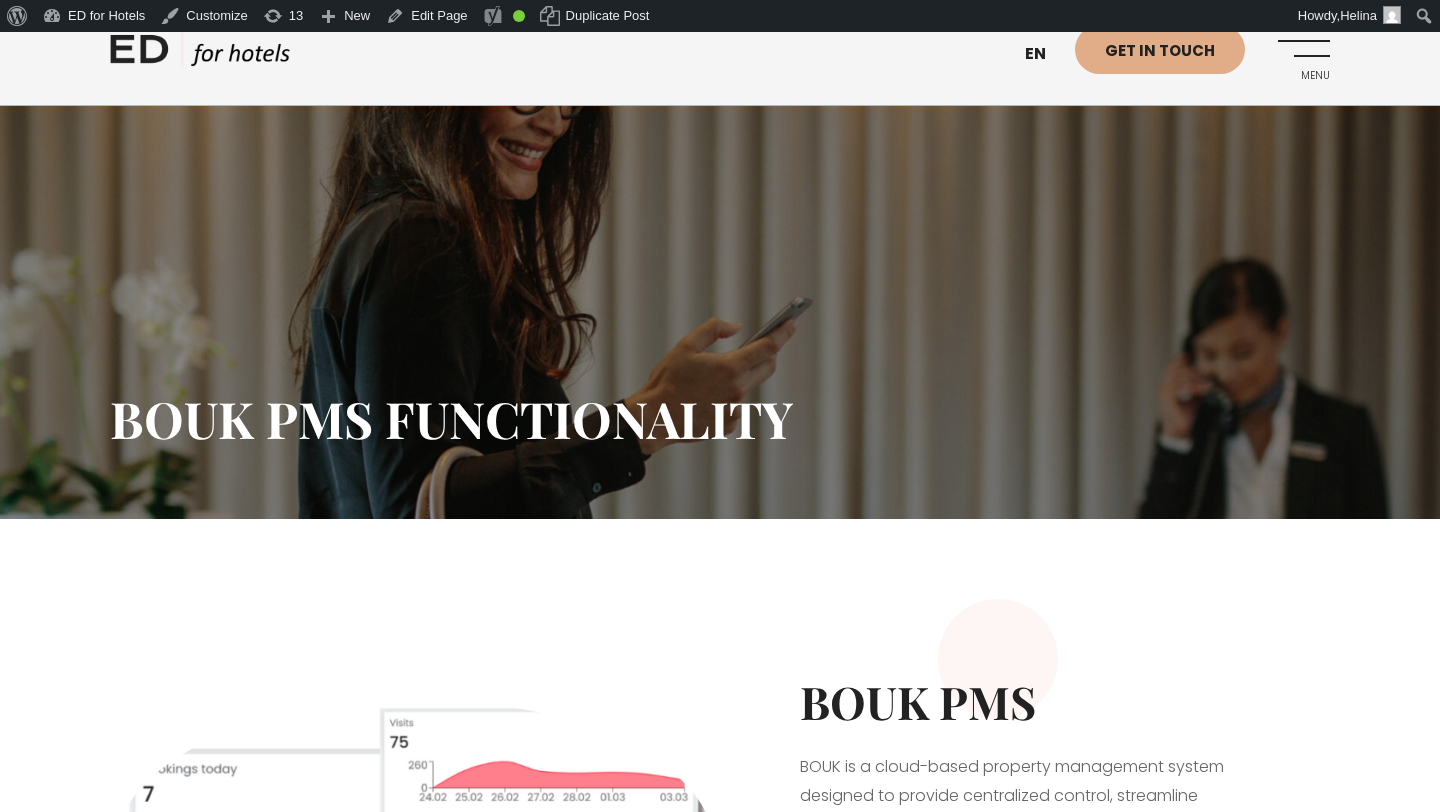 scroll, scrollTop: 0, scrollLeft: 0, axis: both 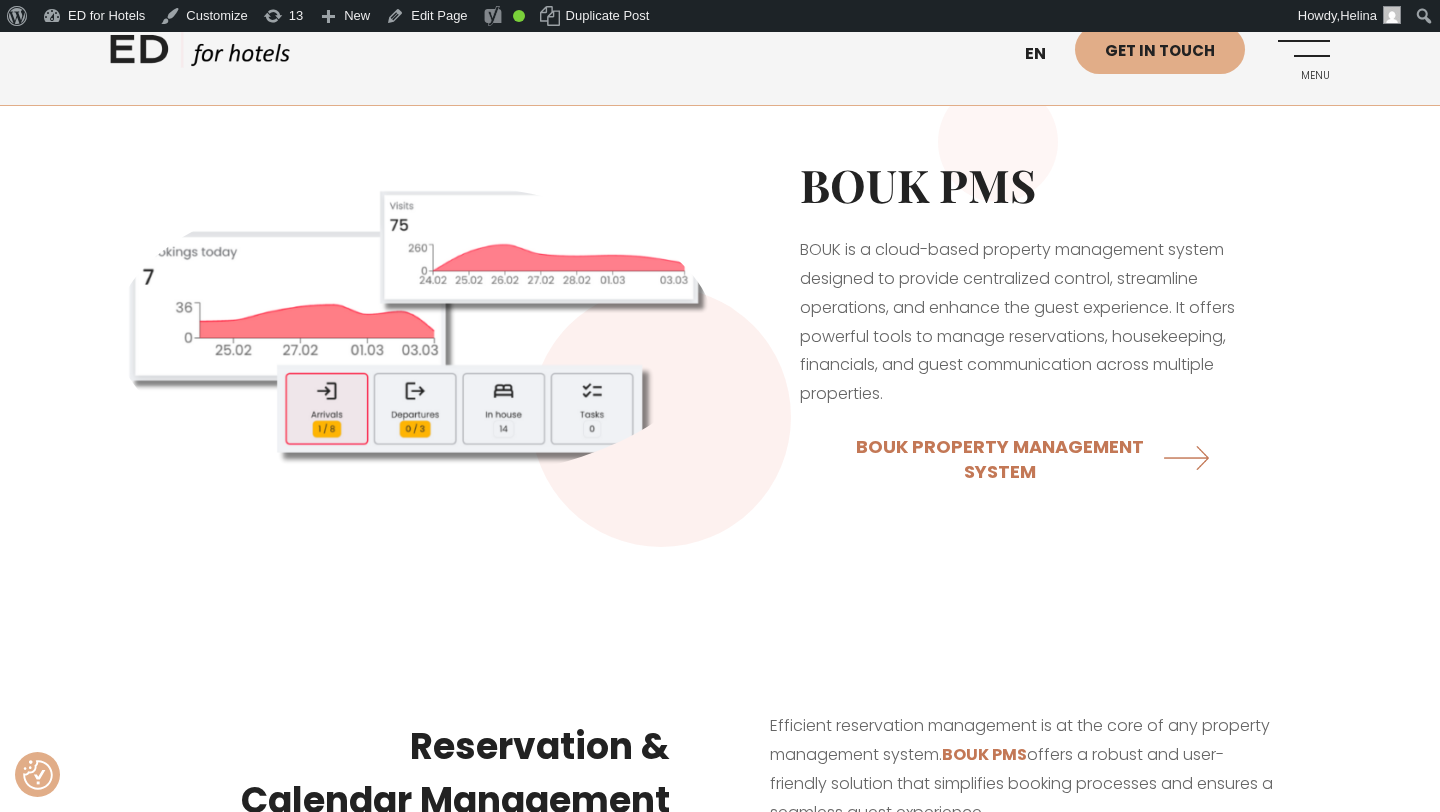 click on "BOUK PMS
BOUK is a cloud-based property management system designed to provide centralized control, streamline operations, and enhance the guest experience. It offers powerful tools to manage reservations, housekeeping, financials, and guest communication across multiple properties.
BOUK PROPERTY MANAGEMENT SYSTEM" at bounding box center (1025, 332) 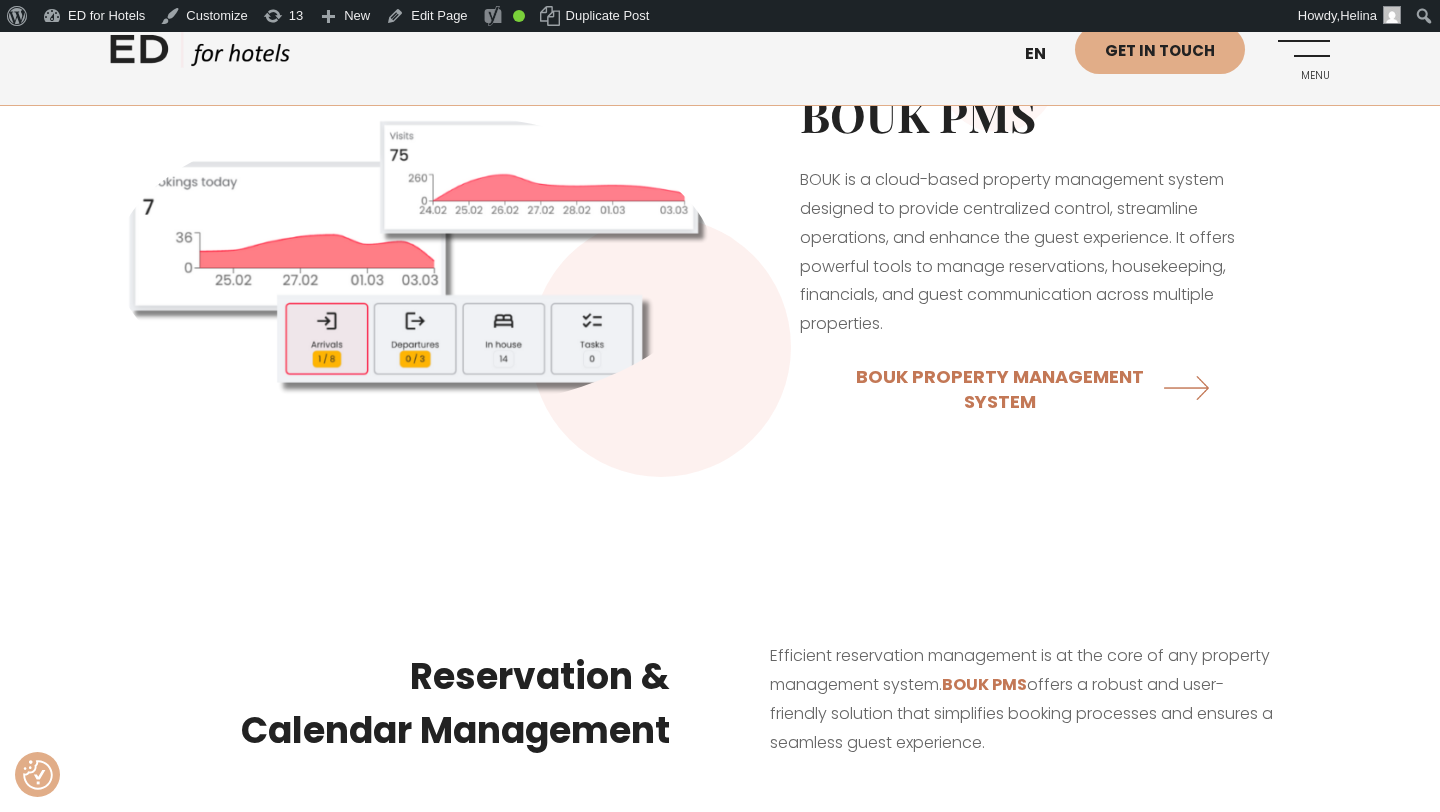 scroll, scrollTop: 595, scrollLeft: 0, axis: vertical 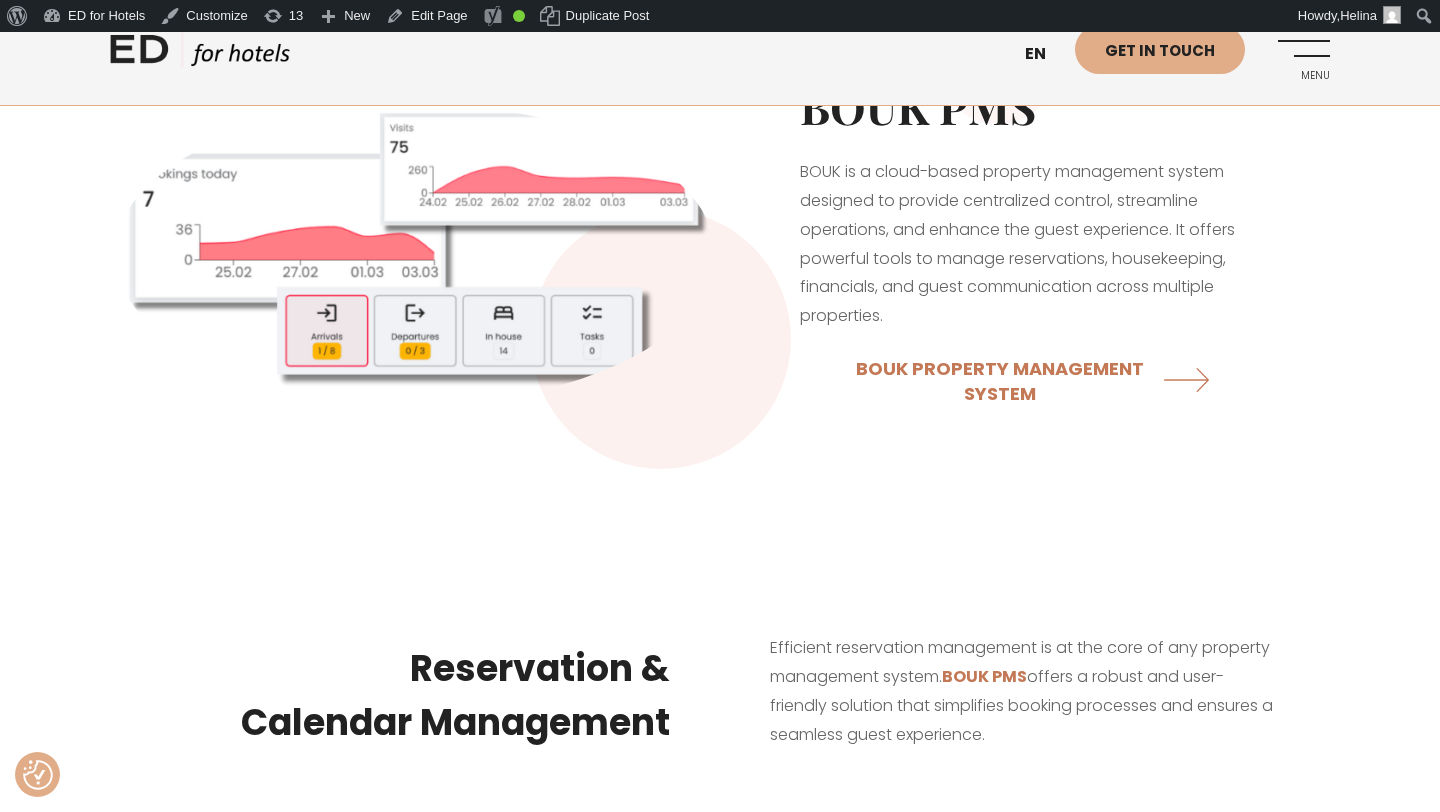 drag, startPoint x: 801, startPoint y: 167, endPoint x: 1120, endPoint y: 759, distance: 672.47675 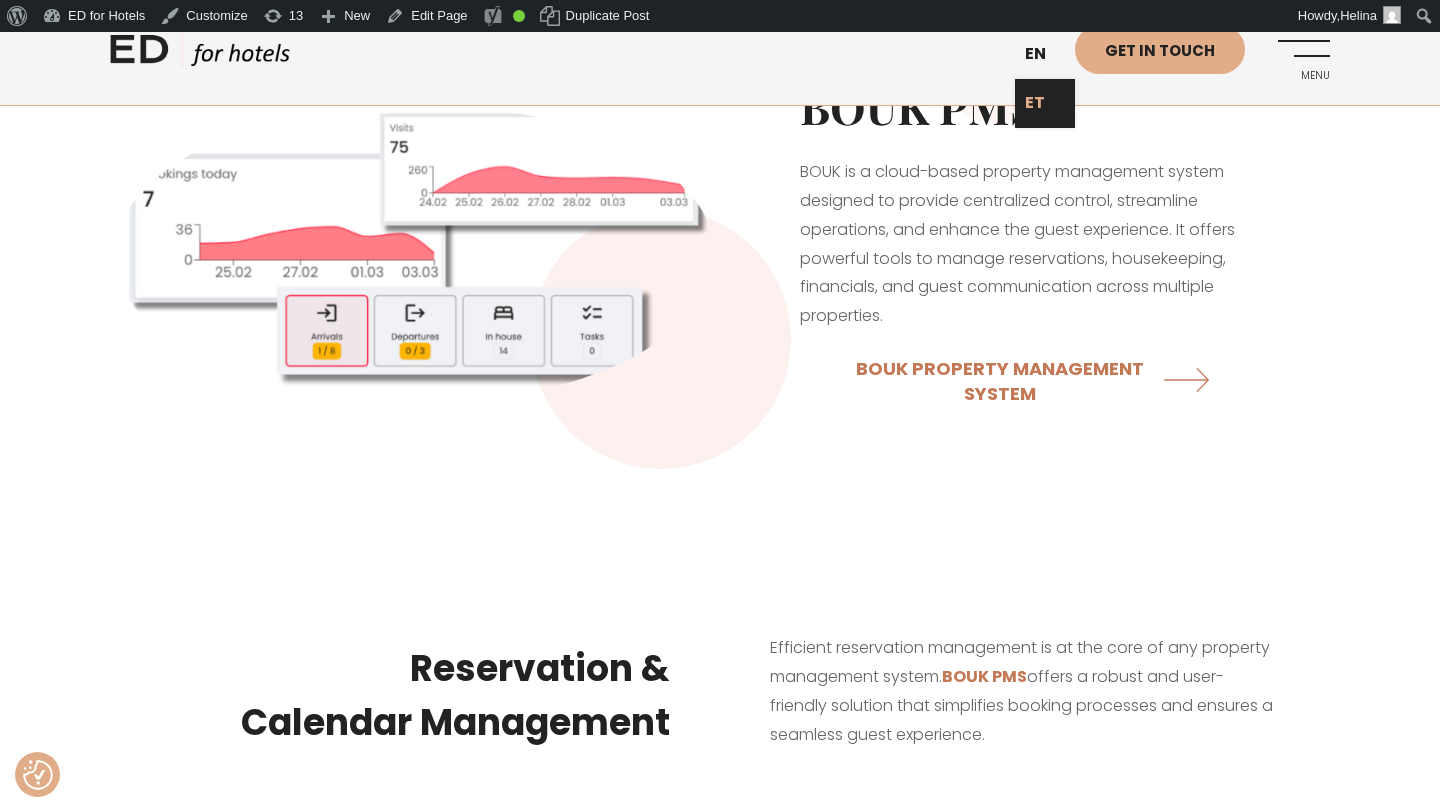 click on "ET" at bounding box center [1045, 103] 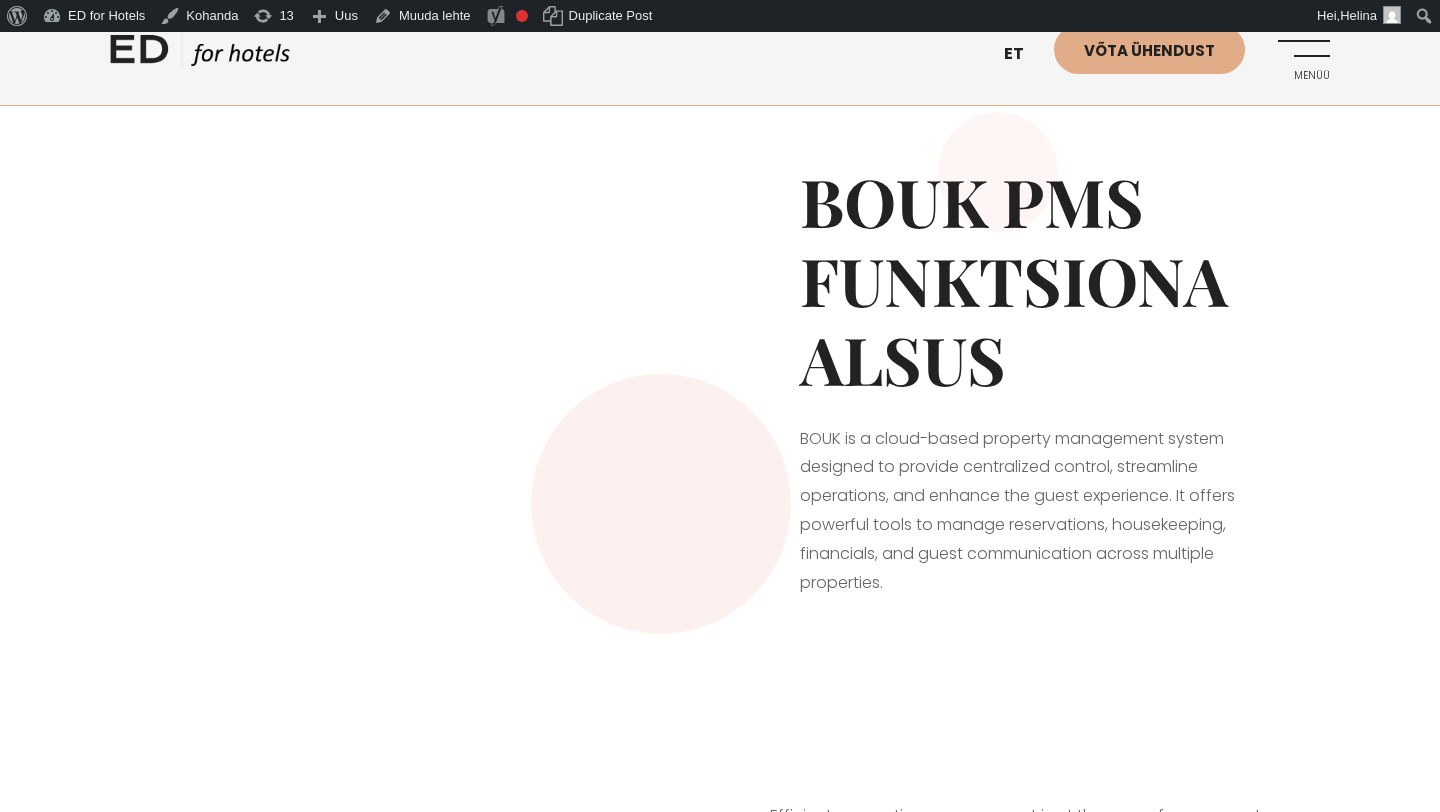 scroll, scrollTop: 0, scrollLeft: 0, axis: both 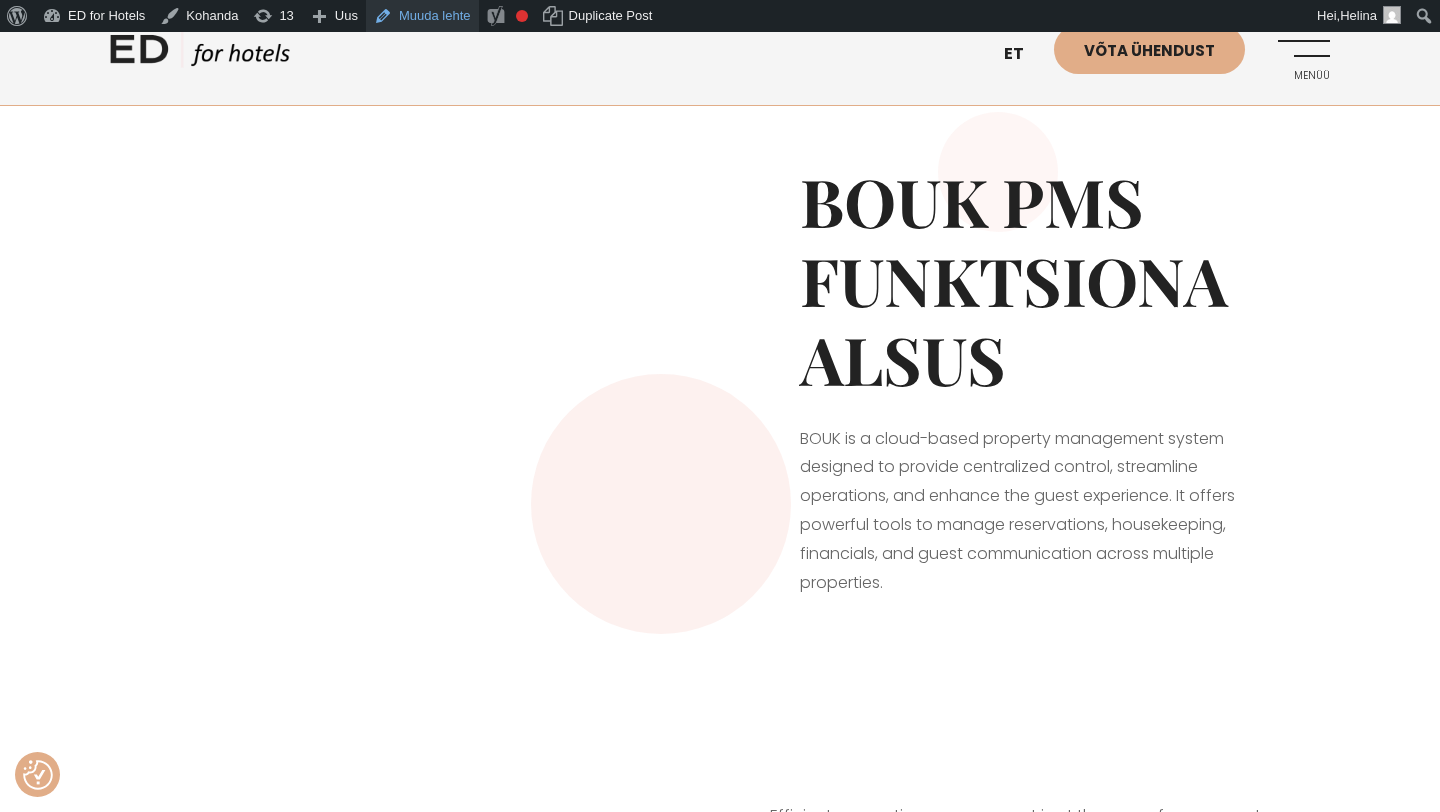click on "Muuda lehte" at bounding box center (422, 16) 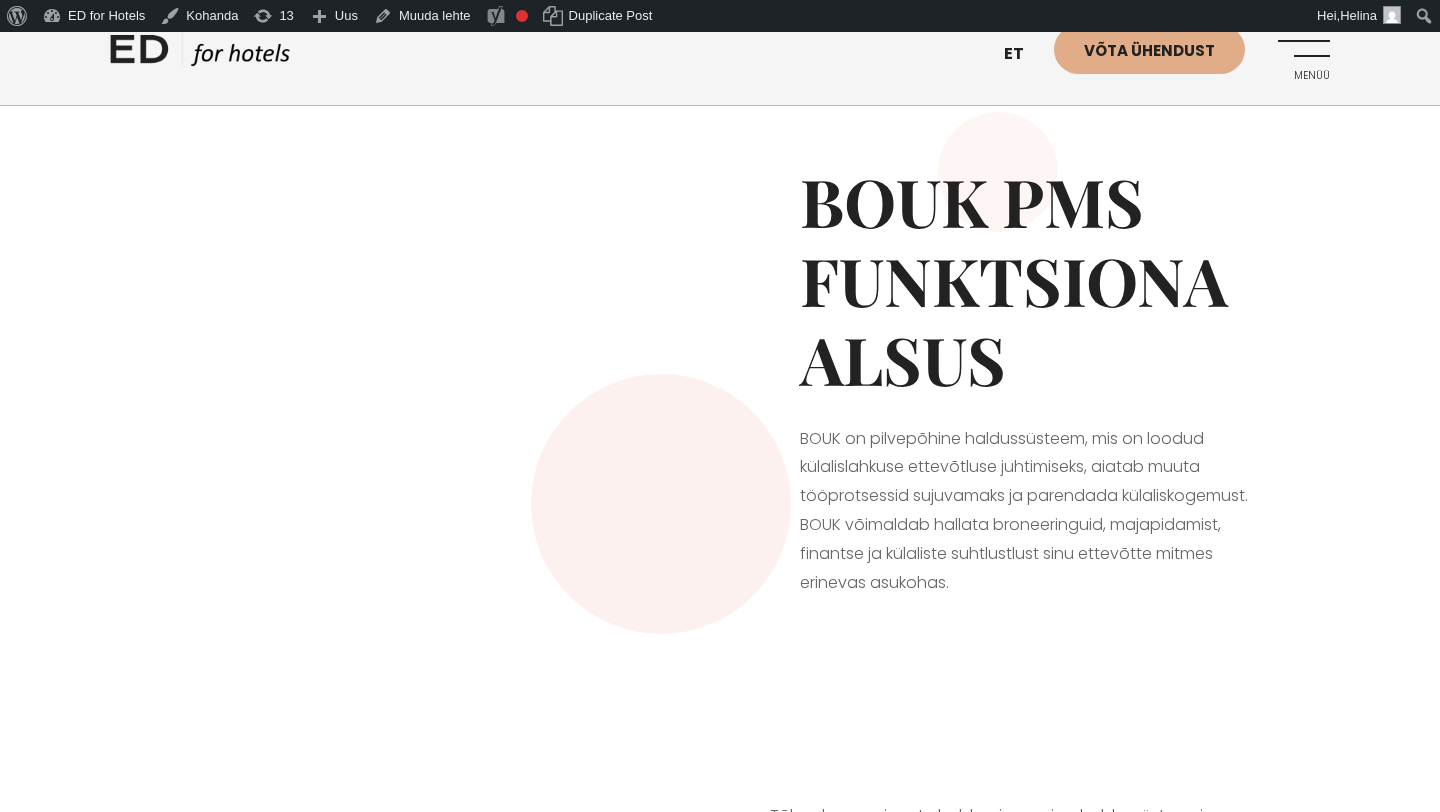 scroll, scrollTop: 0, scrollLeft: 0, axis: both 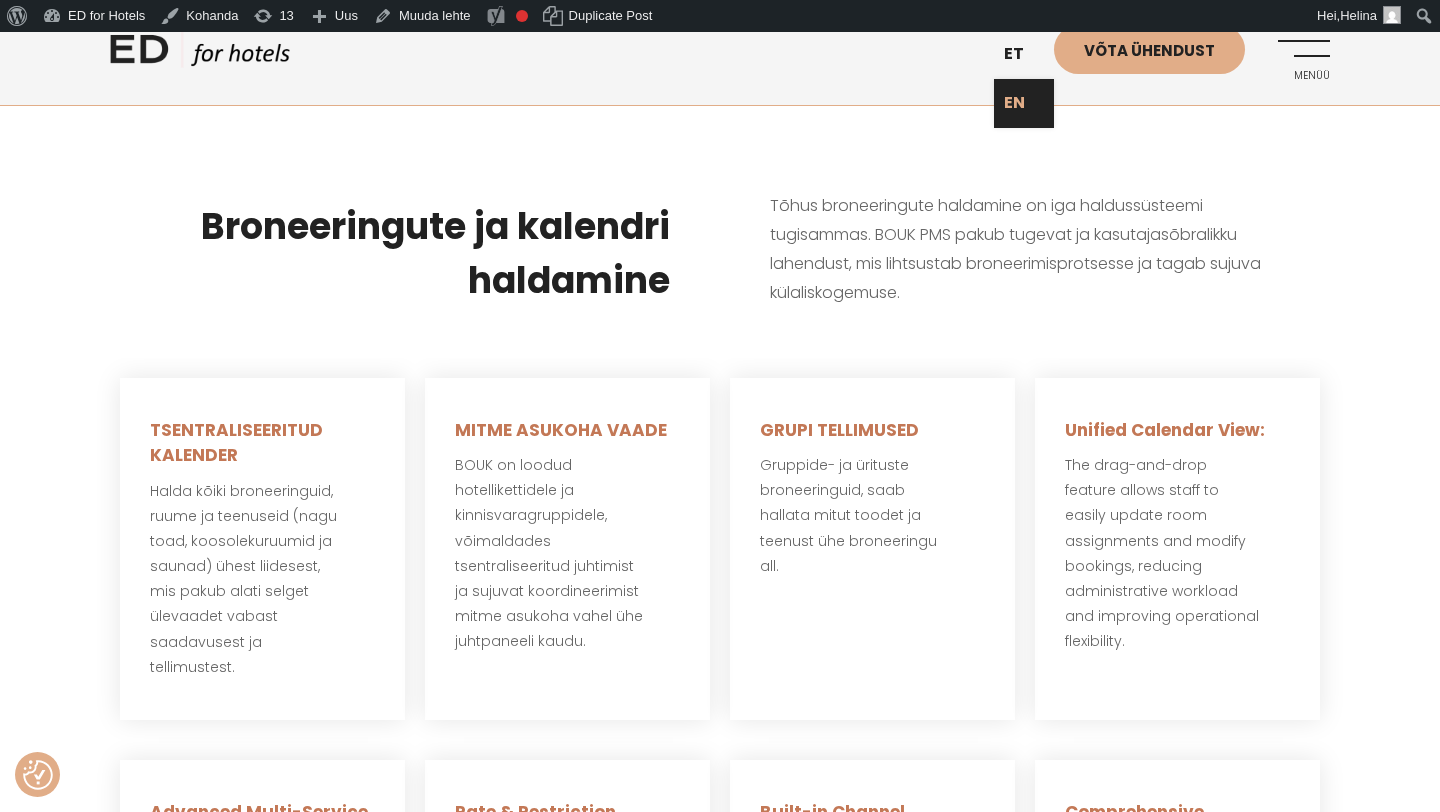 click on "EN" at bounding box center [1024, 103] 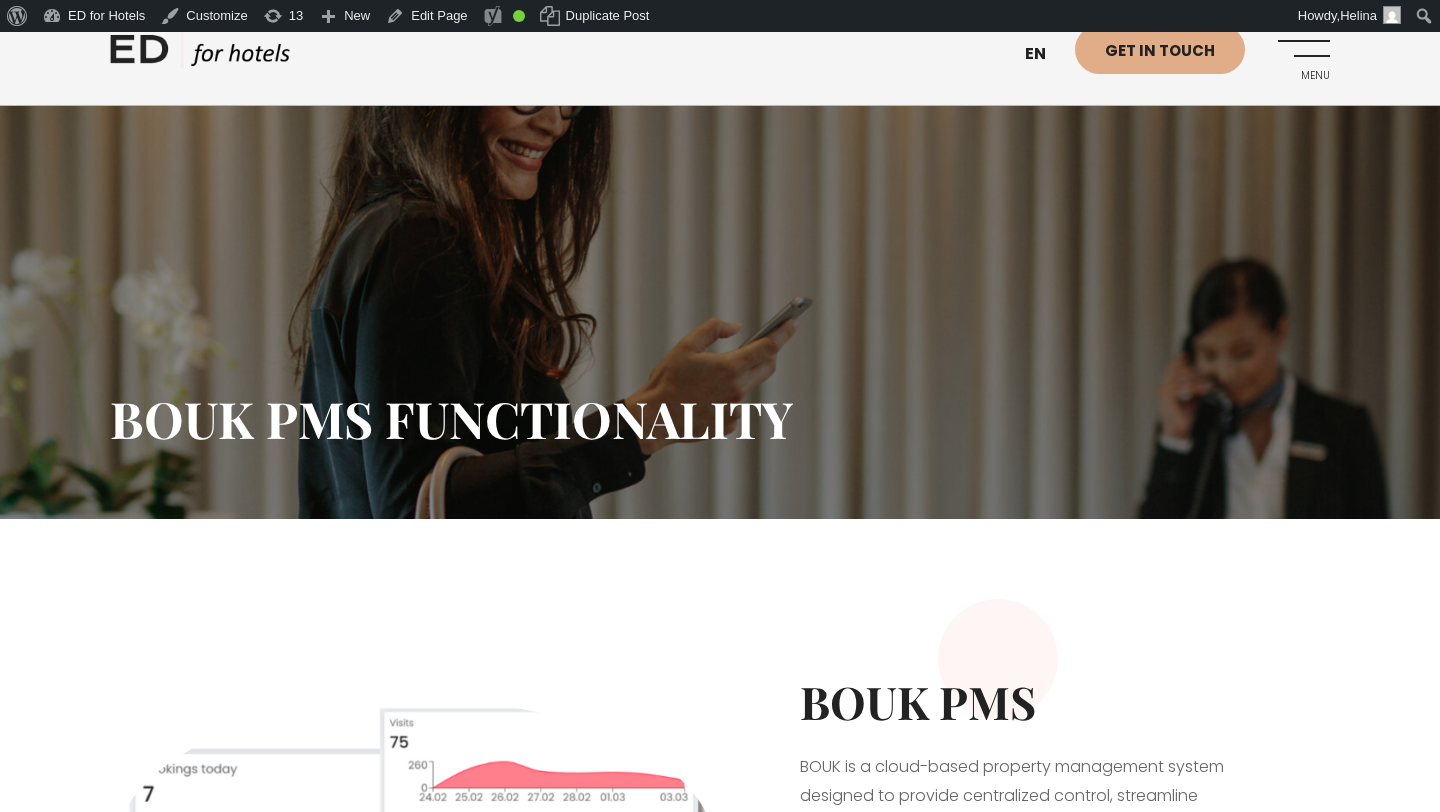 scroll, scrollTop: 0, scrollLeft: 0, axis: both 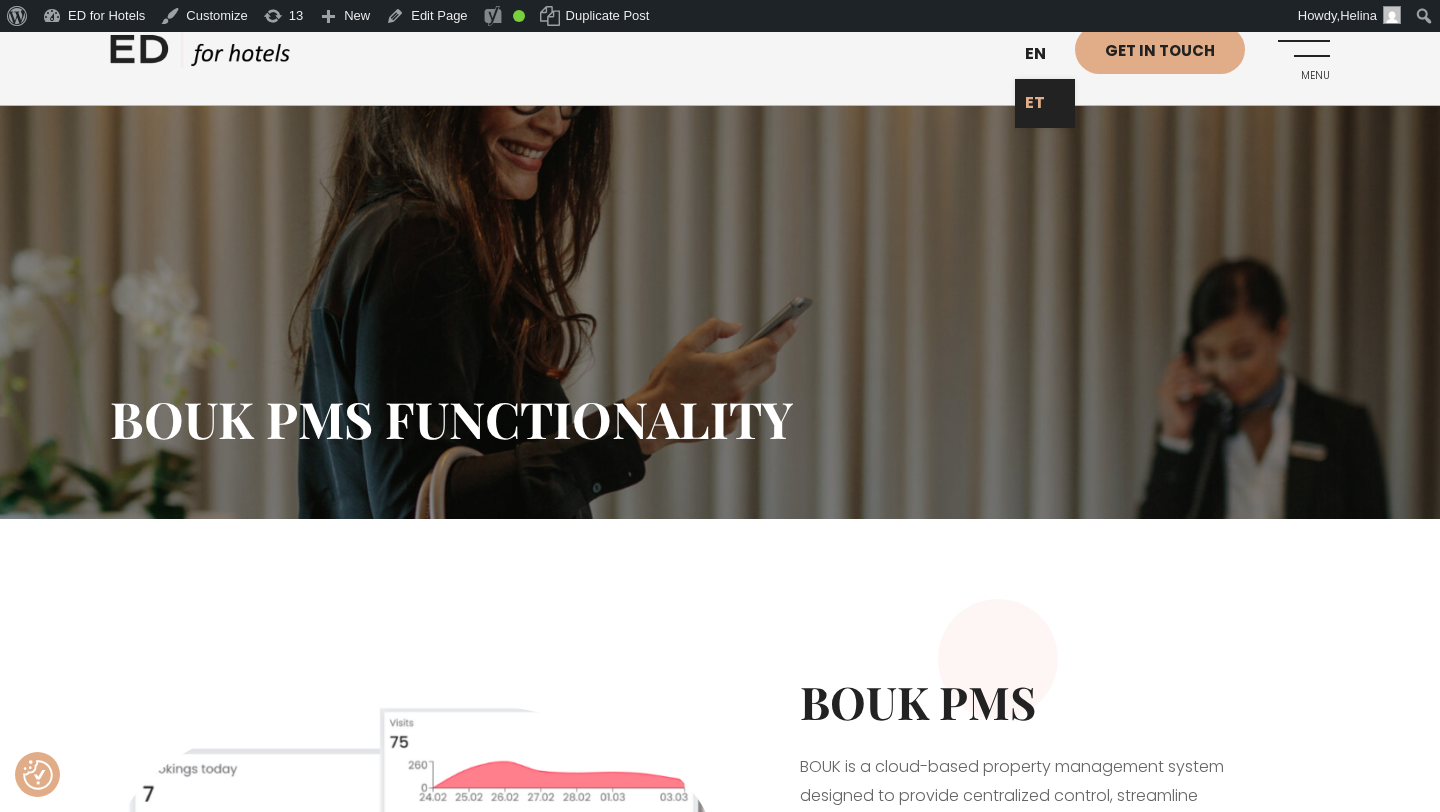 click on "ET" at bounding box center [1045, 103] 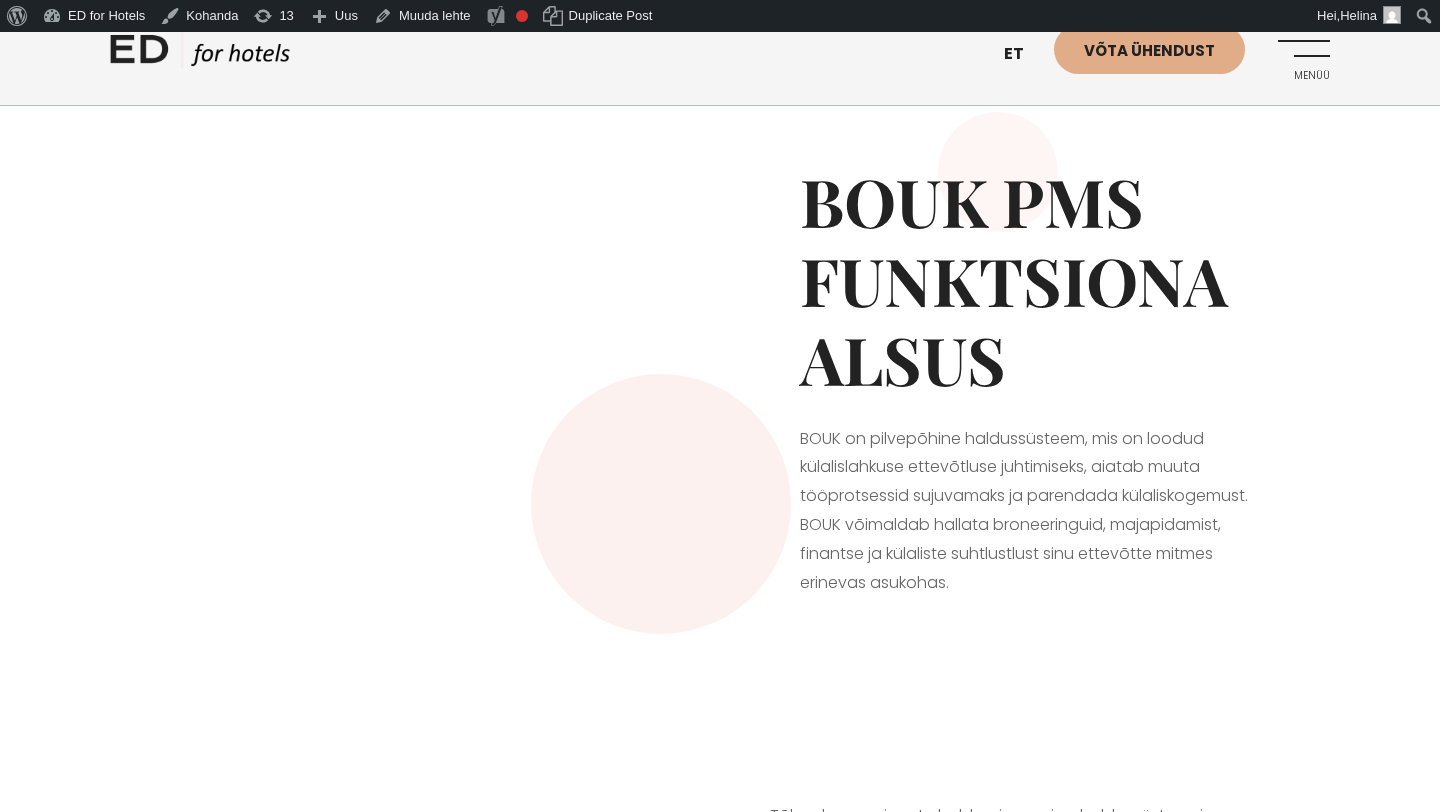 scroll, scrollTop: 0, scrollLeft: 0, axis: both 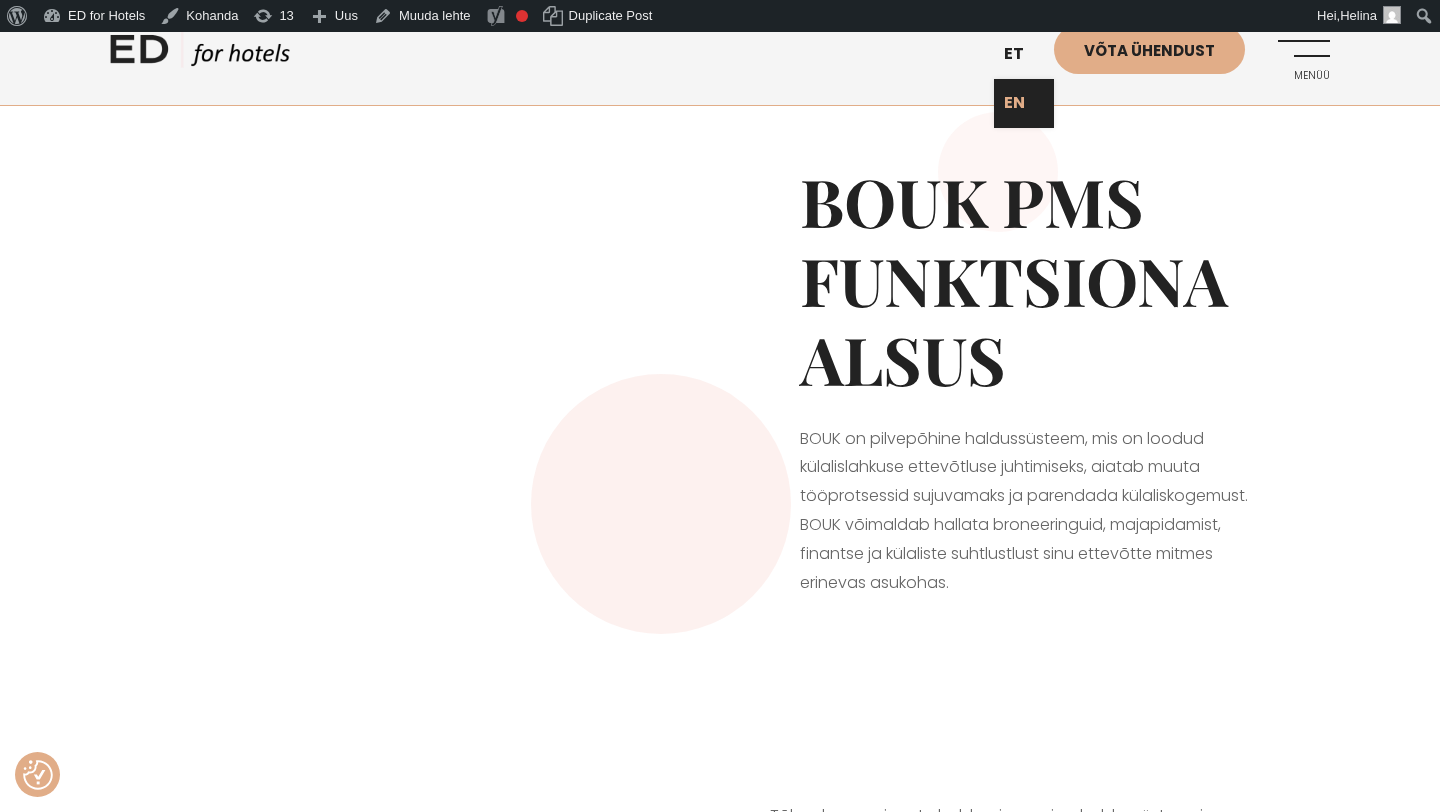 click on "EN" at bounding box center (1024, 103) 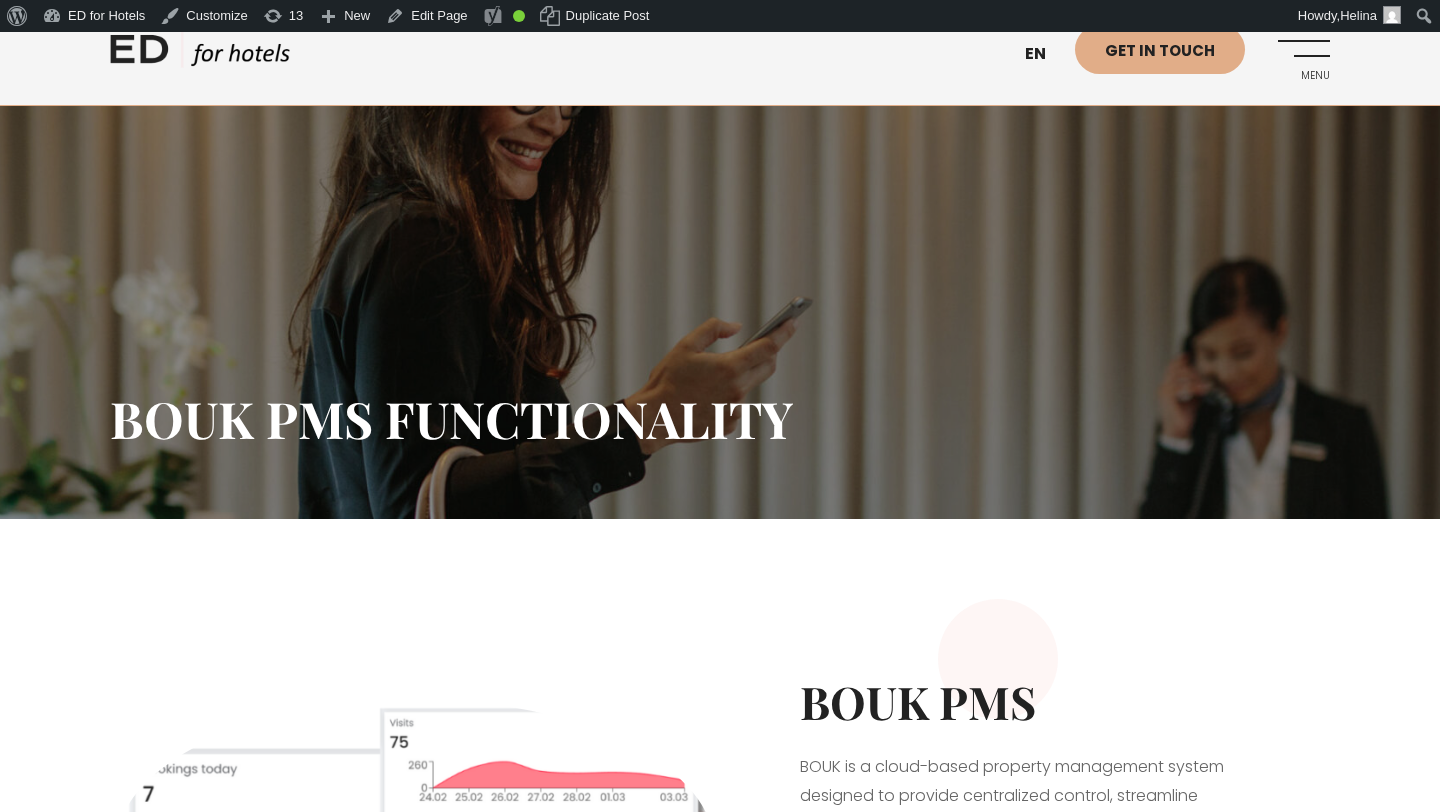 scroll, scrollTop: 0, scrollLeft: 0, axis: both 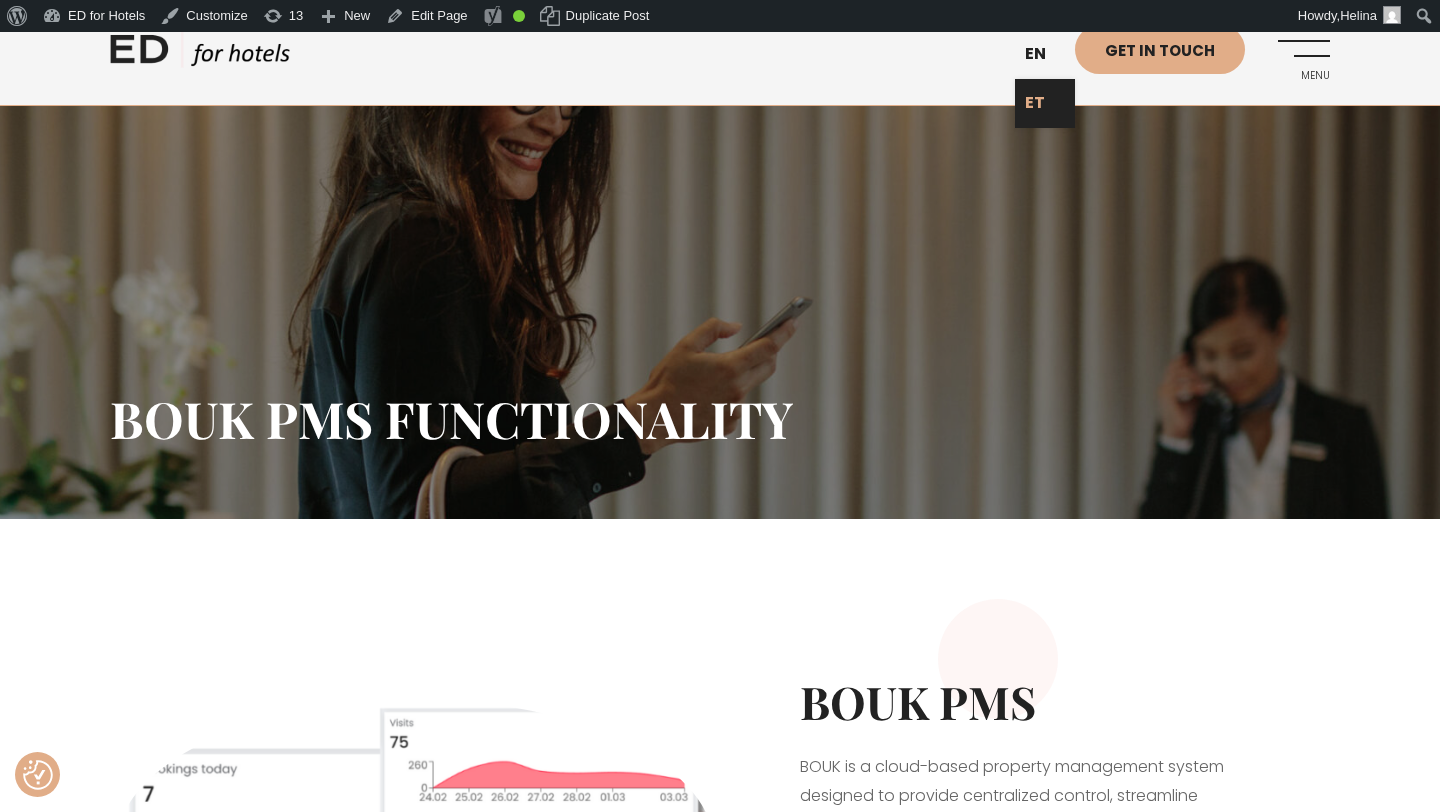 click on "ET" at bounding box center (1045, 103) 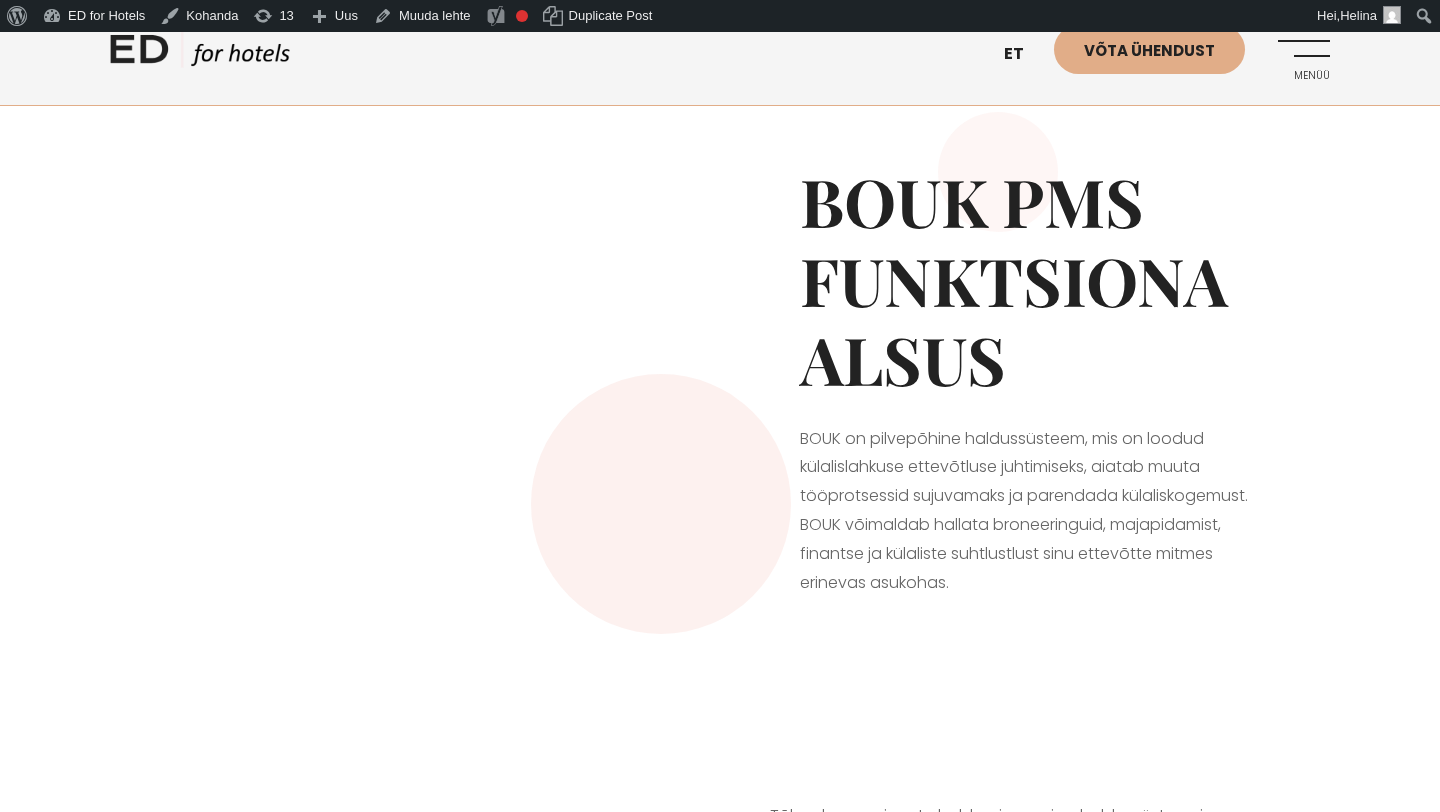 scroll, scrollTop: 0, scrollLeft: 0, axis: both 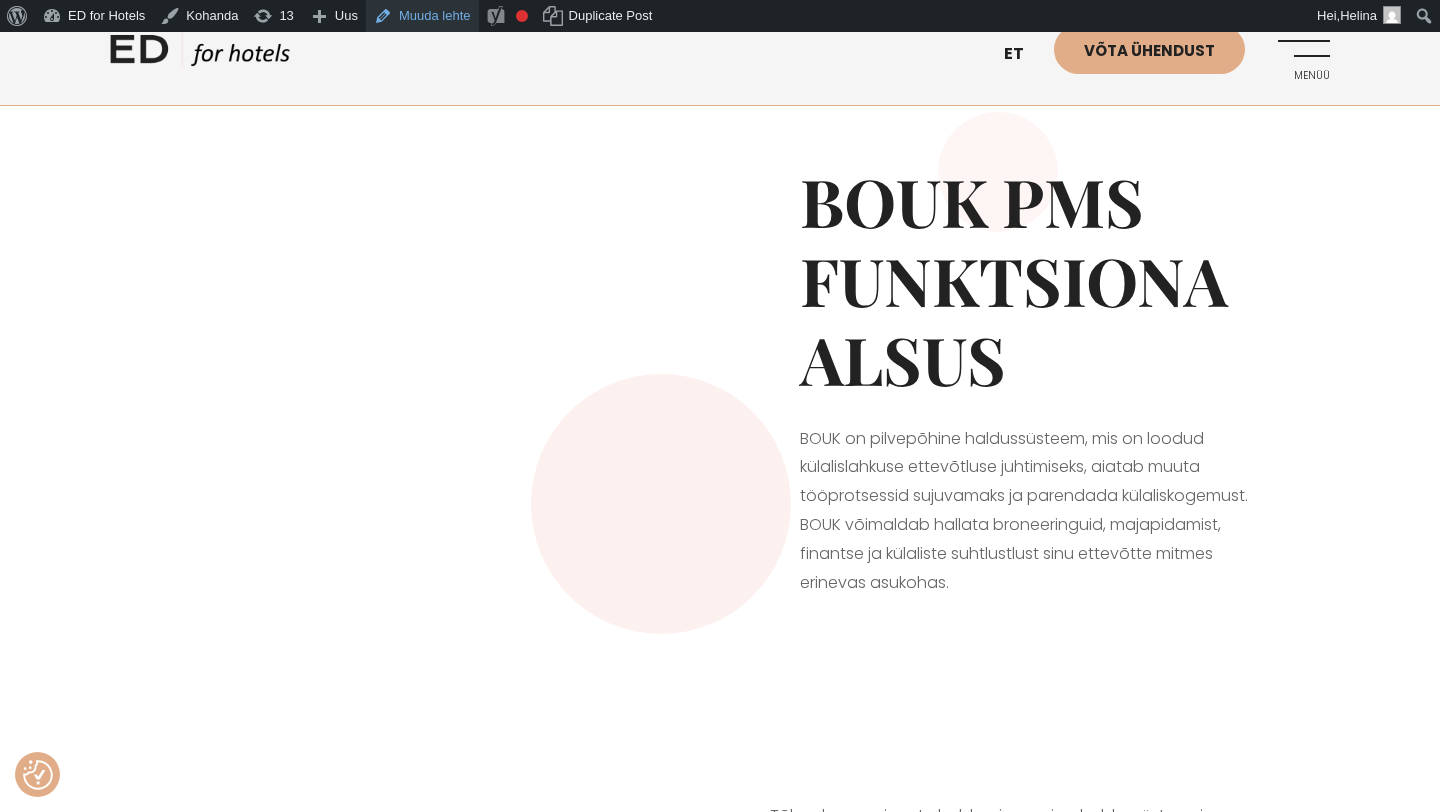 click on "Muuda lehte" at bounding box center [422, 16] 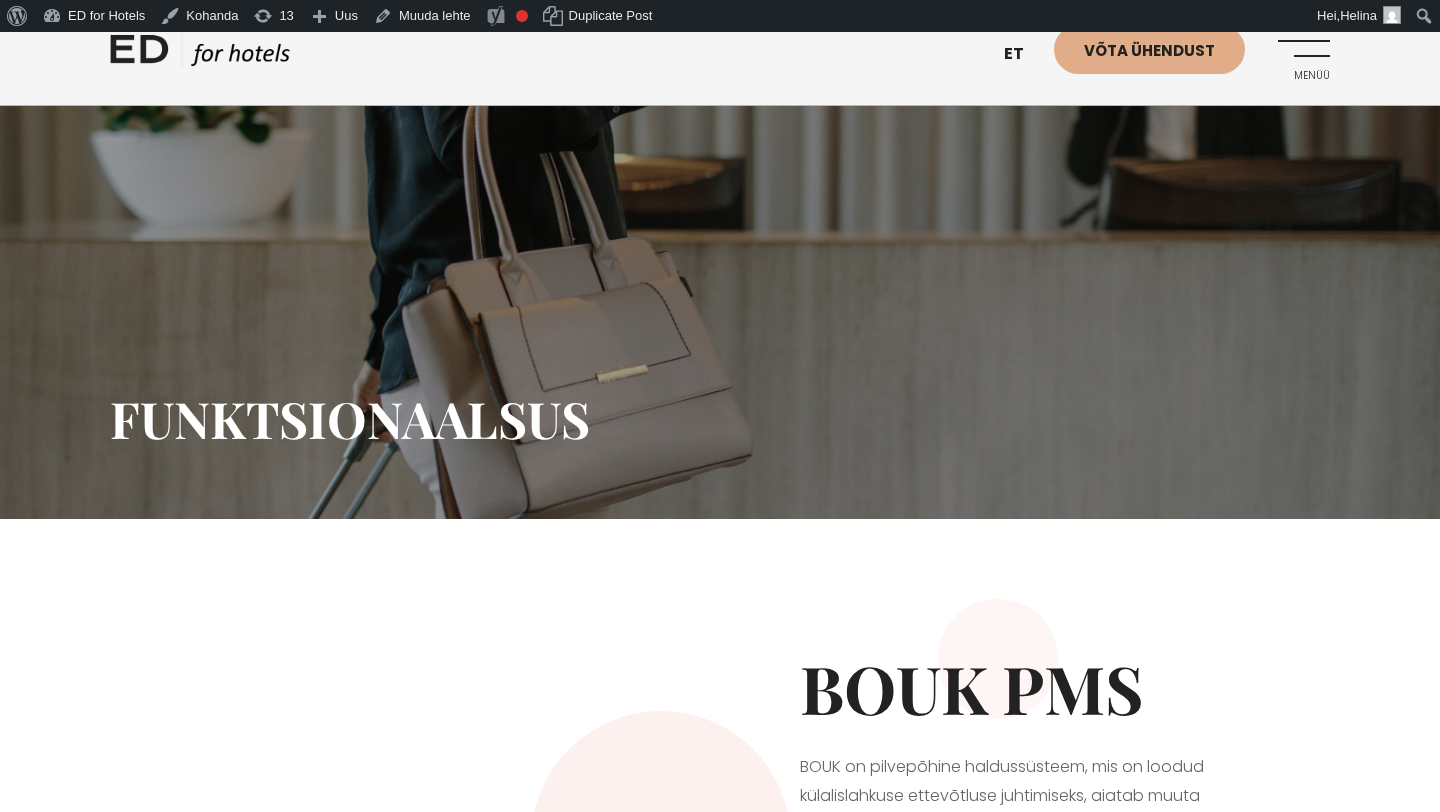scroll, scrollTop: 0, scrollLeft: 0, axis: both 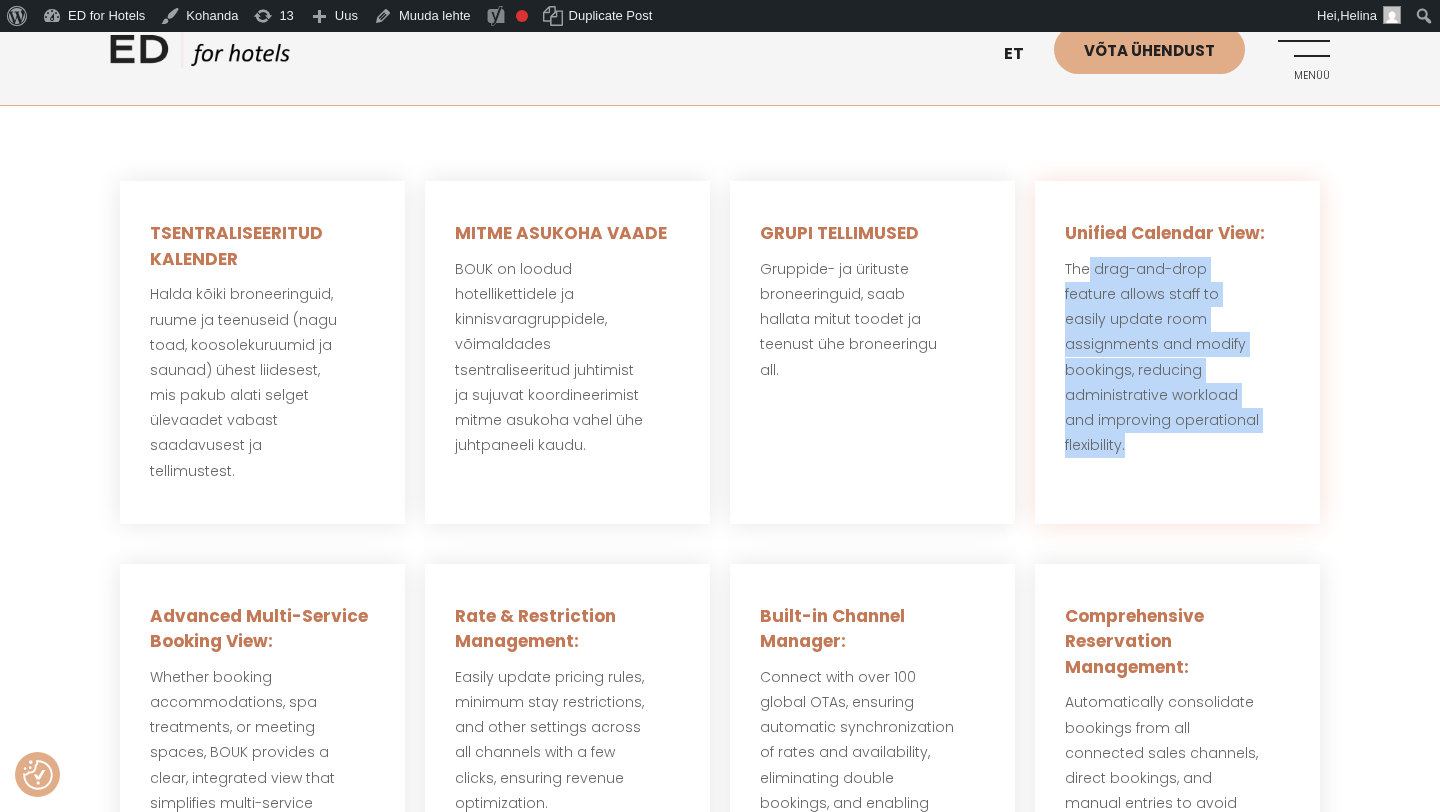 drag, startPoint x: 1132, startPoint y: 427, endPoint x: 1087, endPoint y: 269, distance: 164.2833 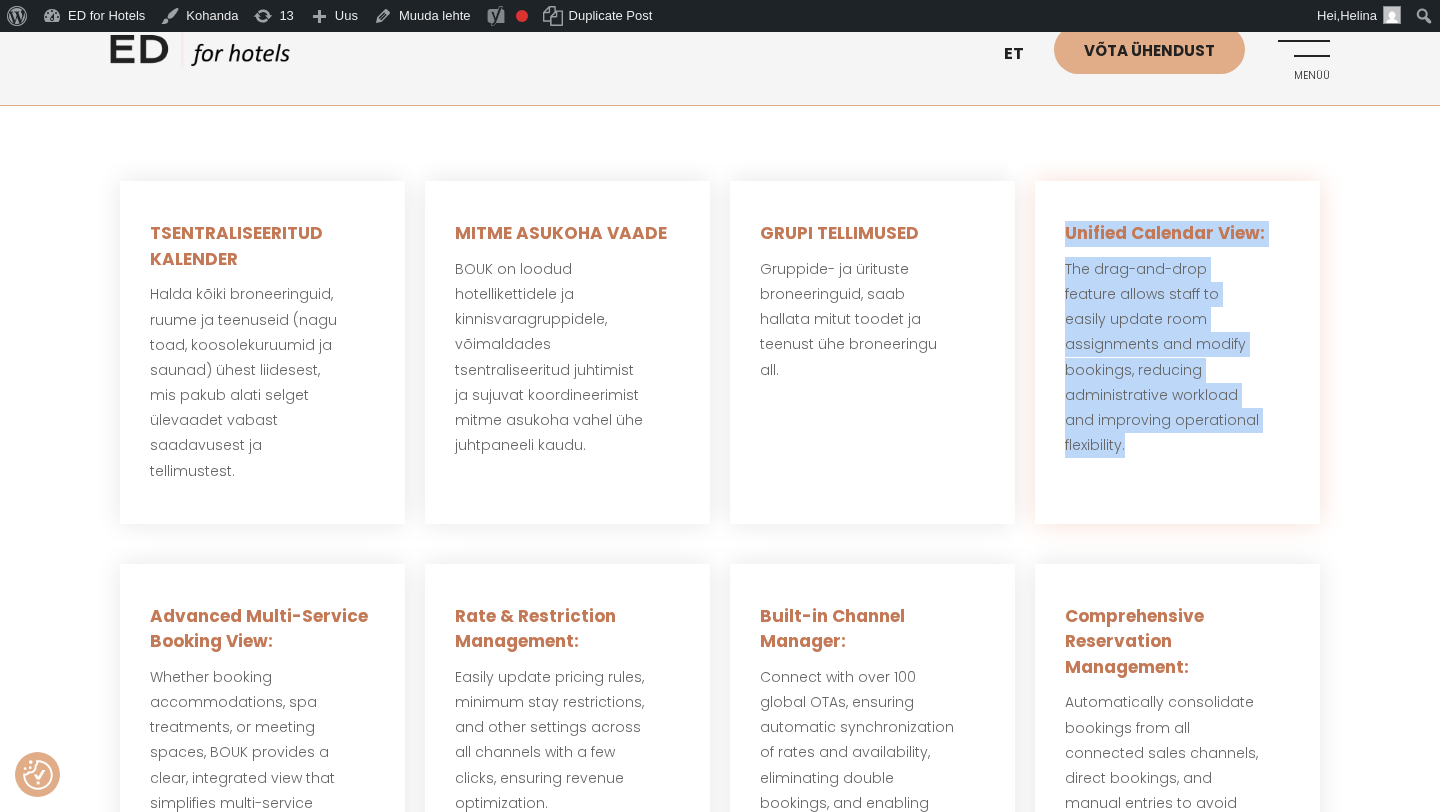 drag, startPoint x: 1138, startPoint y: 431, endPoint x: 1065, endPoint y: 235, distance: 209.15306 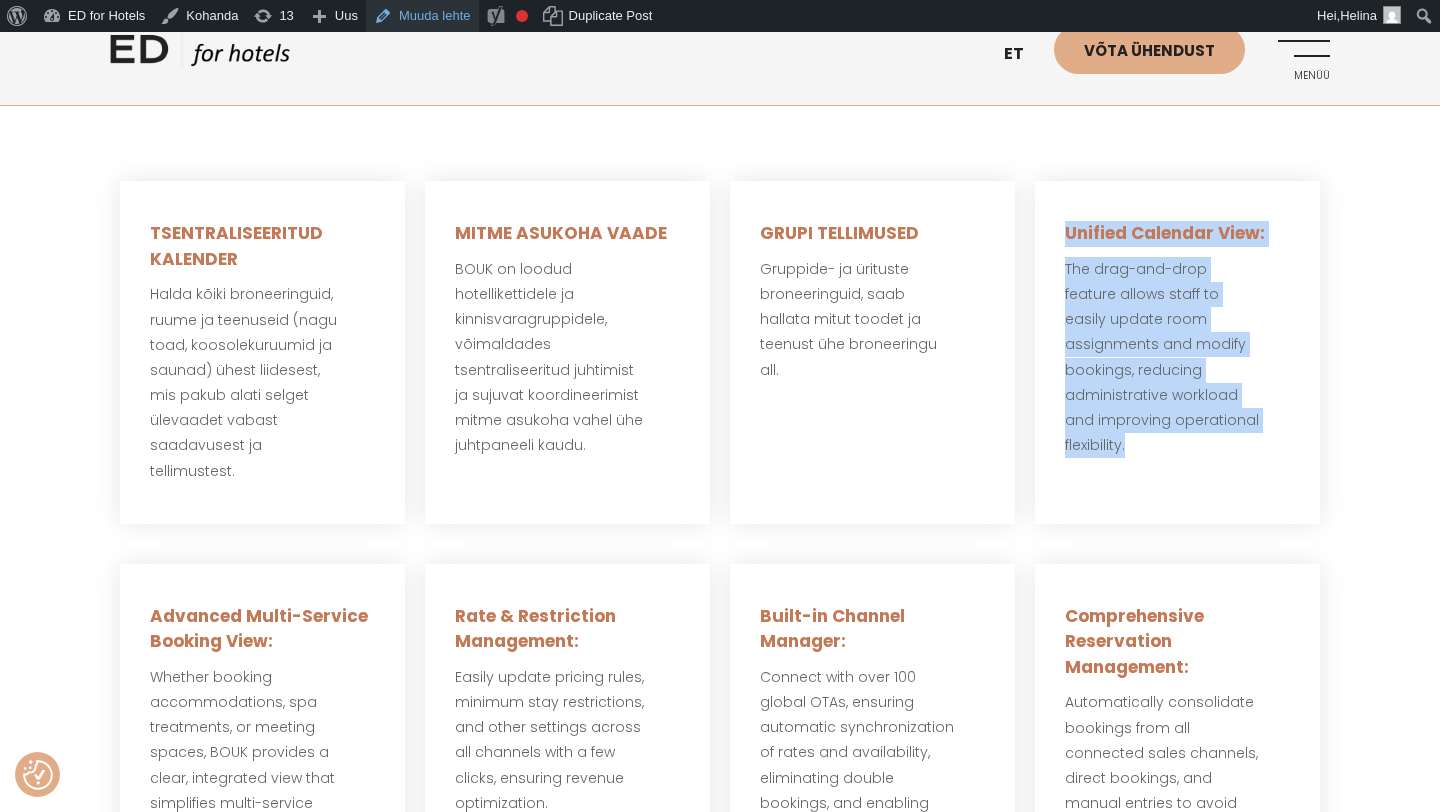 click on "Muuda lehte" at bounding box center [422, 16] 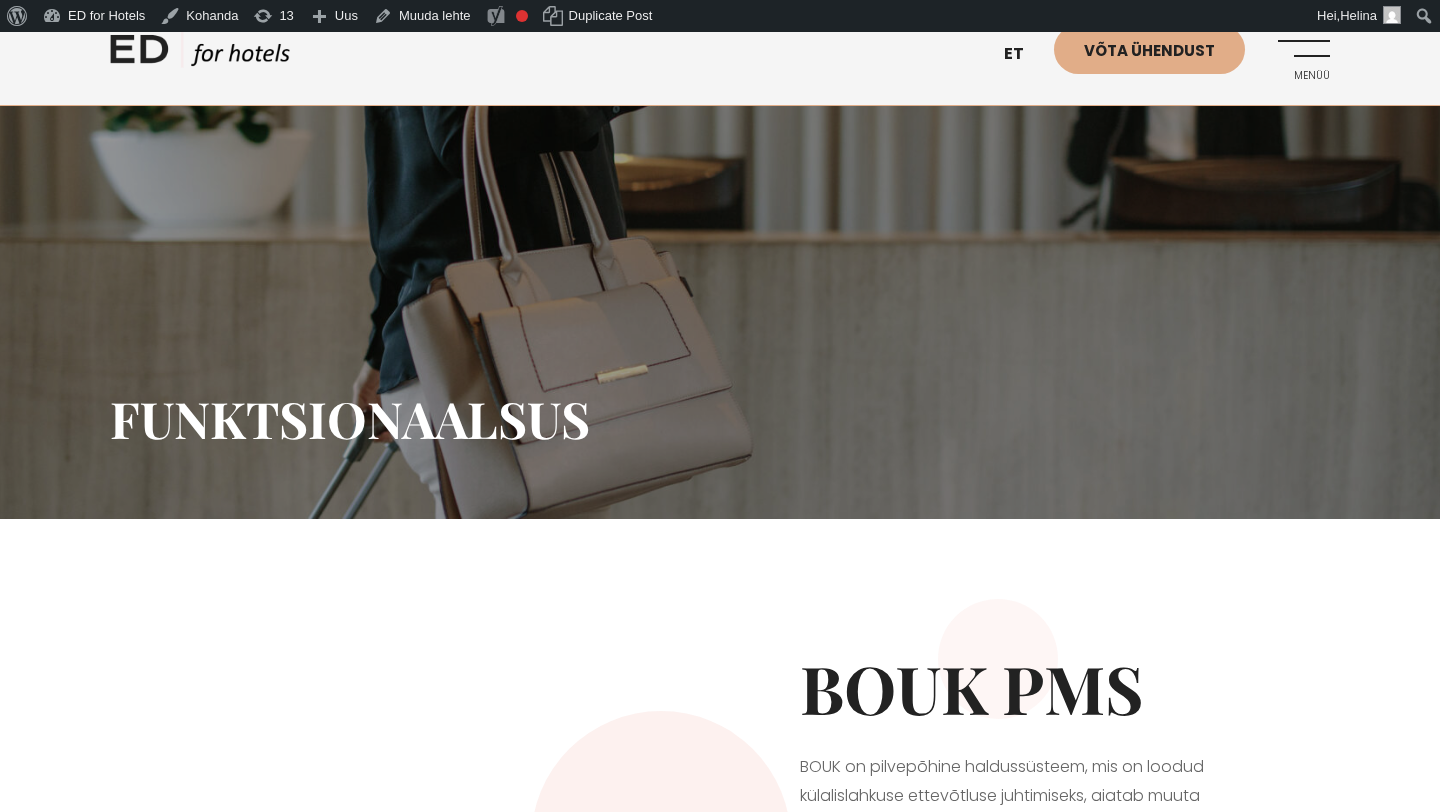 scroll, scrollTop: 0, scrollLeft: 0, axis: both 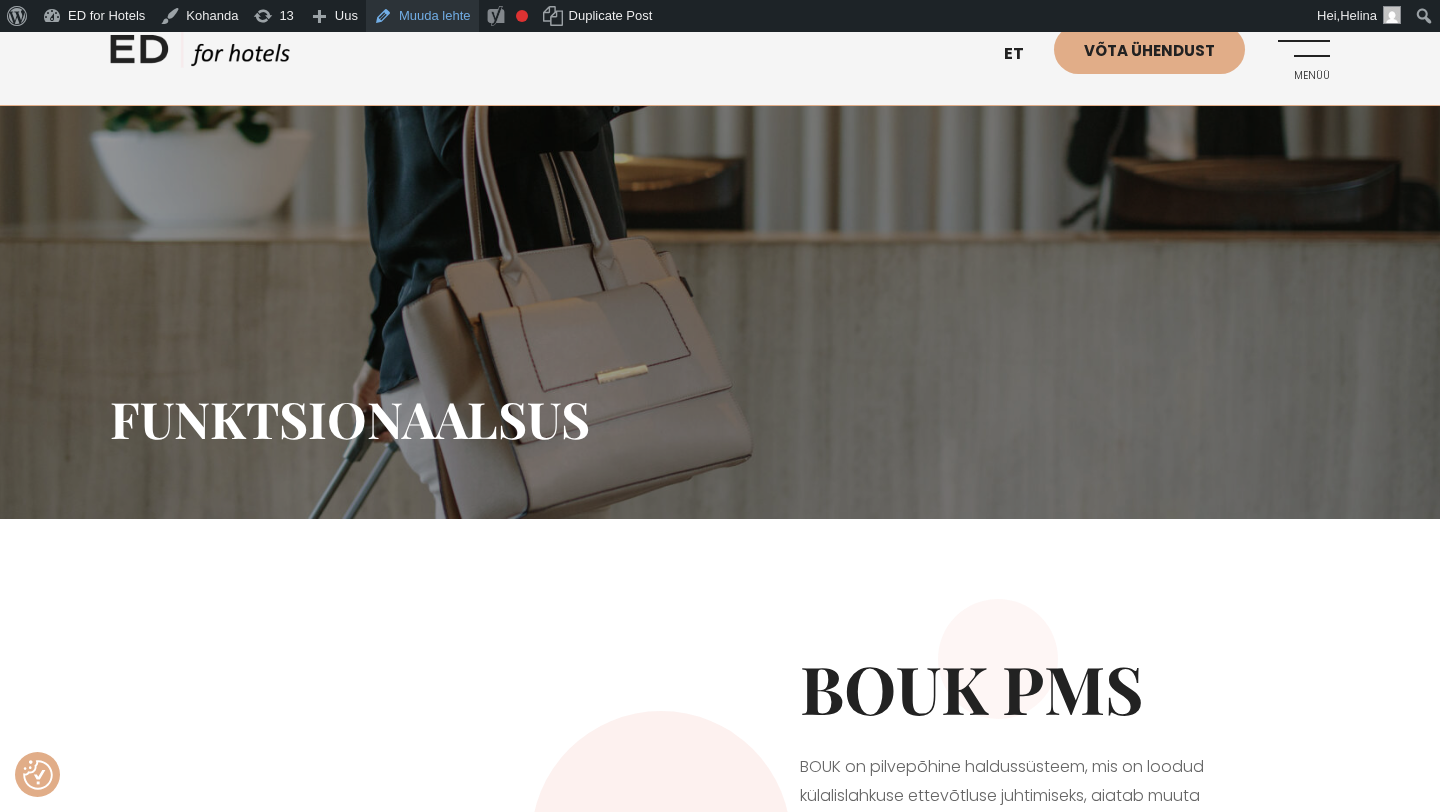 click on "Muuda lehte" at bounding box center (422, 16) 